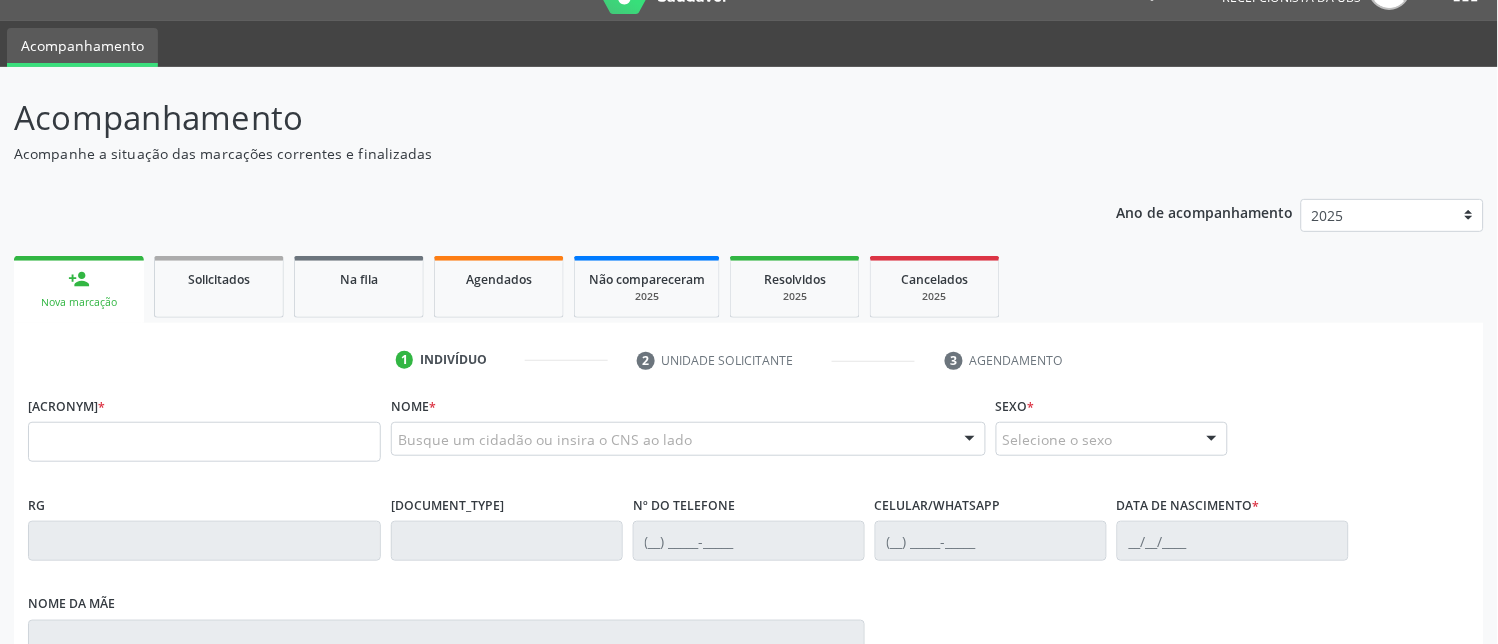 scroll, scrollTop: 0, scrollLeft: 0, axis: both 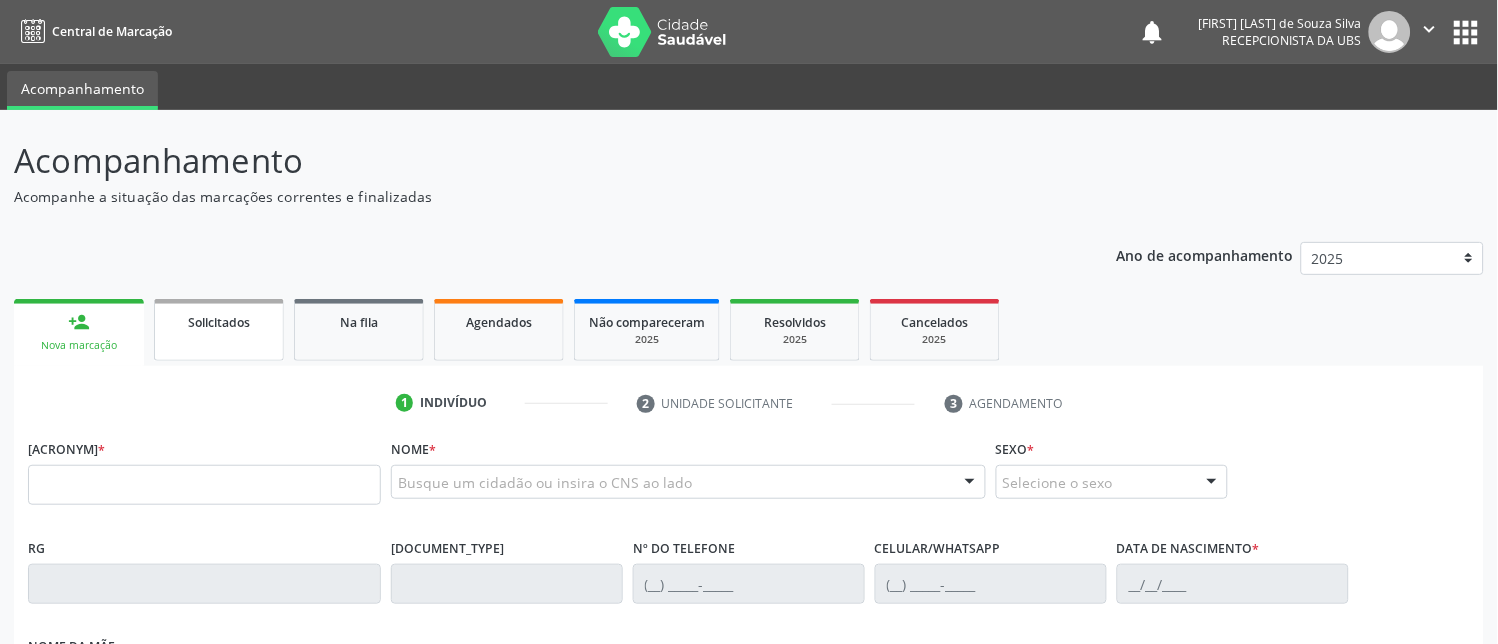 click on "Solicitados" at bounding box center [219, 330] 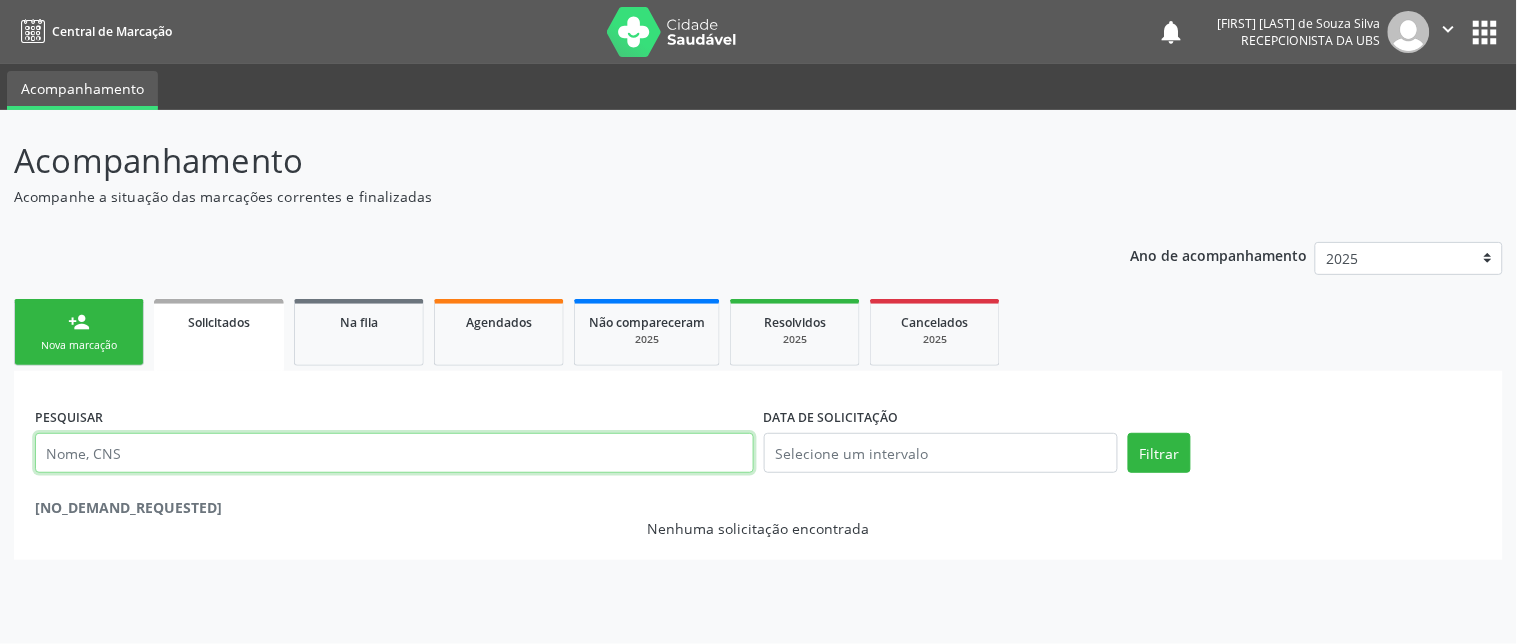 click at bounding box center [394, 453] 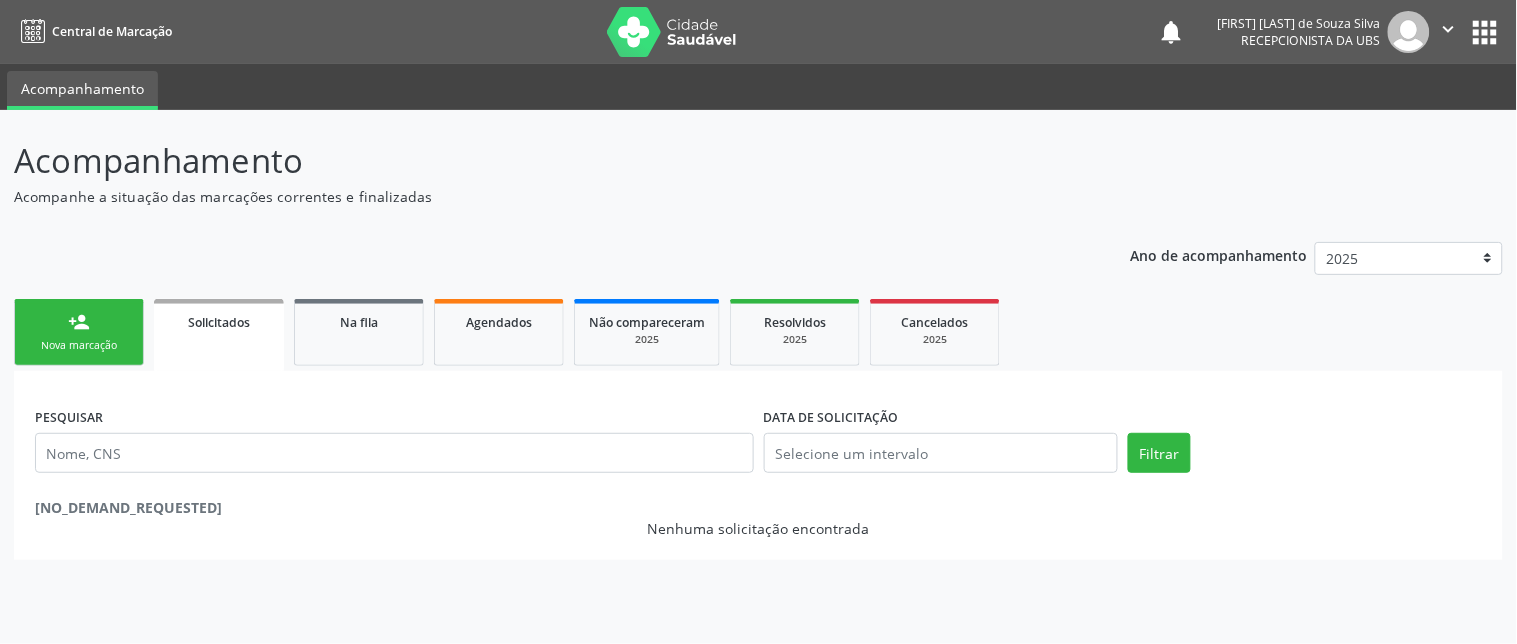 click on "••••••••••
•••• ••••••••" at bounding box center (79, 332) 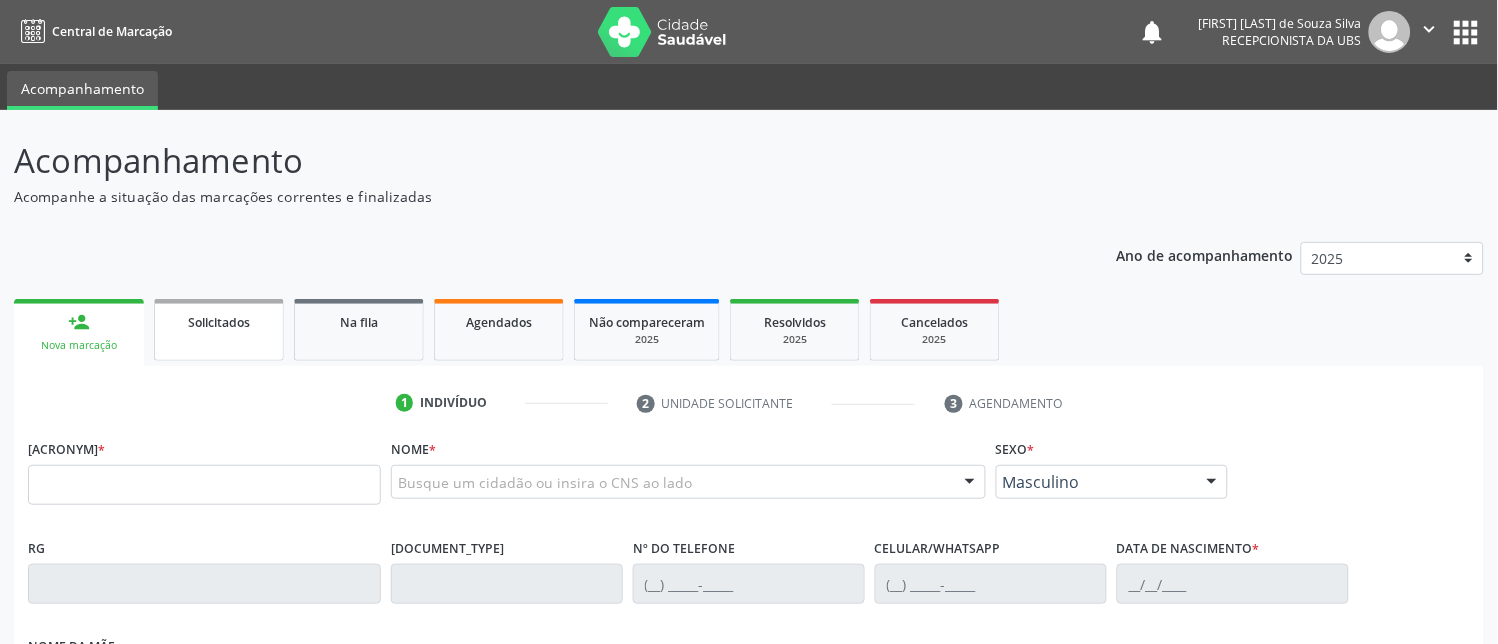 click on "Solicitados" at bounding box center (219, 330) 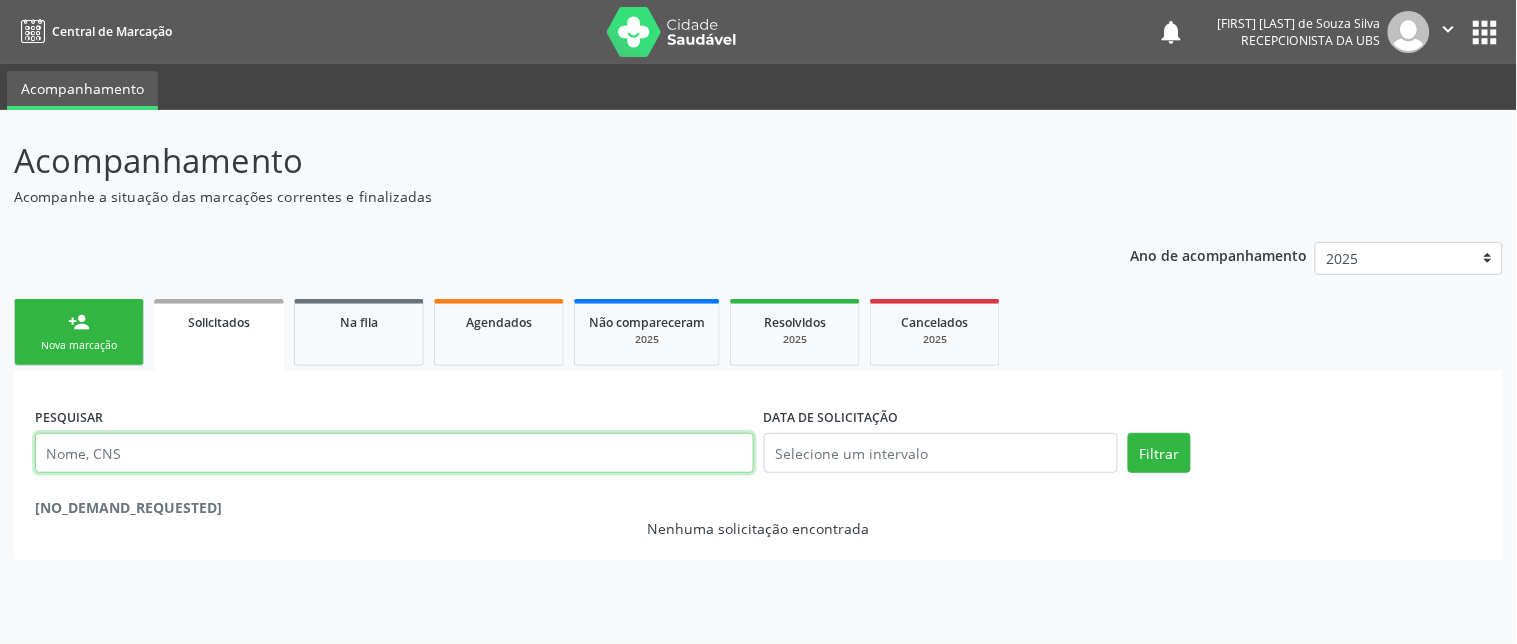 click at bounding box center (394, 453) 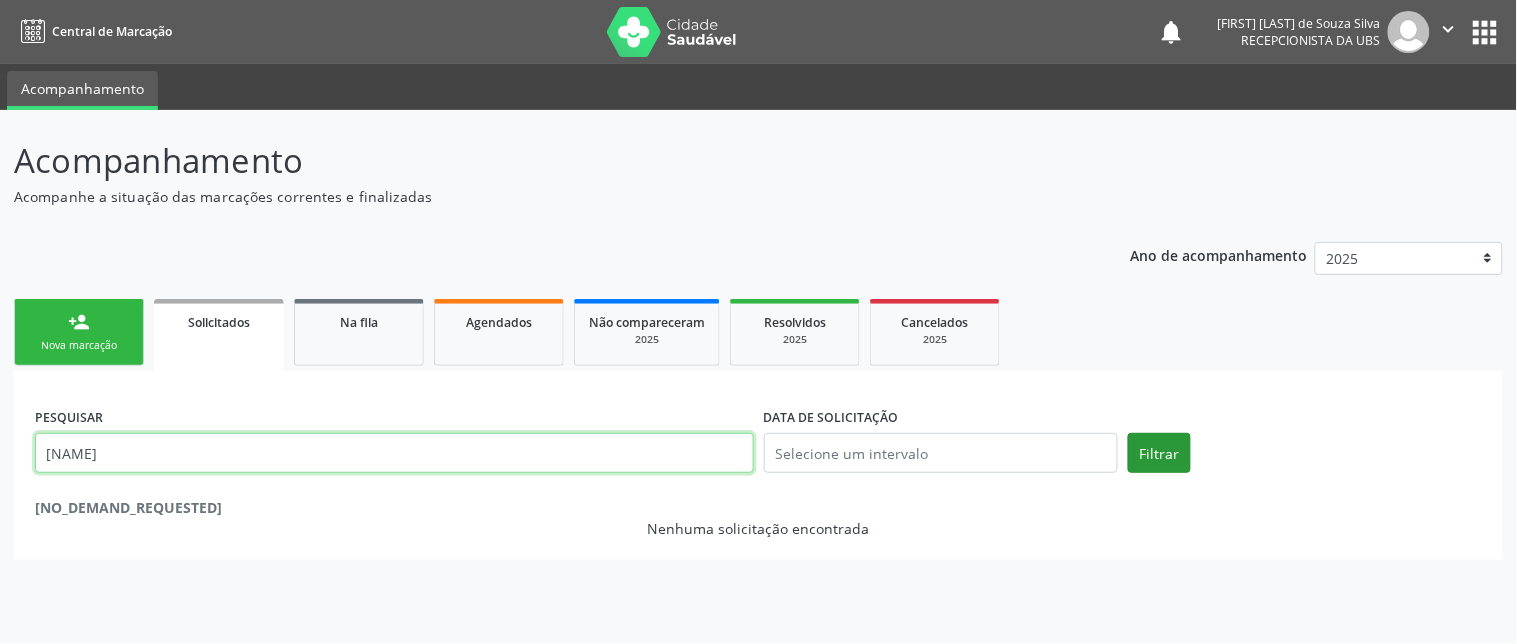 type on "[NAME]" 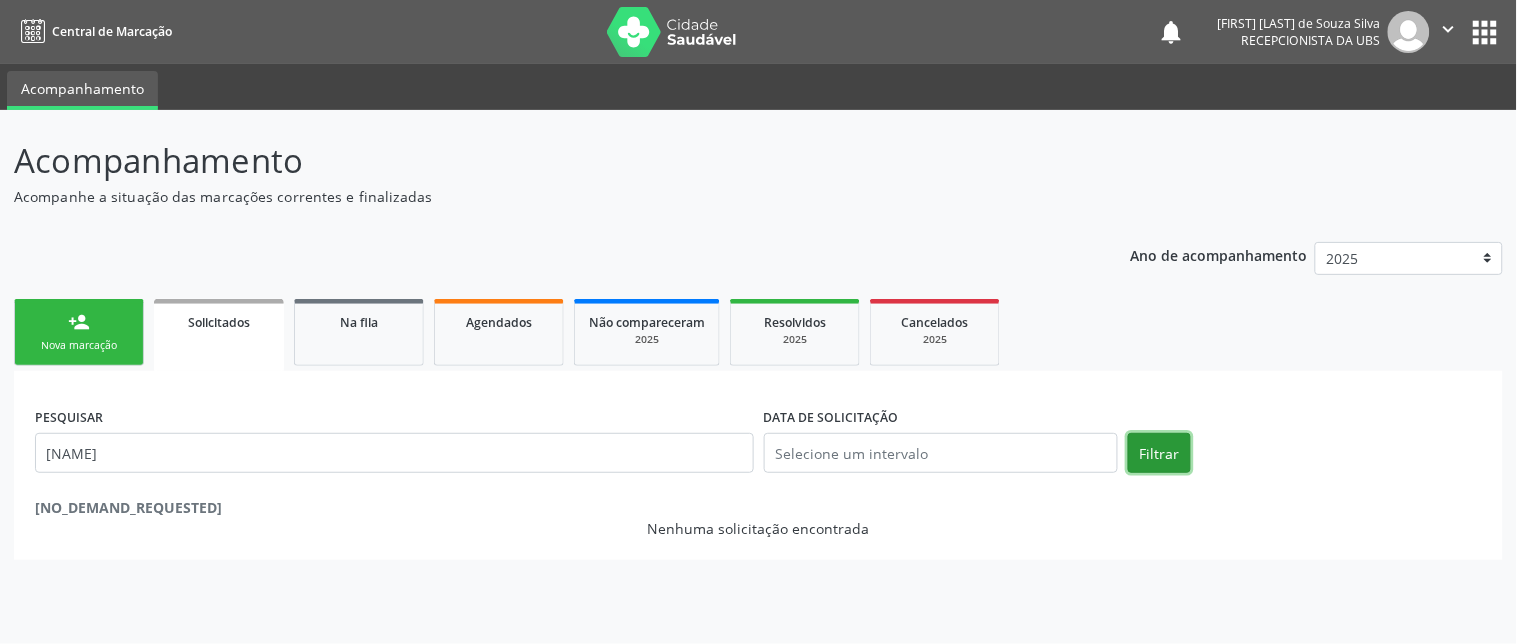 click on "Filtrar" at bounding box center (1159, 453) 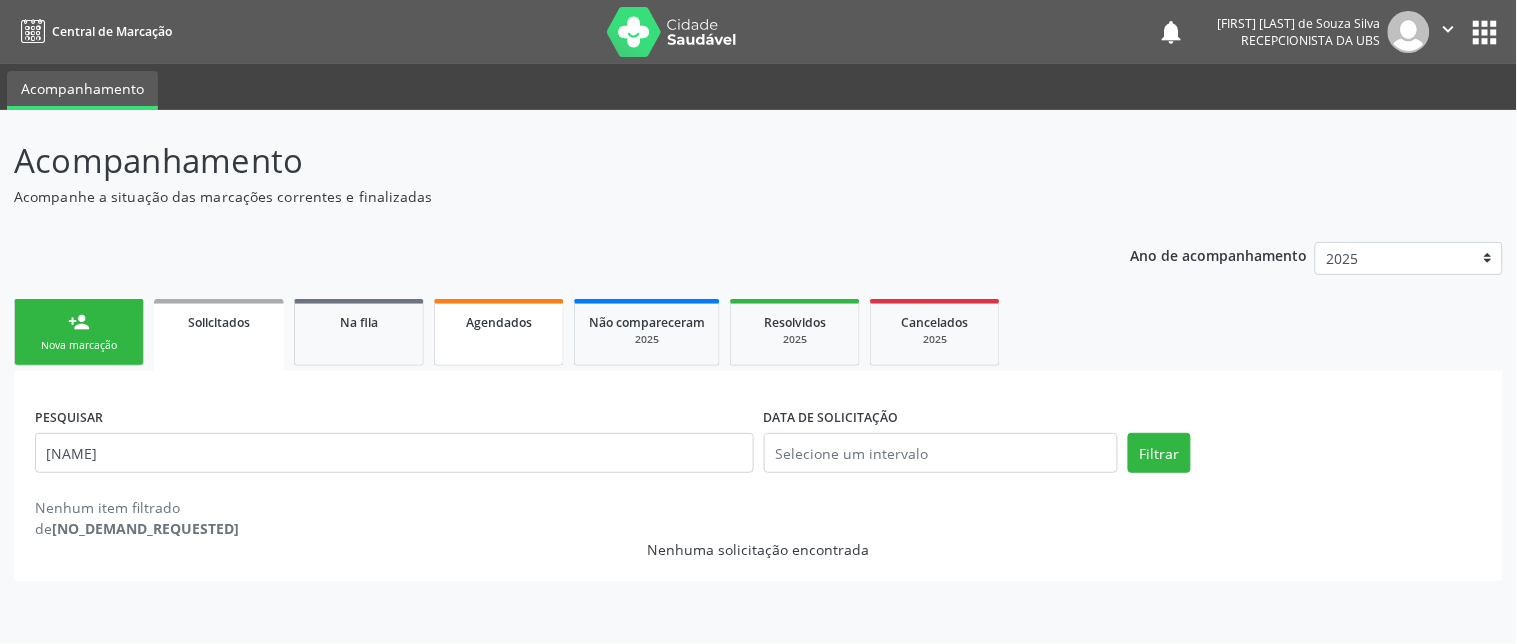 click on "Agendados" at bounding box center (499, 332) 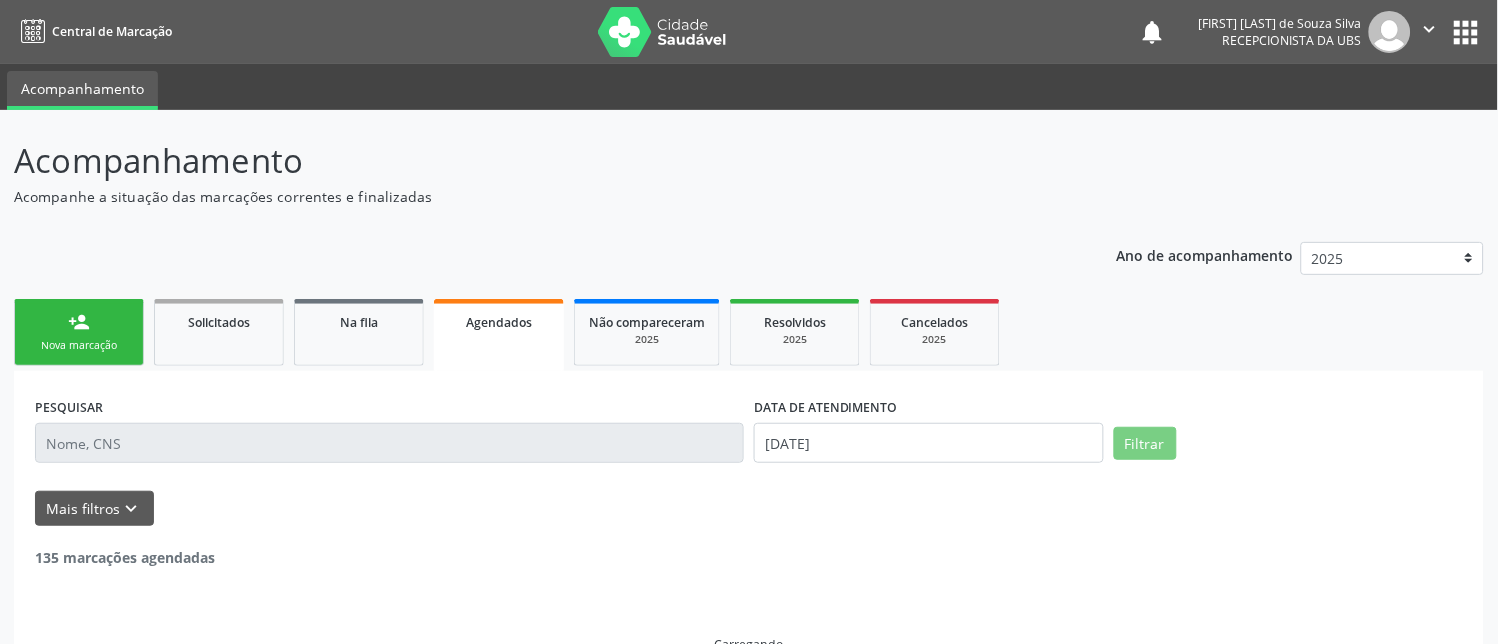click at bounding box center [389, 443] 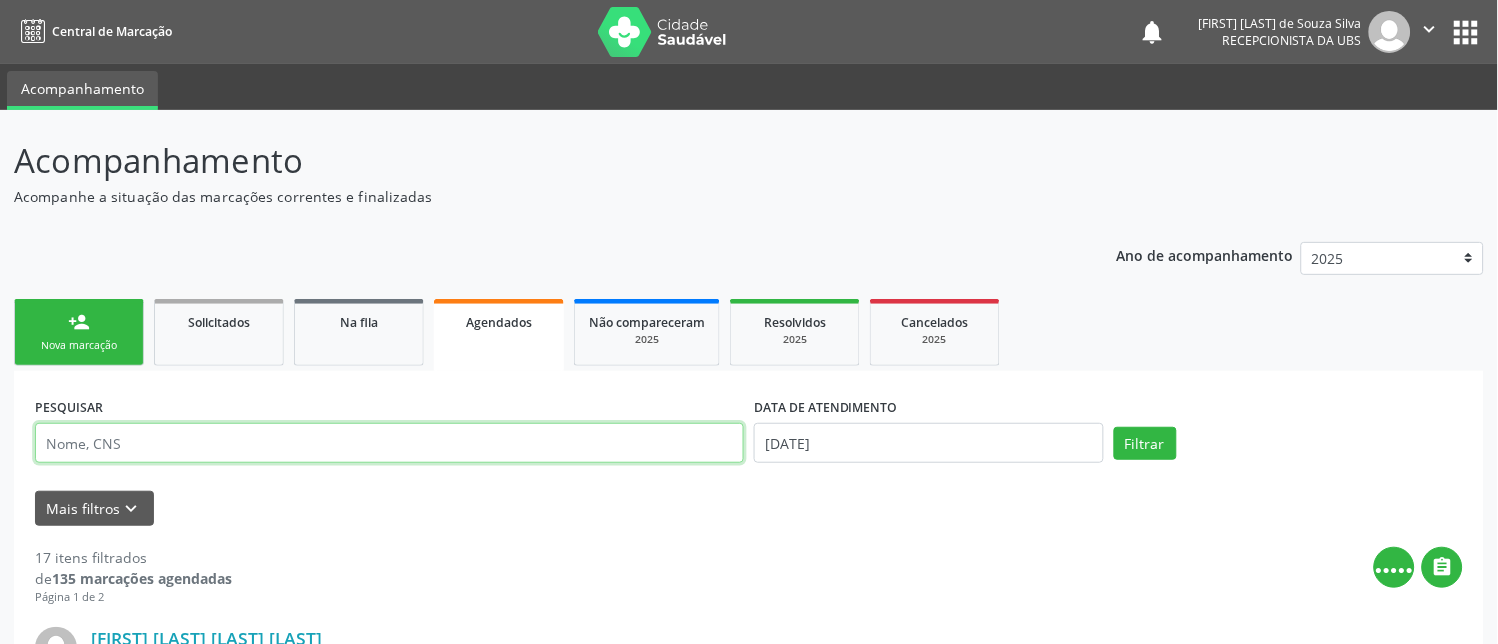 click at bounding box center [389, 443] 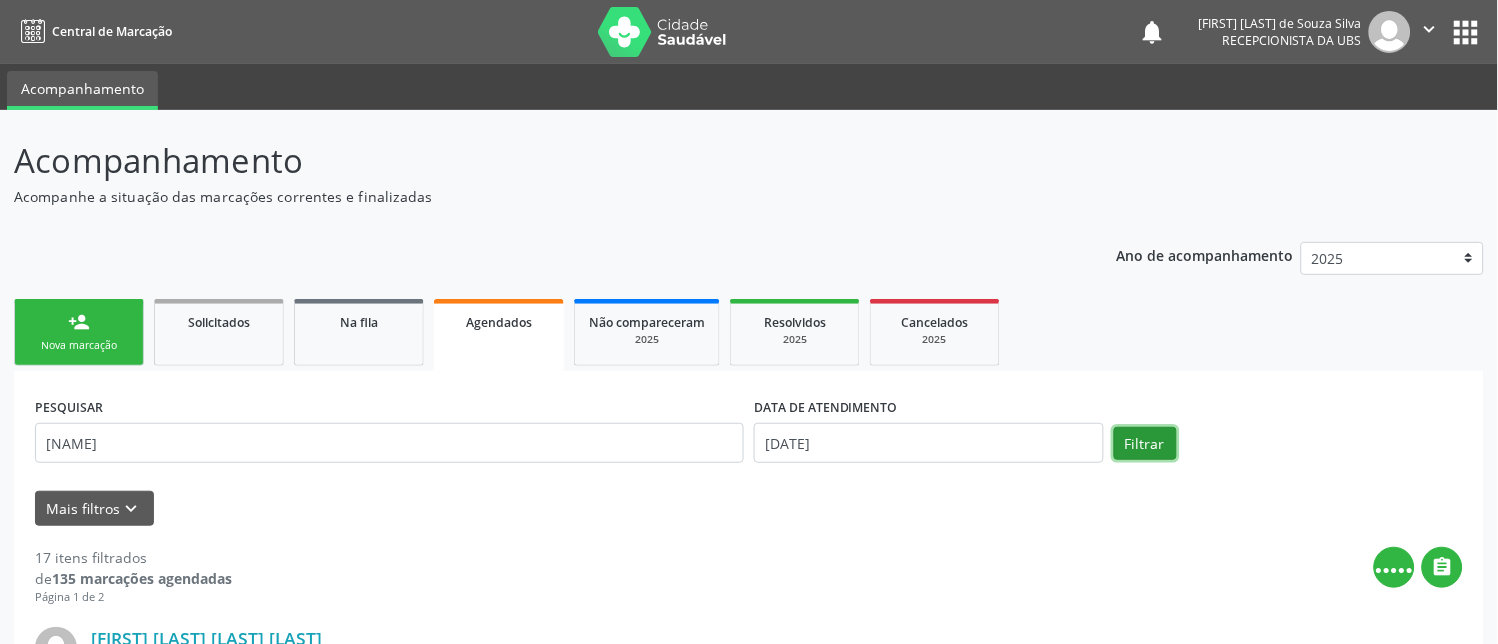 click on "Filtrar" at bounding box center (1145, 444) 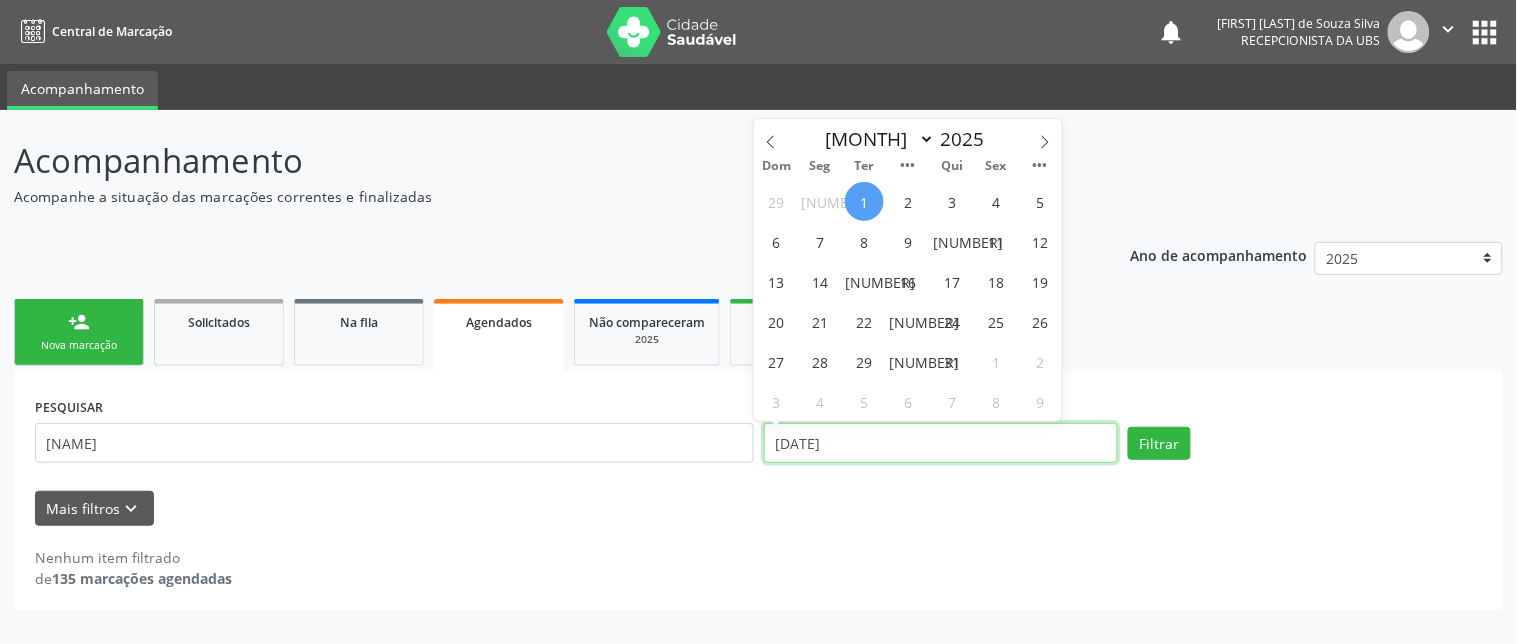 click on "[DATE]" at bounding box center [941, 443] 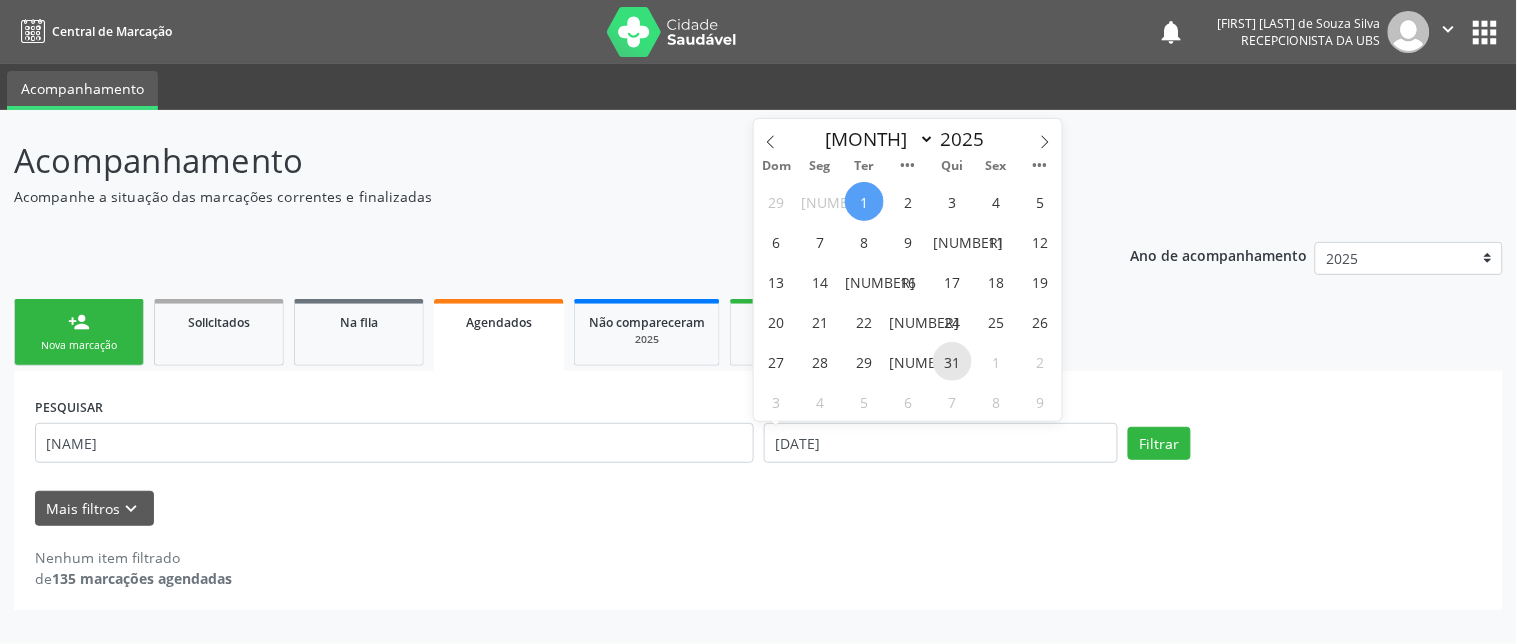 click on "31" at bounding box center [952, 361] 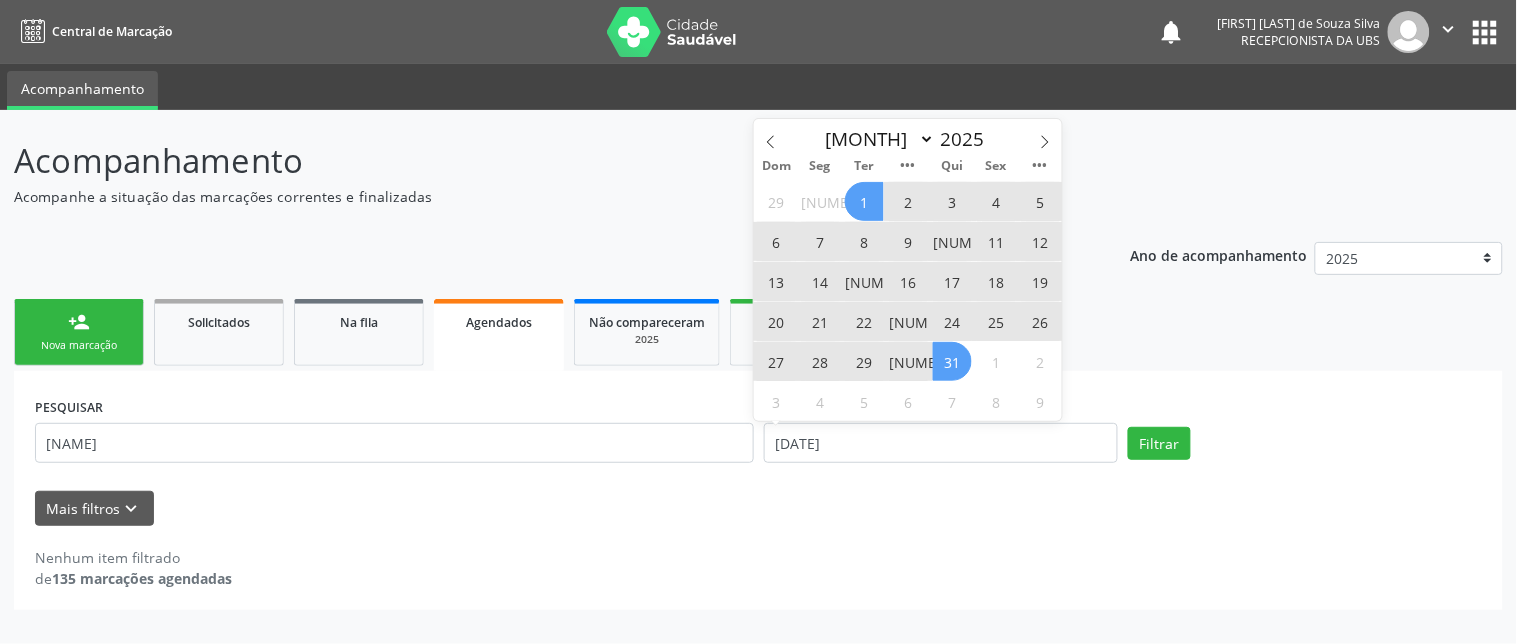 click on "1" at bounding box center [864, 201] 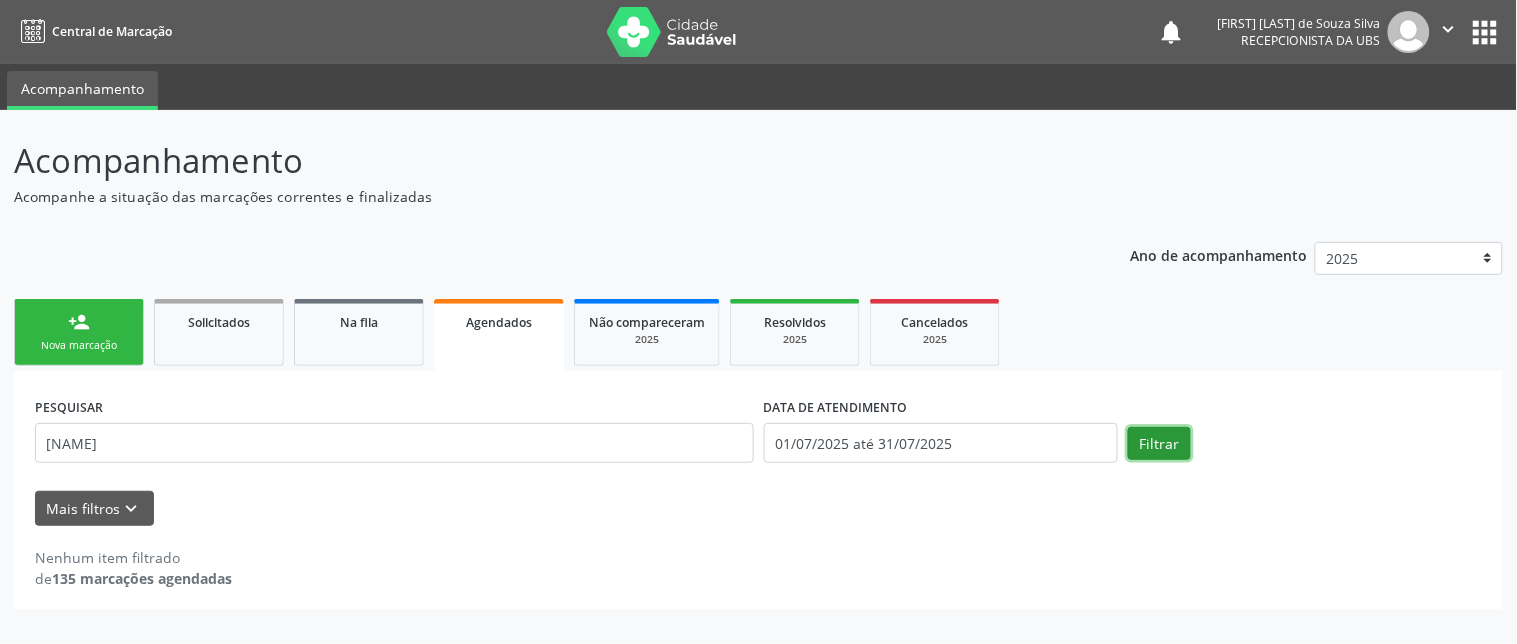 click on "Filtrar" at bounding box center (1159, 444) 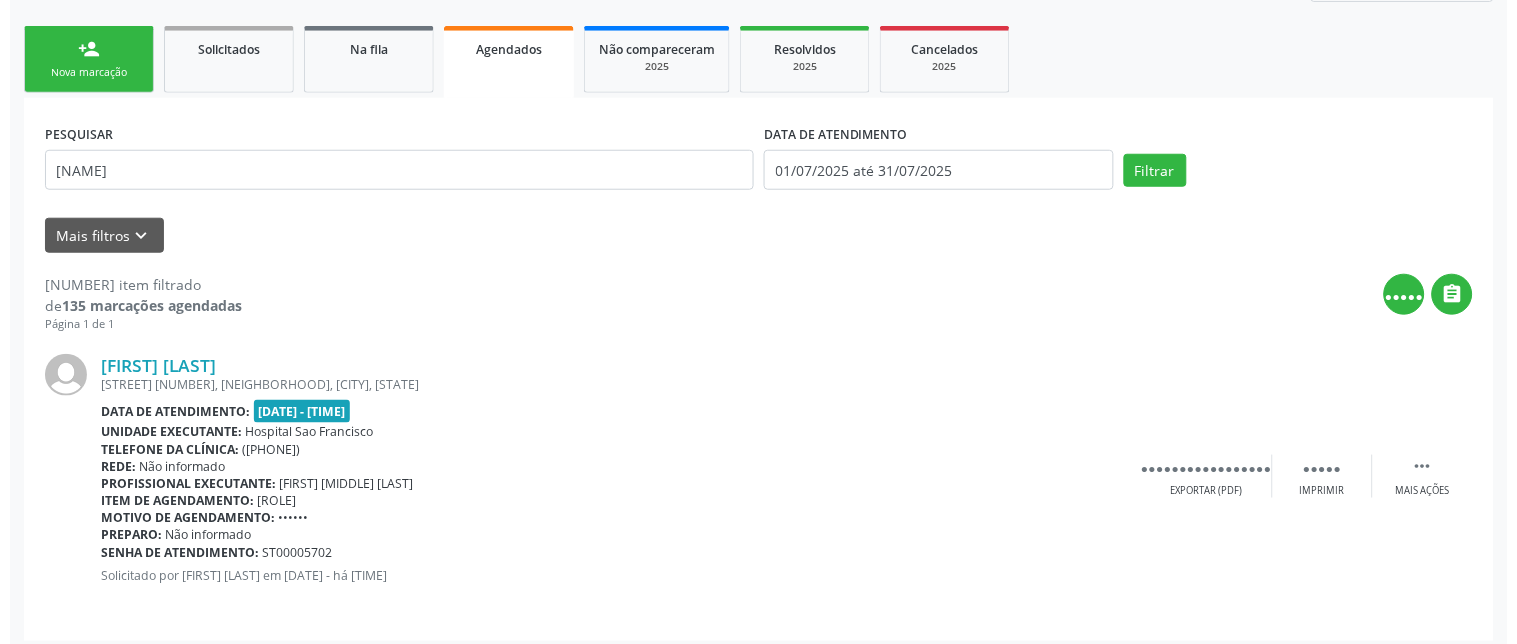 scroll, scrollTop: 282, scrollLeft: 0, axis: vertical 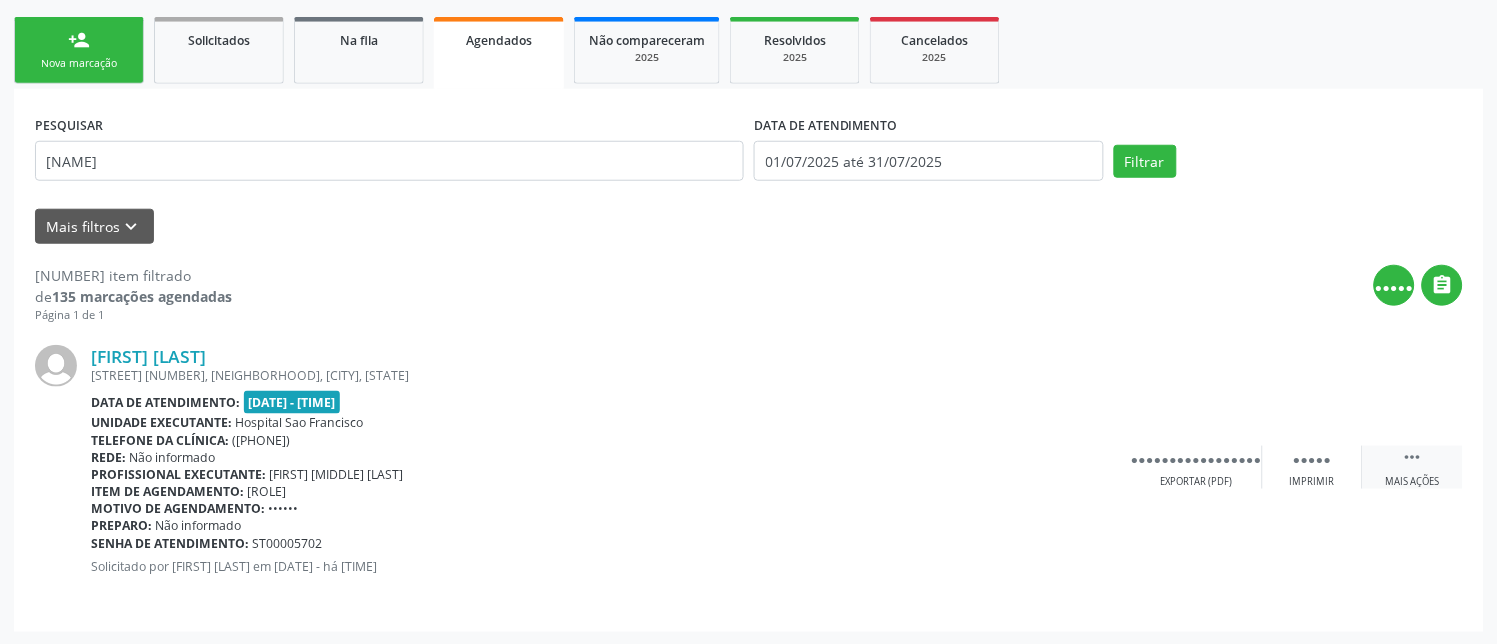 click on "" at bounding box center (1413, 457) 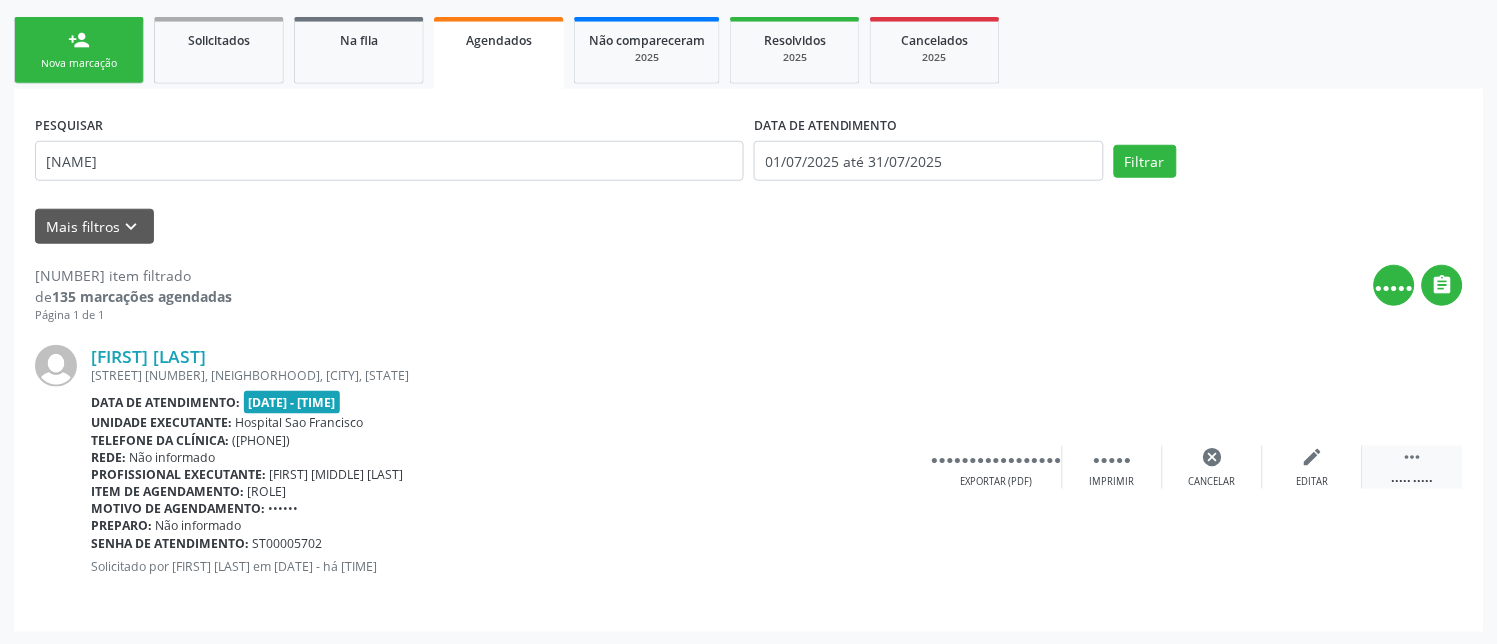 click on "
Menos ações" at bounding box center (1413, 467) 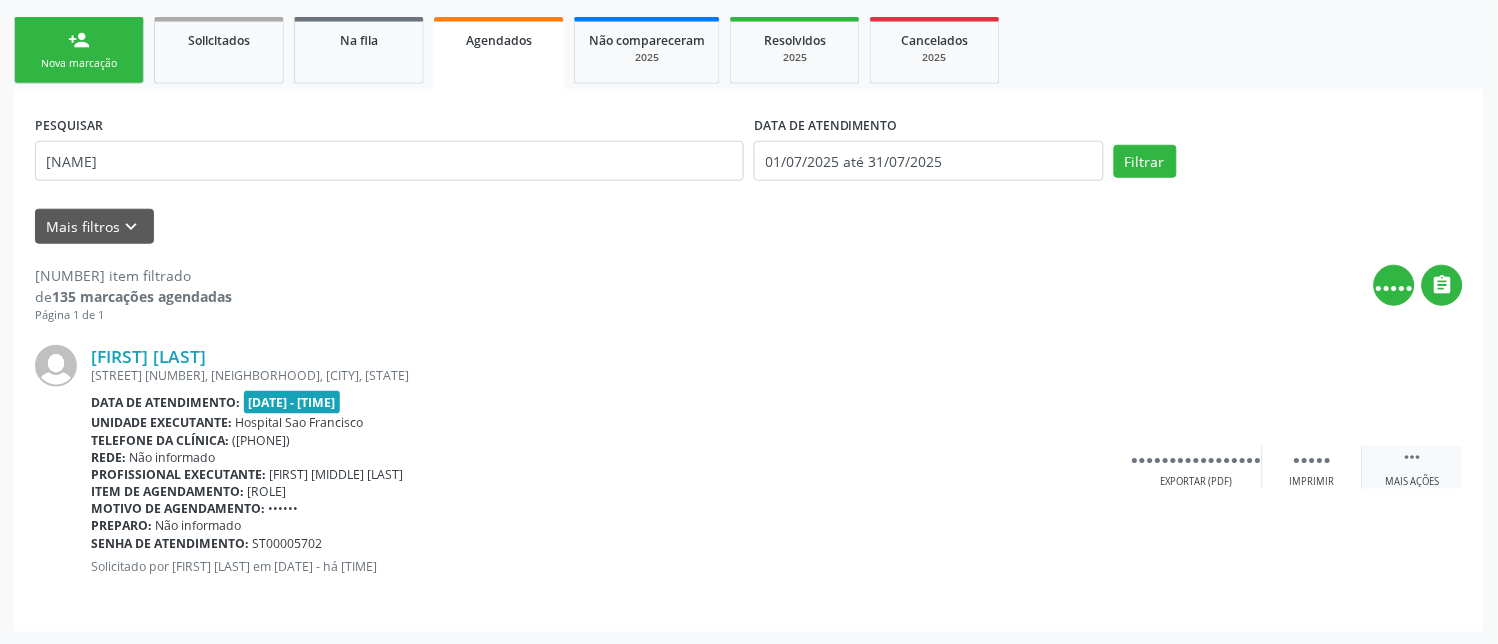 click on "" at bounding box center (1413, 457) 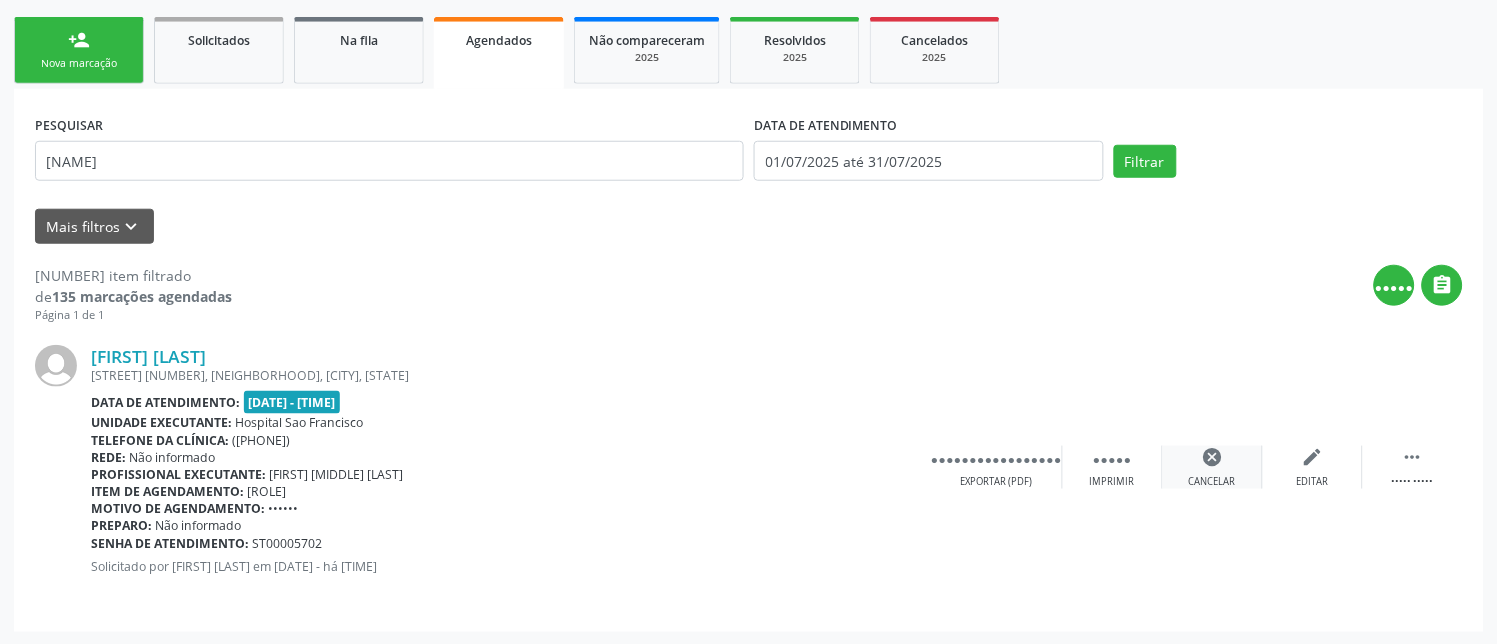 click on "cancel" at bounding box center (1313, 457) 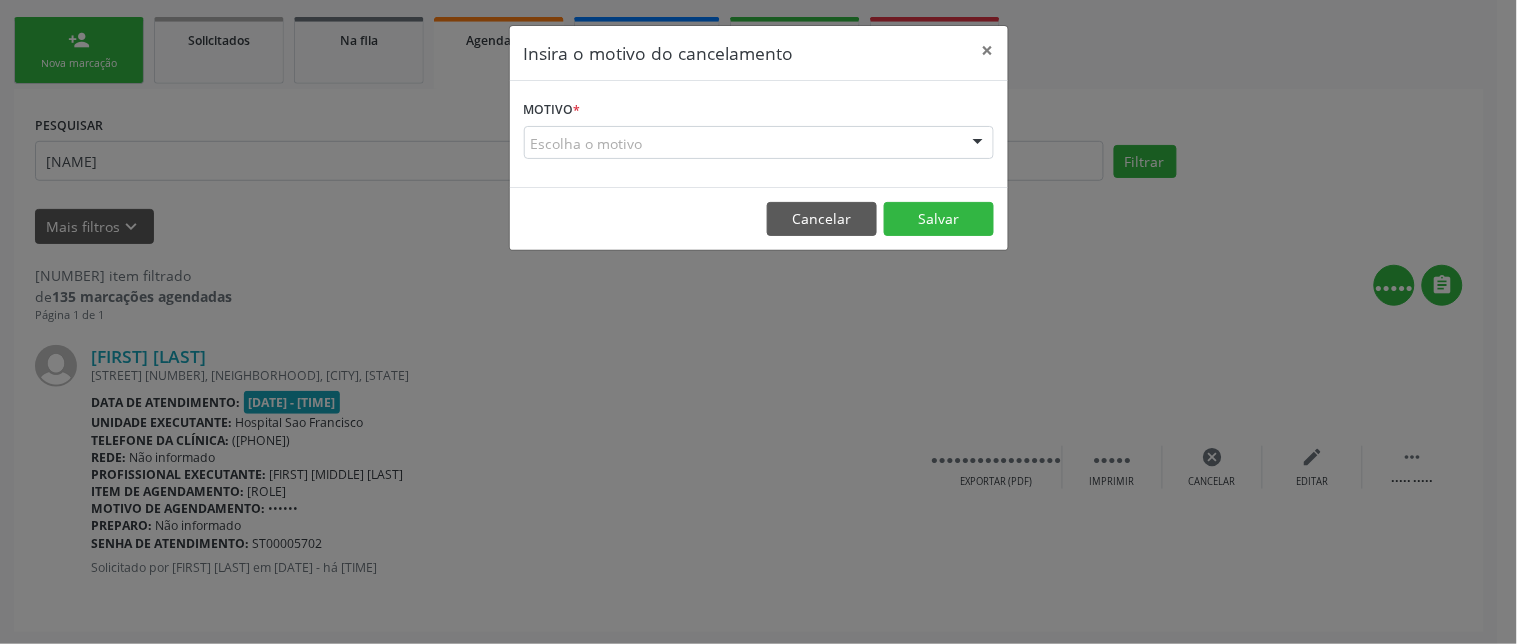 click on "Escolha o motivo" at bounding box center [759, 143] 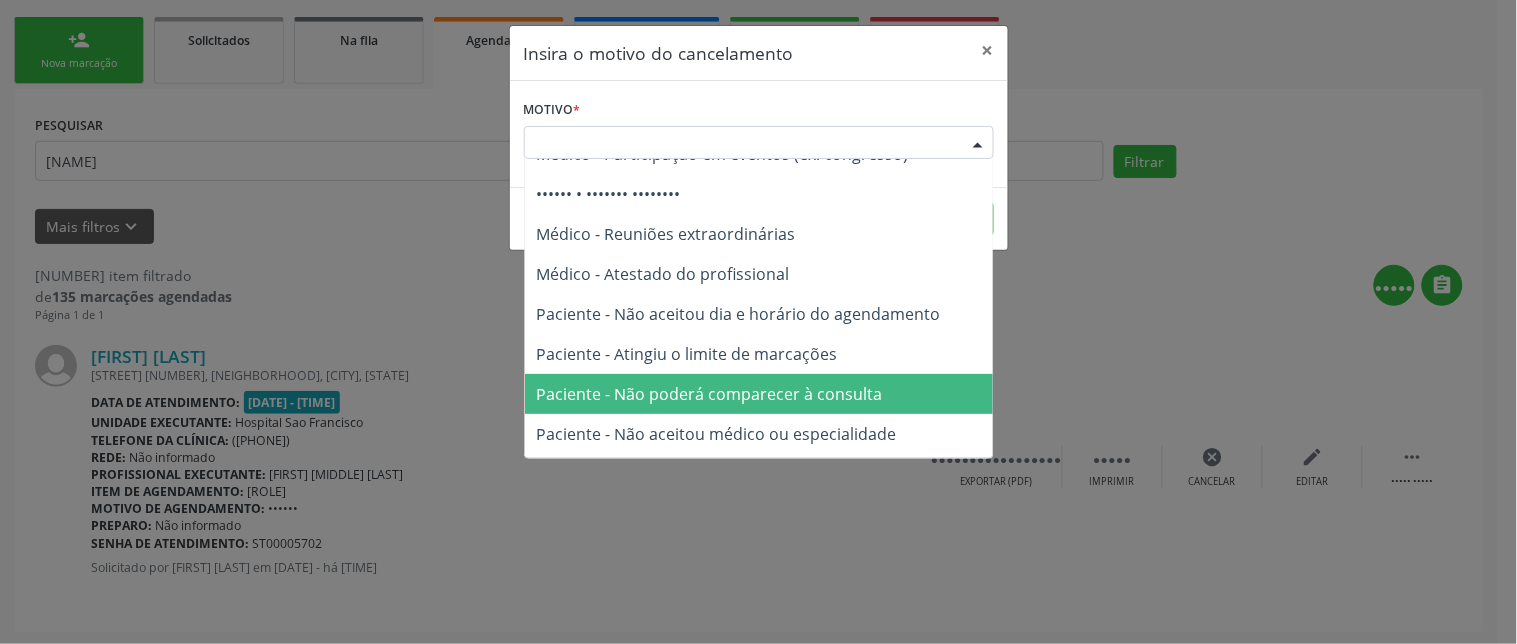 scroll, scrollTop: 101, scrollLeft: 0, axis: vertical 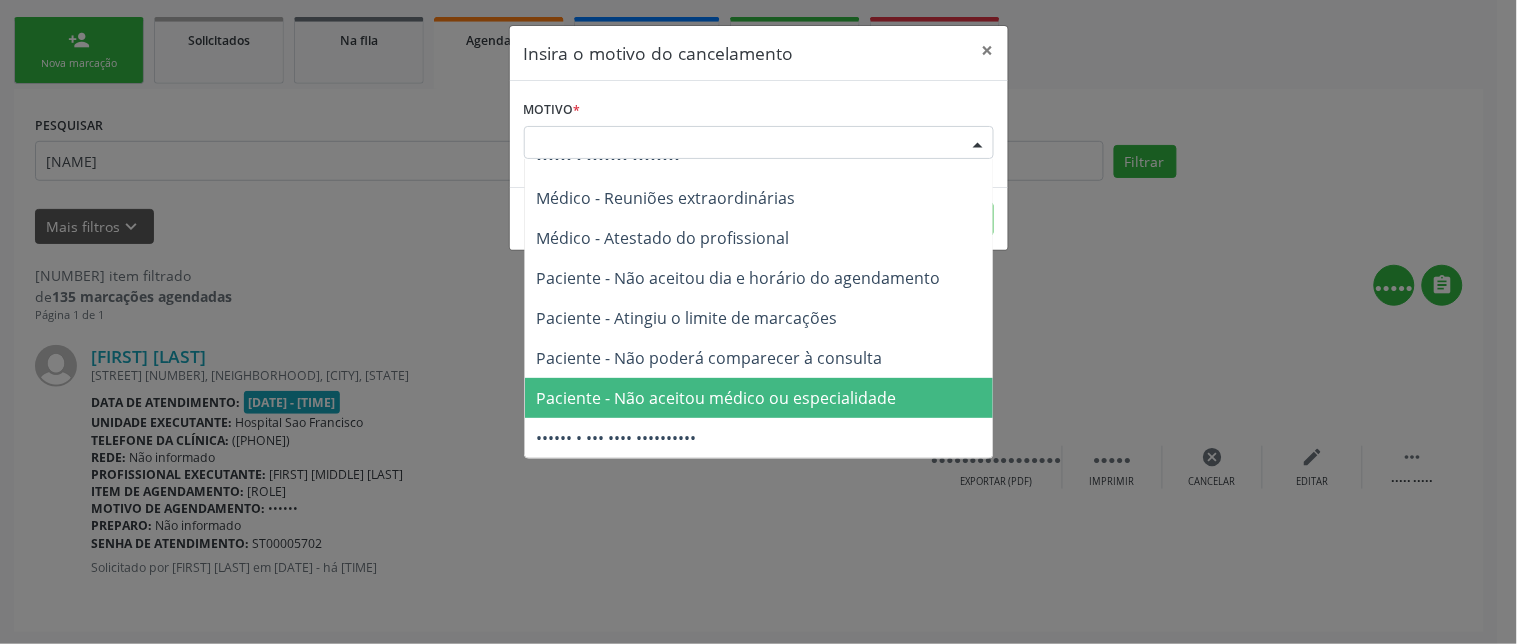 click on "Paciente - Não aceitou médico ou especialidade" at bounding box center [717, 398] 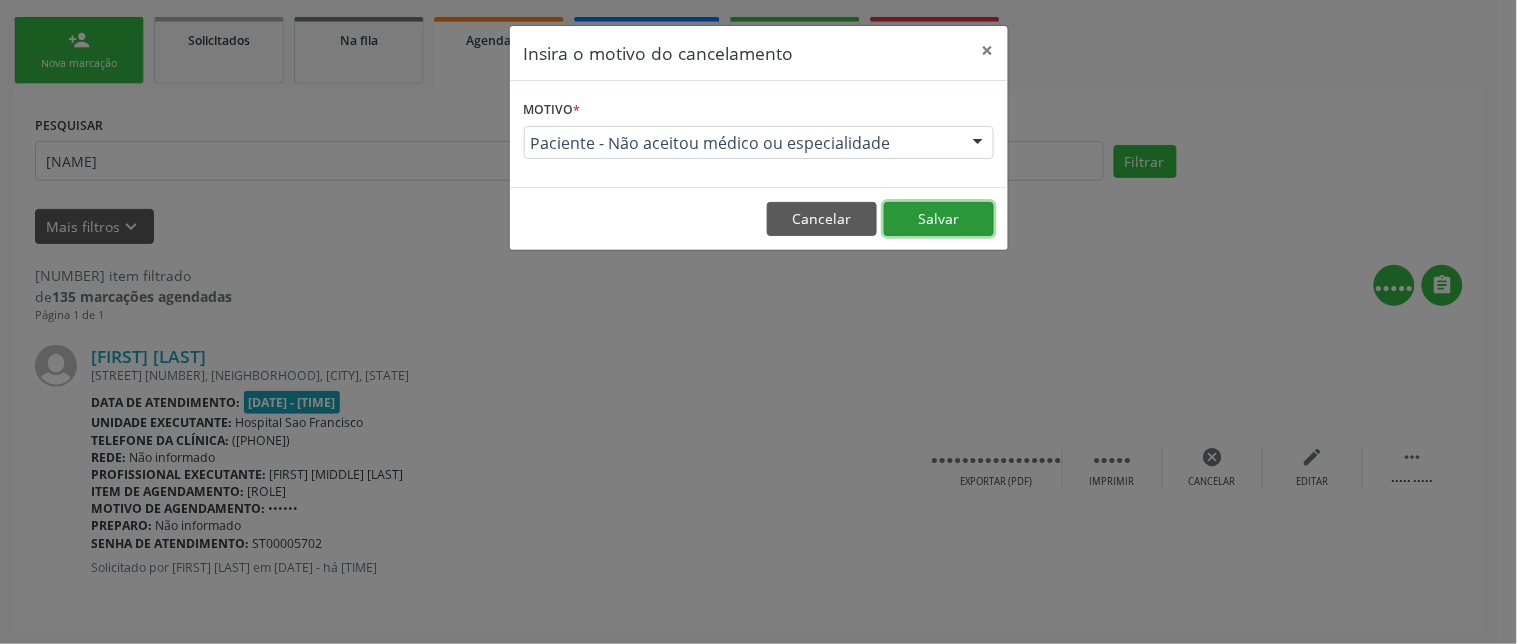 click on "Salvar" at bounding box center [939, 219] 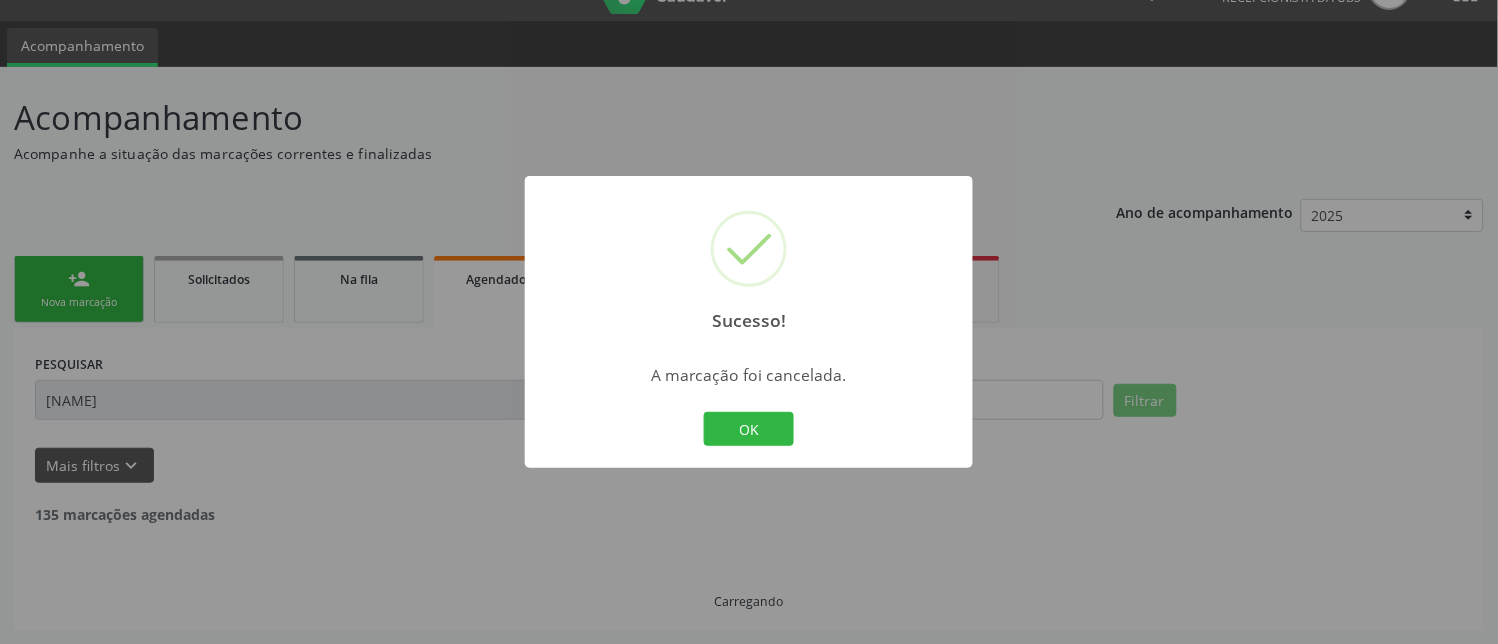 scroll, scrollTop: 0, scrollLeft: 0, axis: both 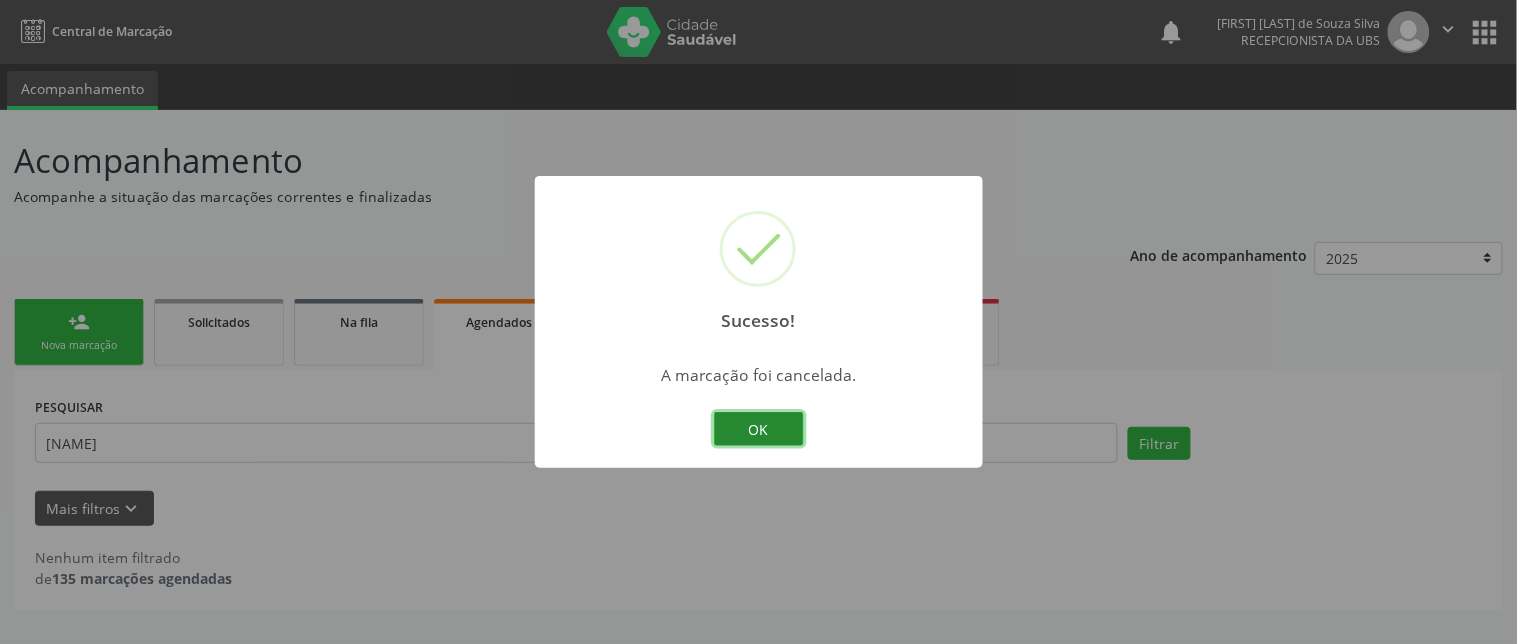 click on "OK" at bounding box center [759, 429] 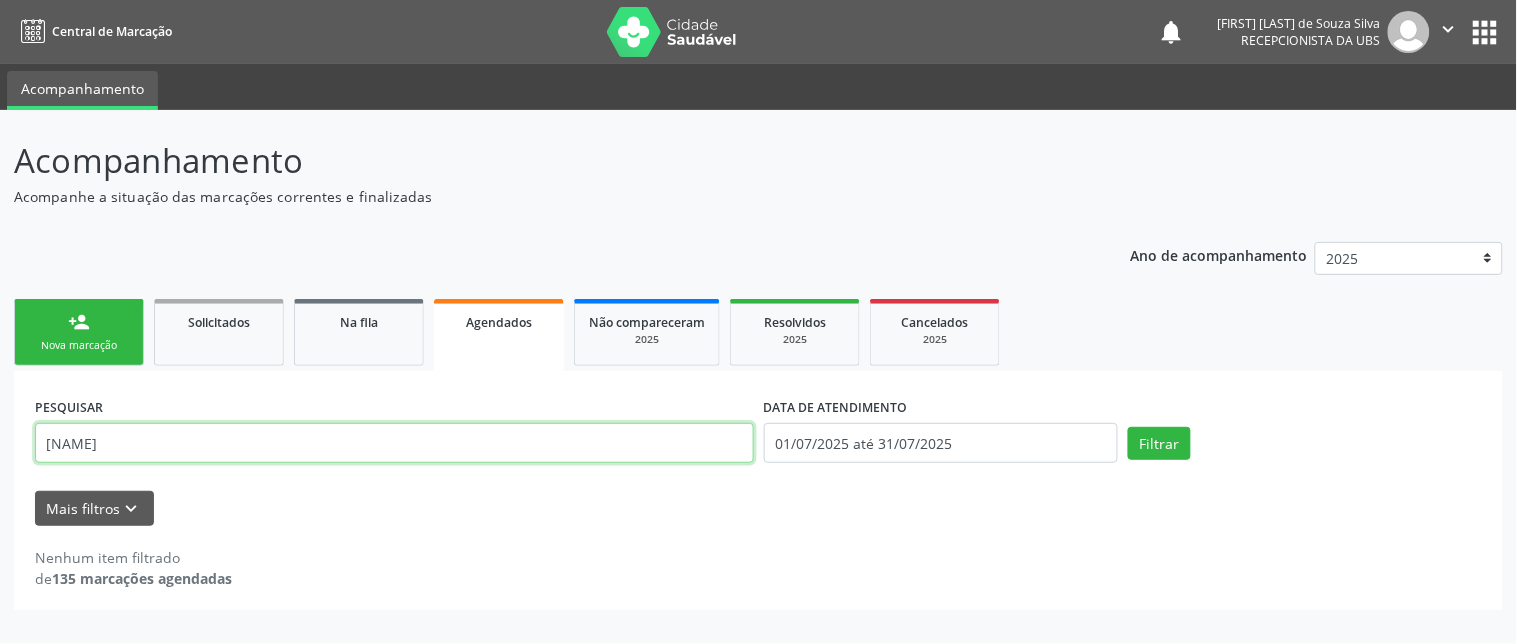 click on "[NAME]" at bounding box center [394, 443] 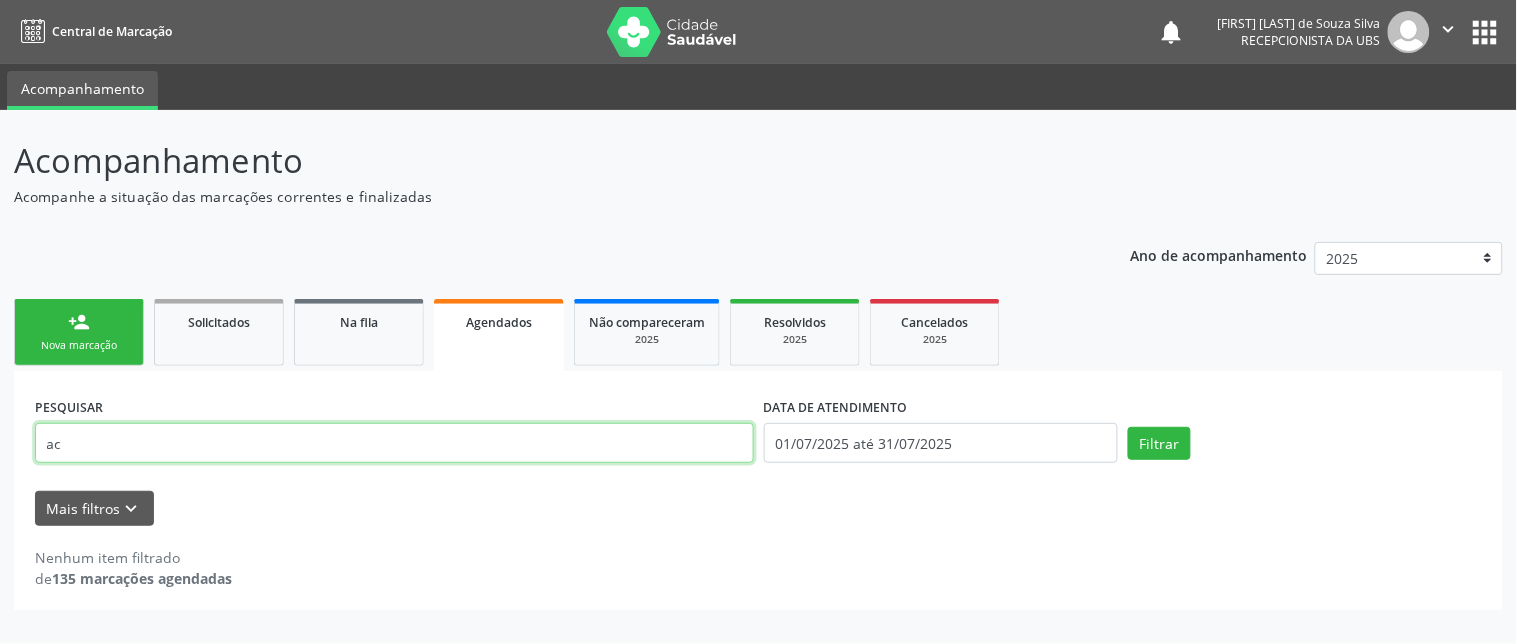 type on "a" 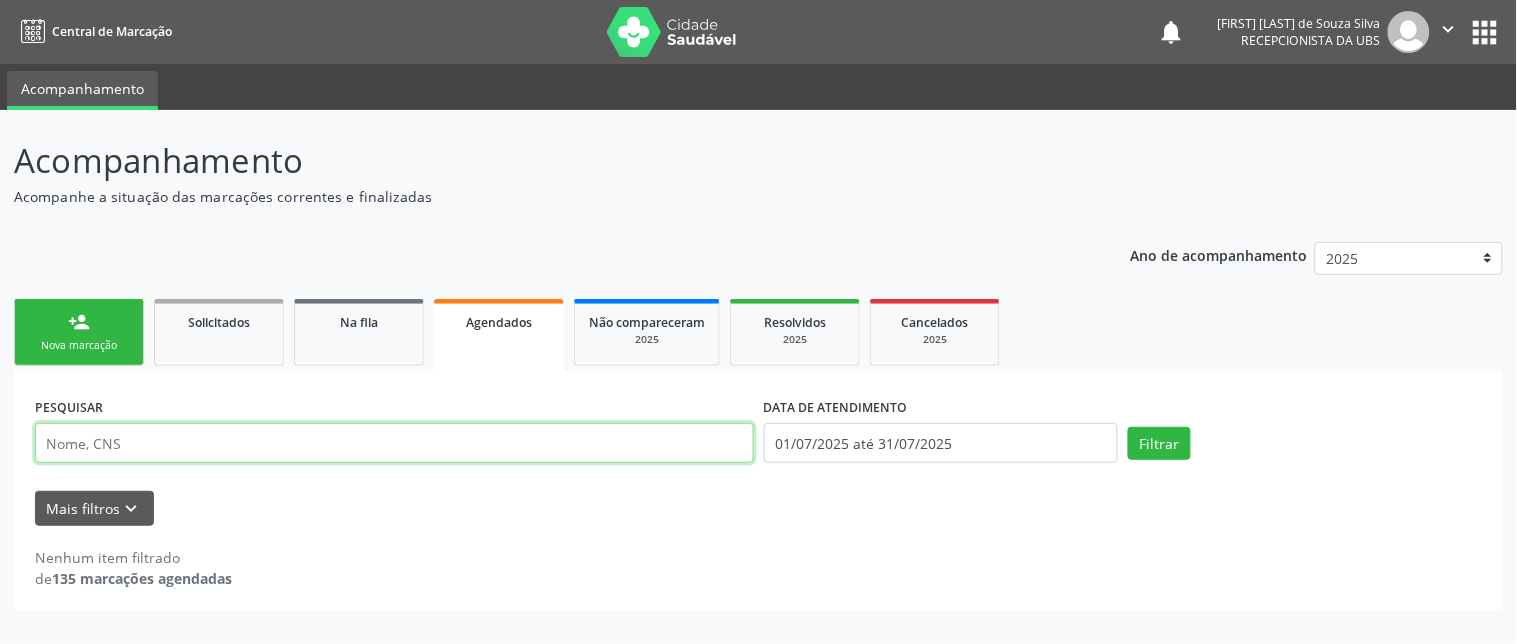 type 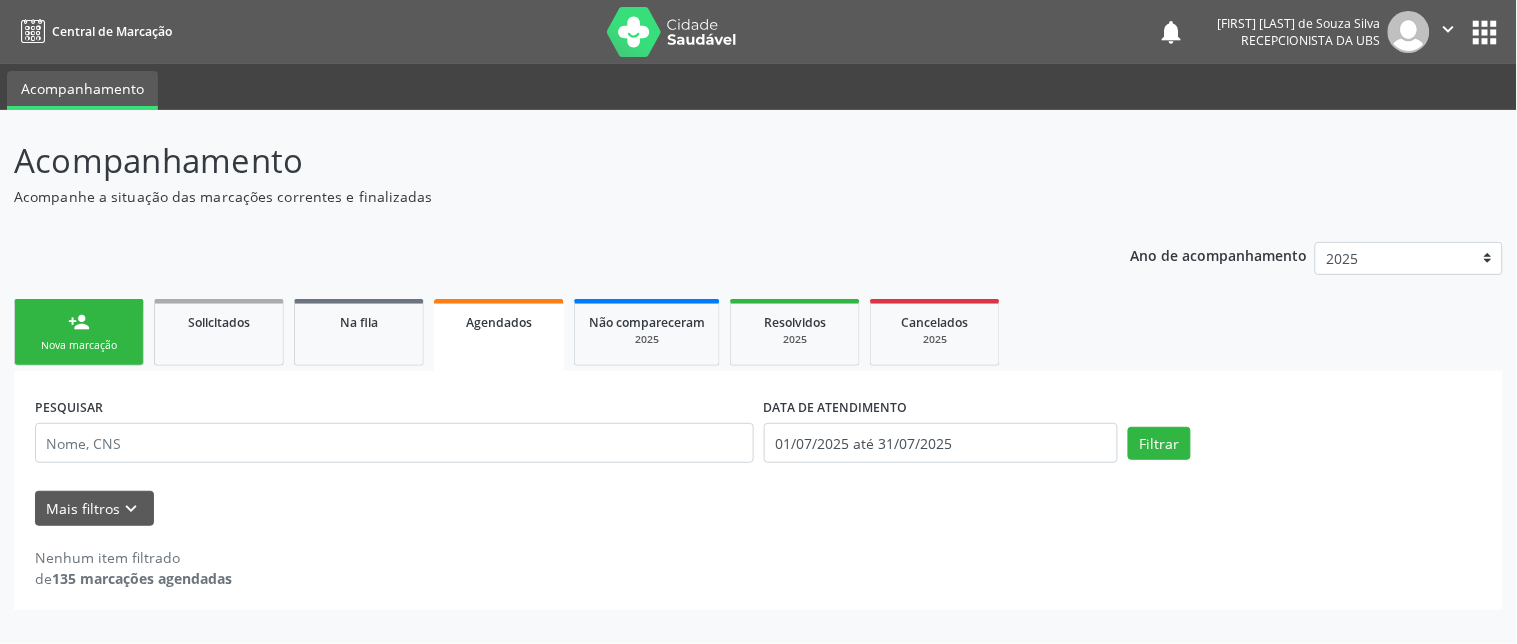 click on "••••••••••
•••• ••••••••" at bounding box center (79, 332) 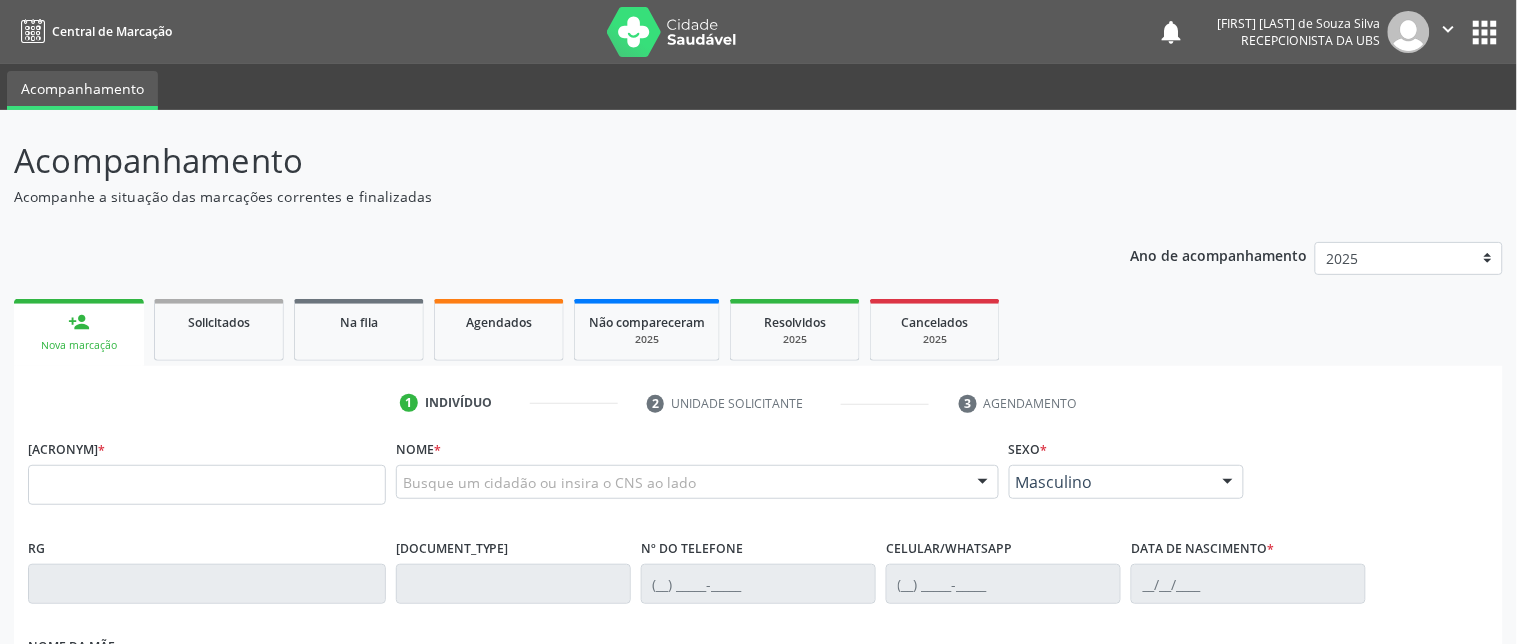 click on "CNS
*" at bounding box center [207, 469] 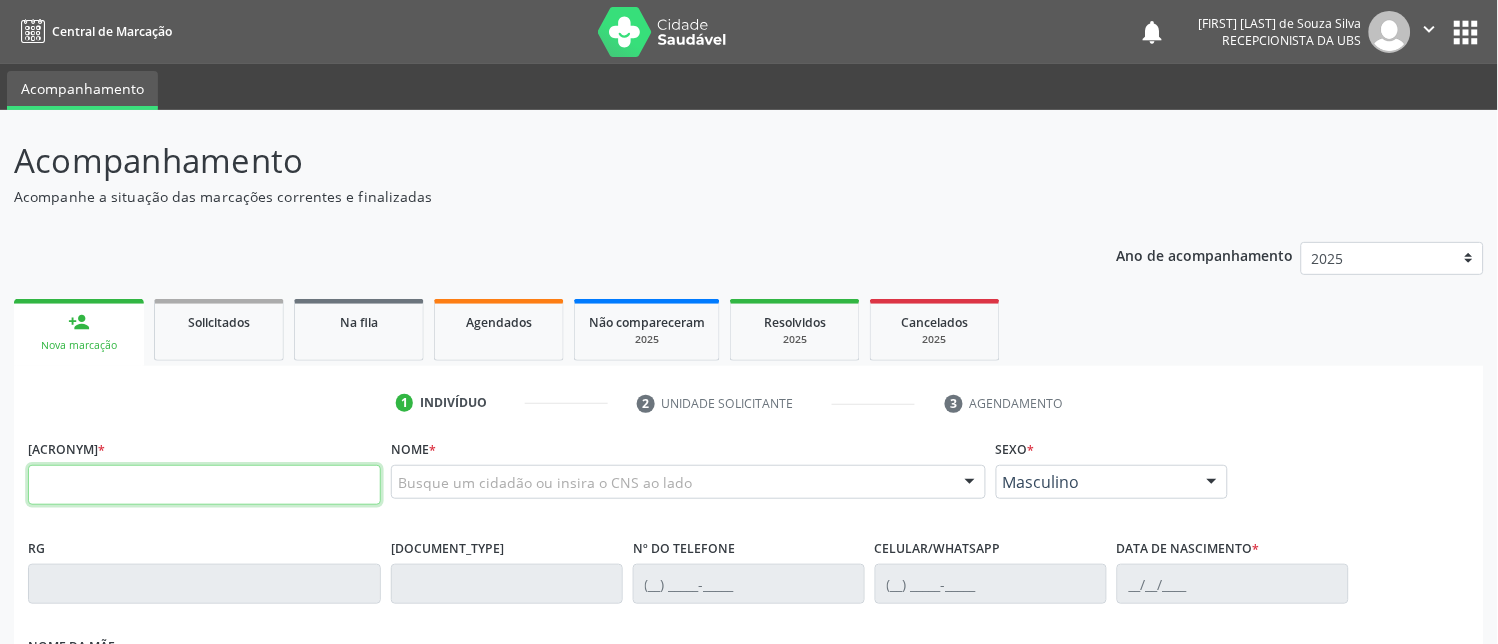 click at bounding box center [204, 485] 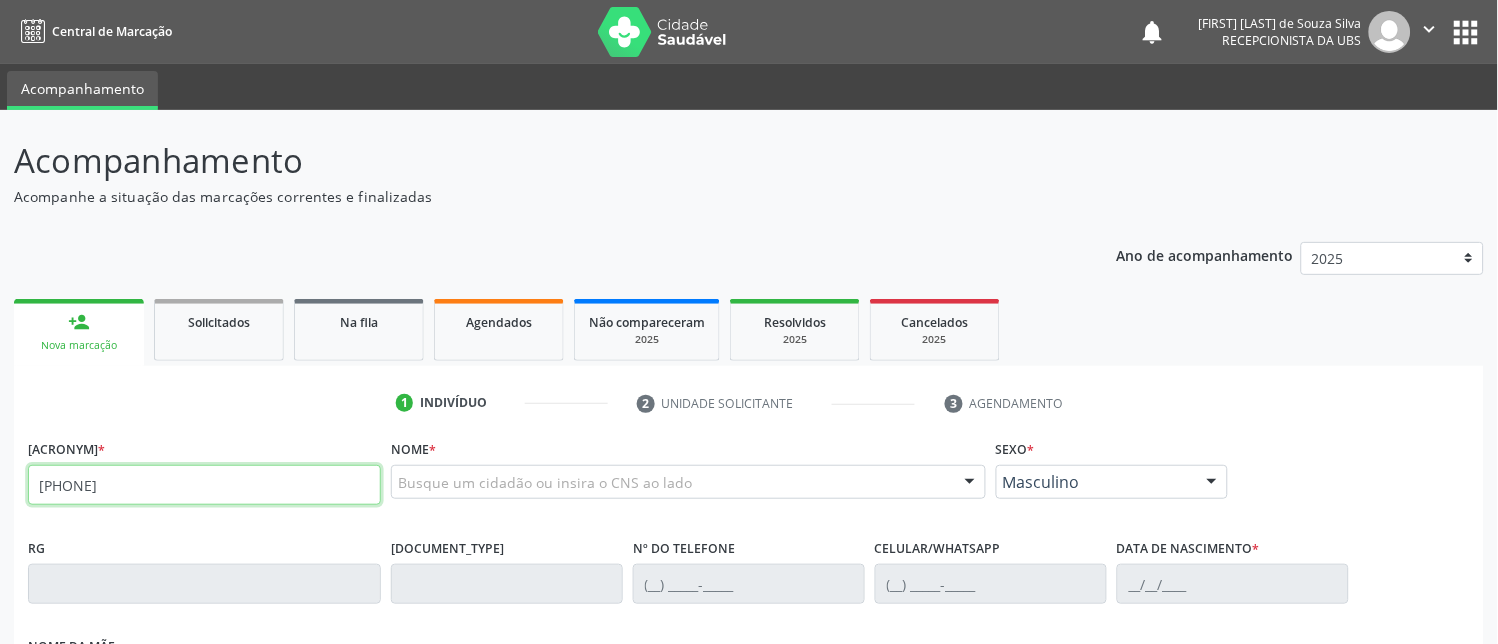 type on "[PHONE]" 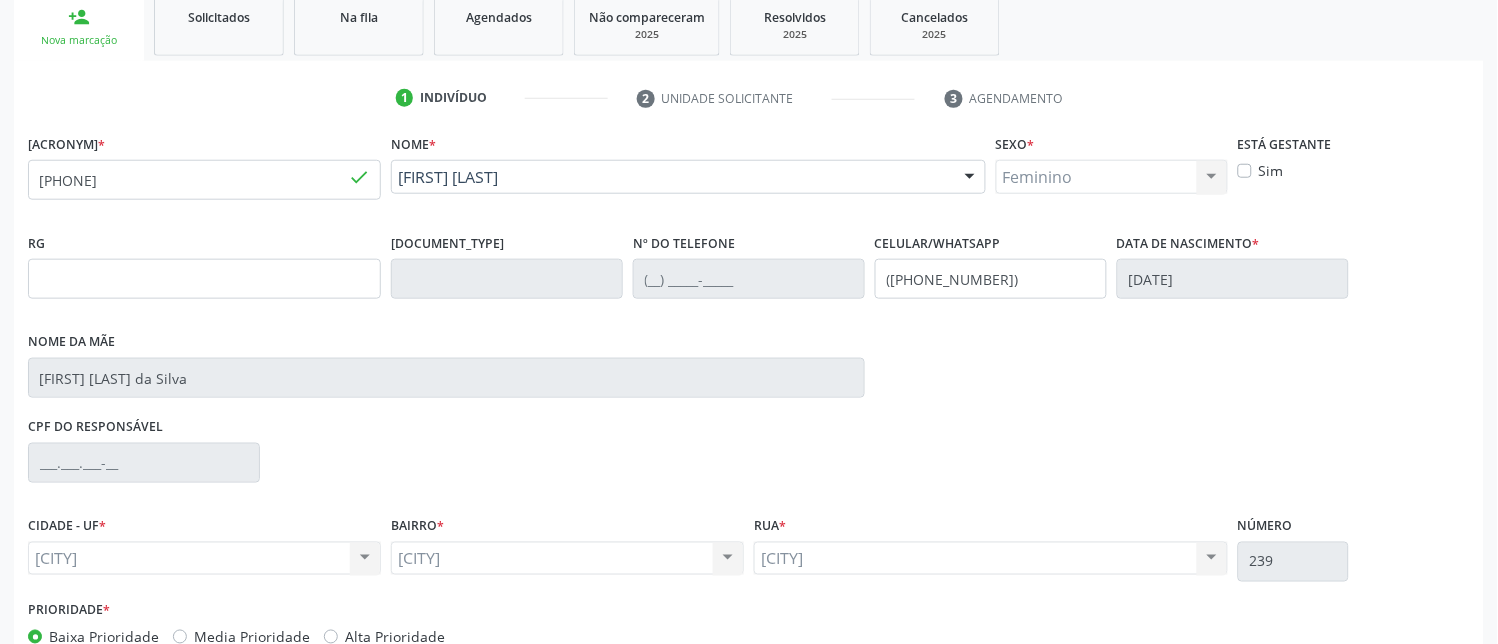 scroll, scrollTop: 425, scrollLeft: 0, axis: vertical 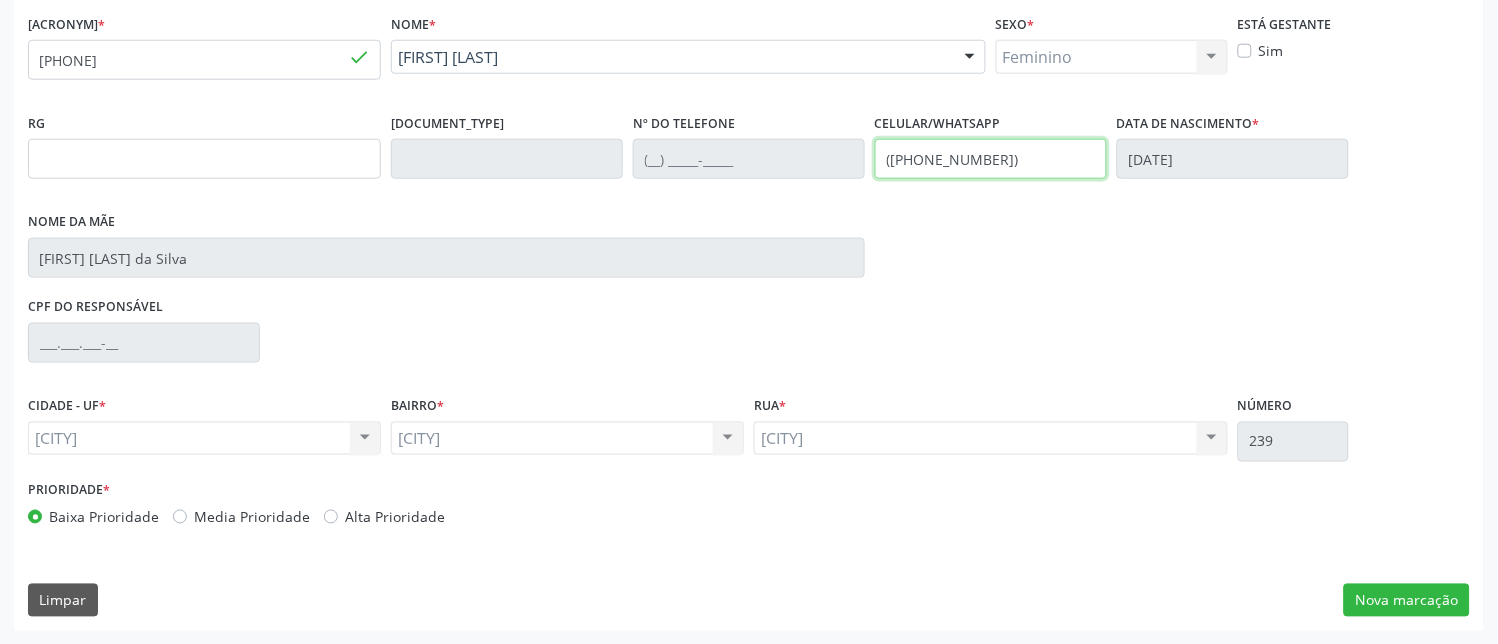 drag, startPoint x: 1020, startPoint y: 164, endPoint x: 830, endPoint y: 167, distance: 190.02368 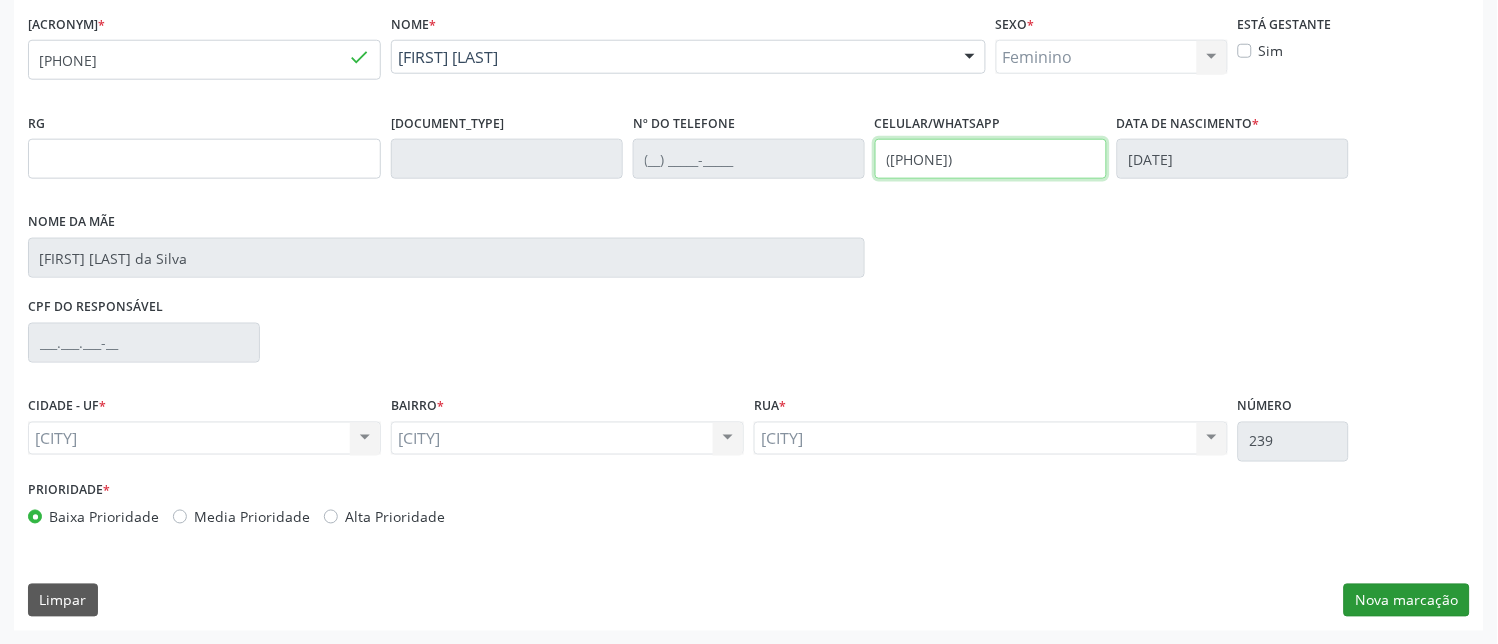 type on "([PHONE])" 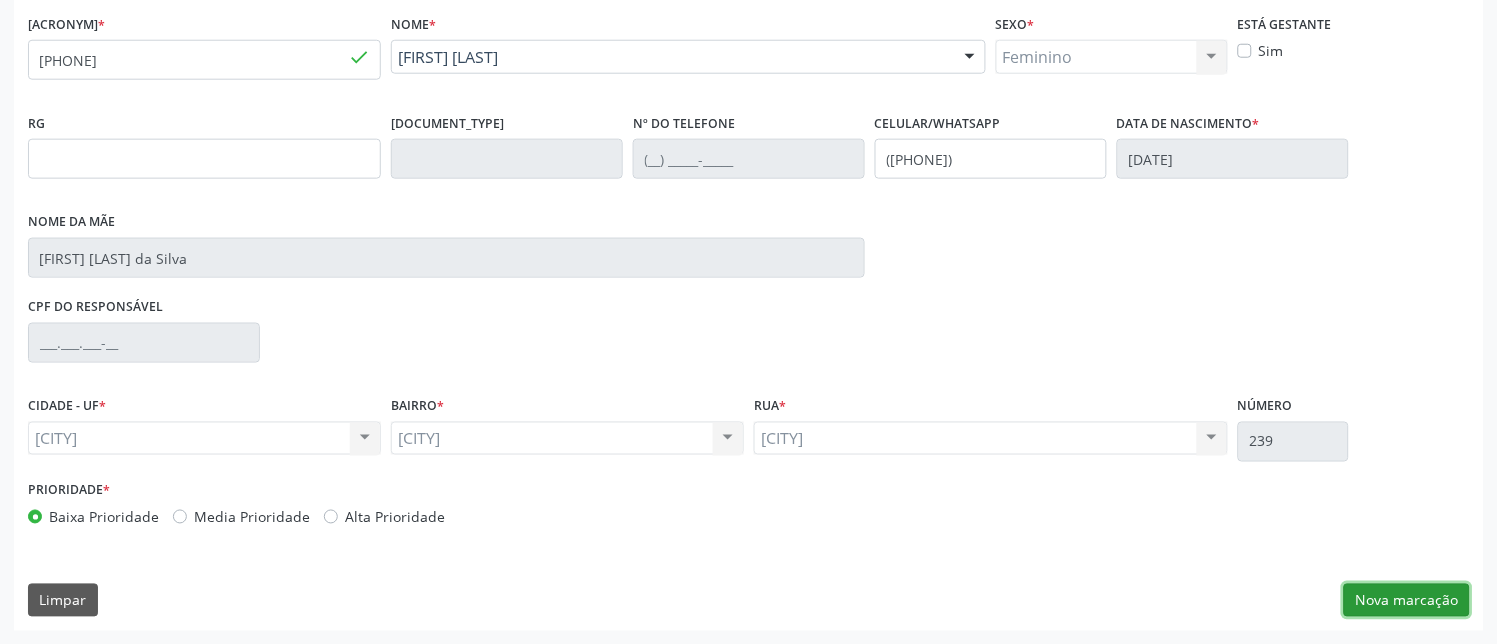 click on "Nova marcação" at bounding box center (1407, 601) 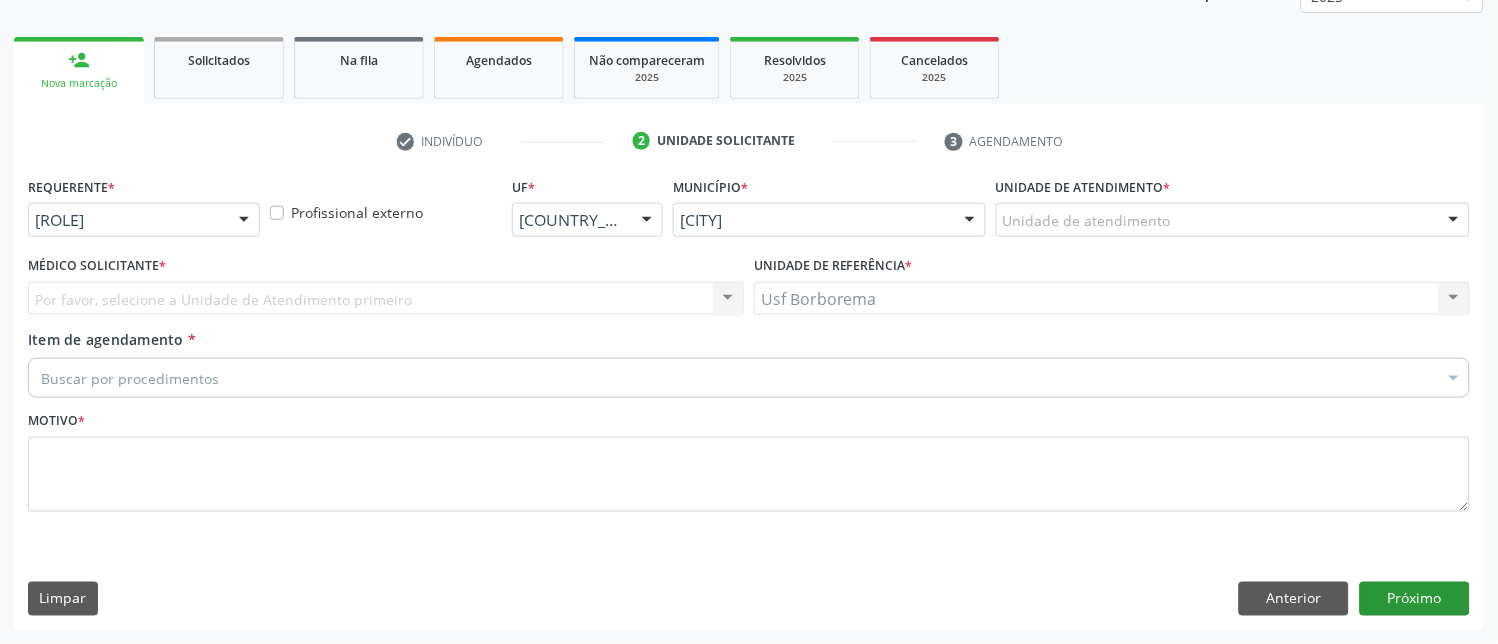 scroll, scrollTop: 261, scrollLeft: 0, axis: vertical 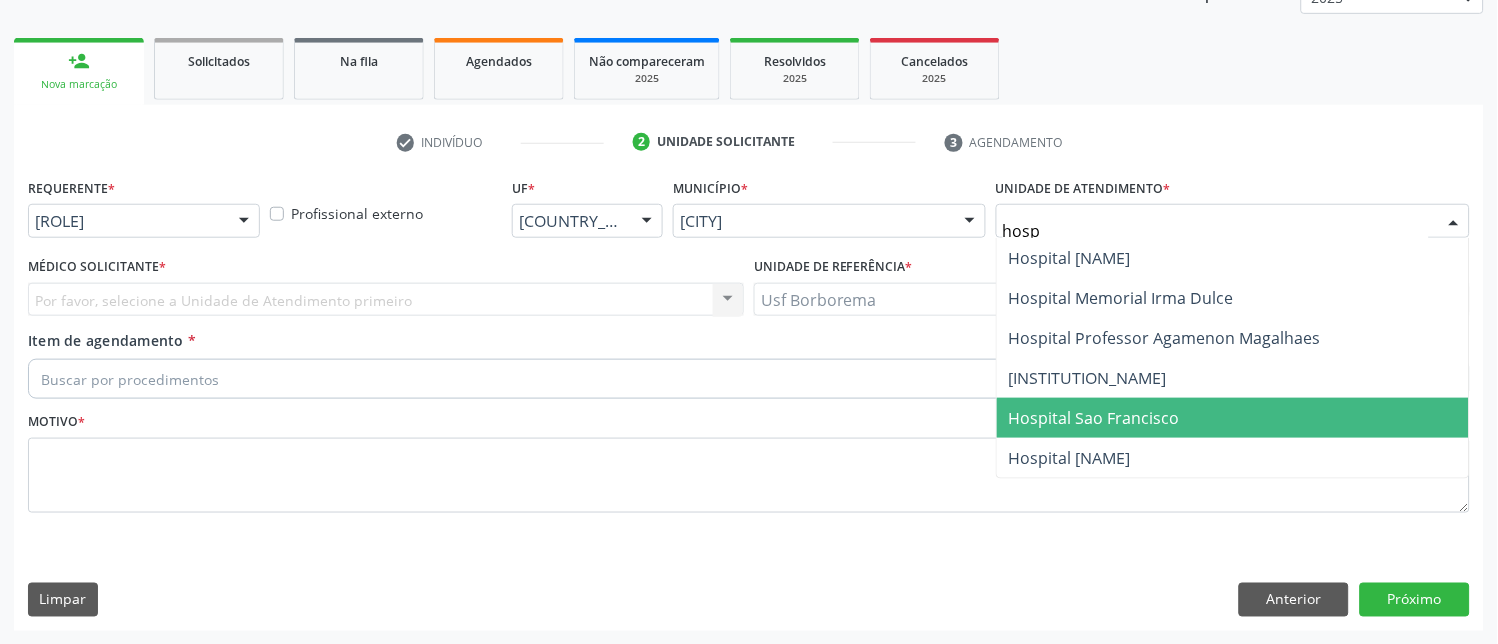 click on "Hospital Sao Francisco" at bounding box center [1233, 418] 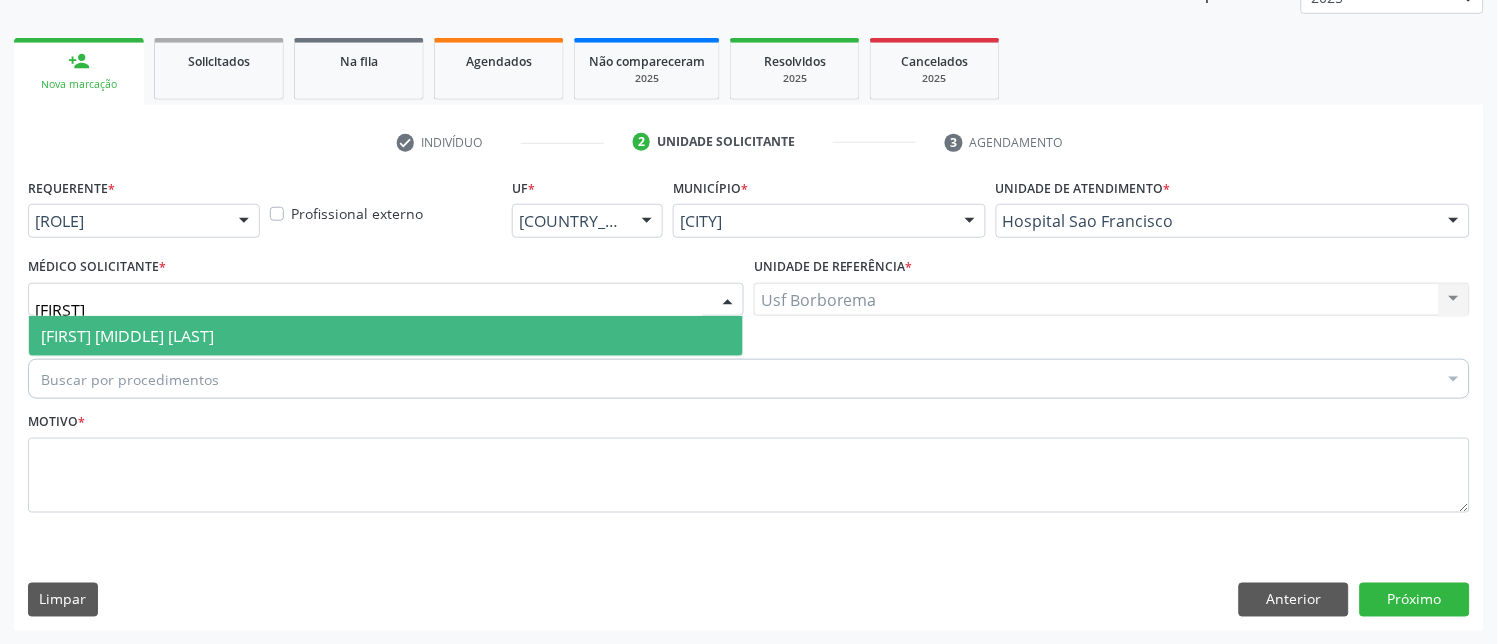 click on "[FIRST] [MIDDLE] [LAST]" at bounding box center [127, 336] 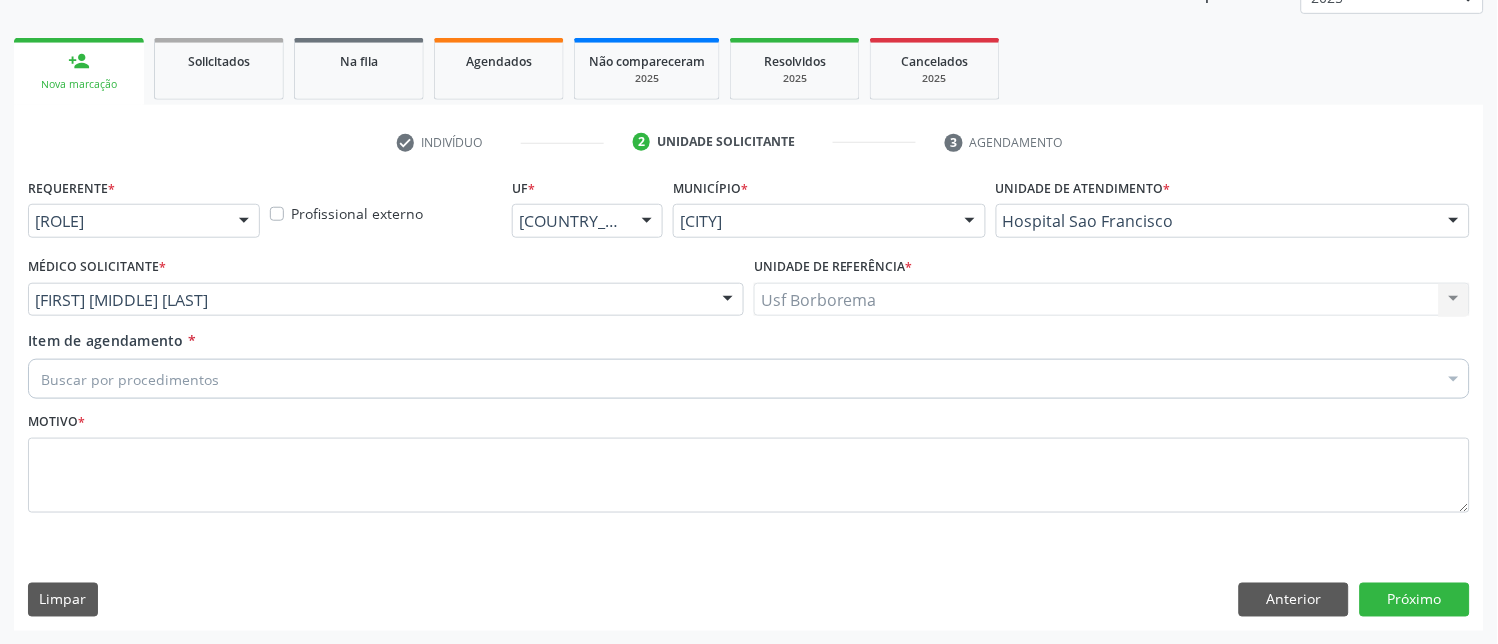 click on "Item de agendamento
*" at bounding box center [41, 379] 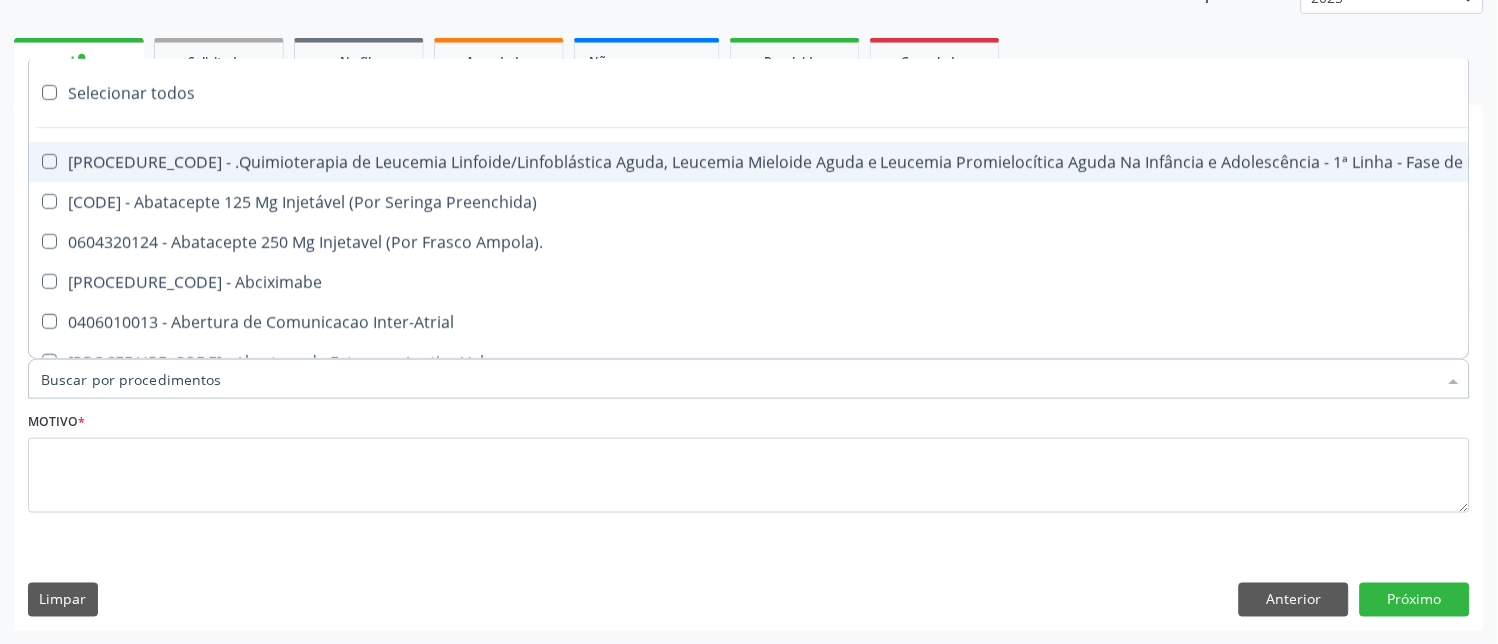 type on "2" 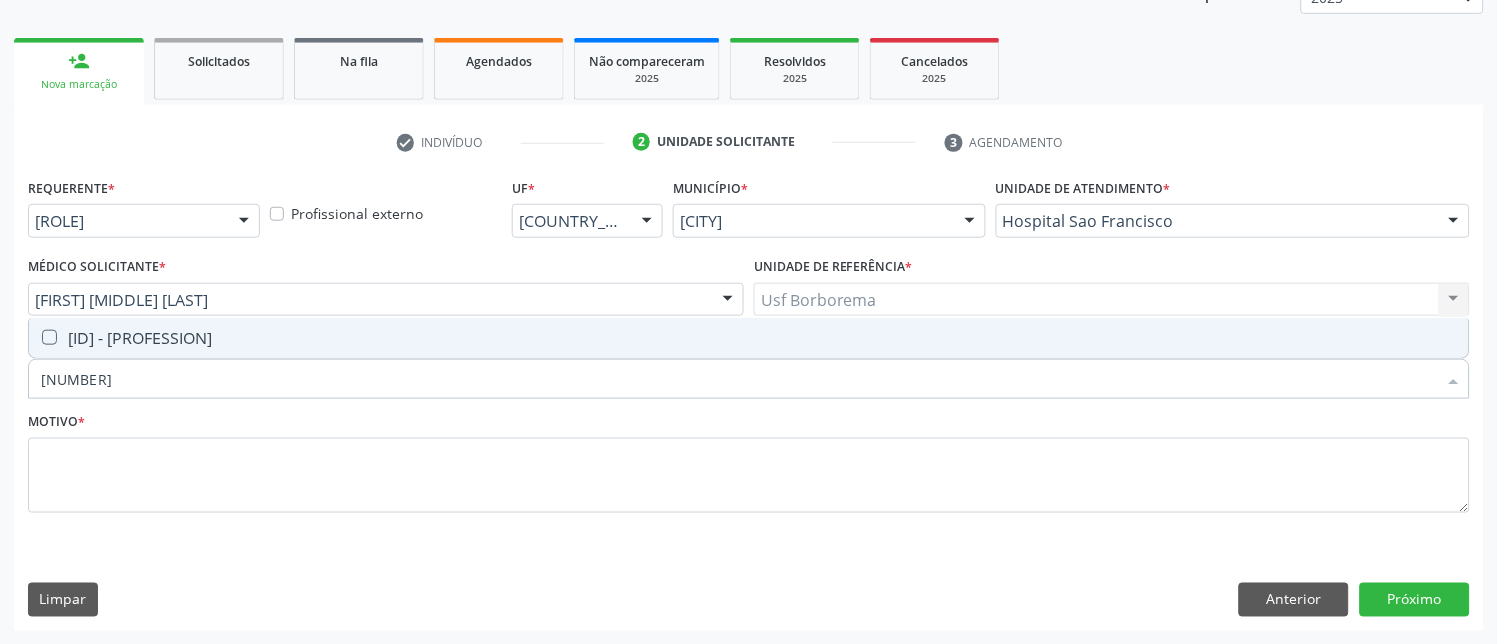 click at bounding box center [49, 337] 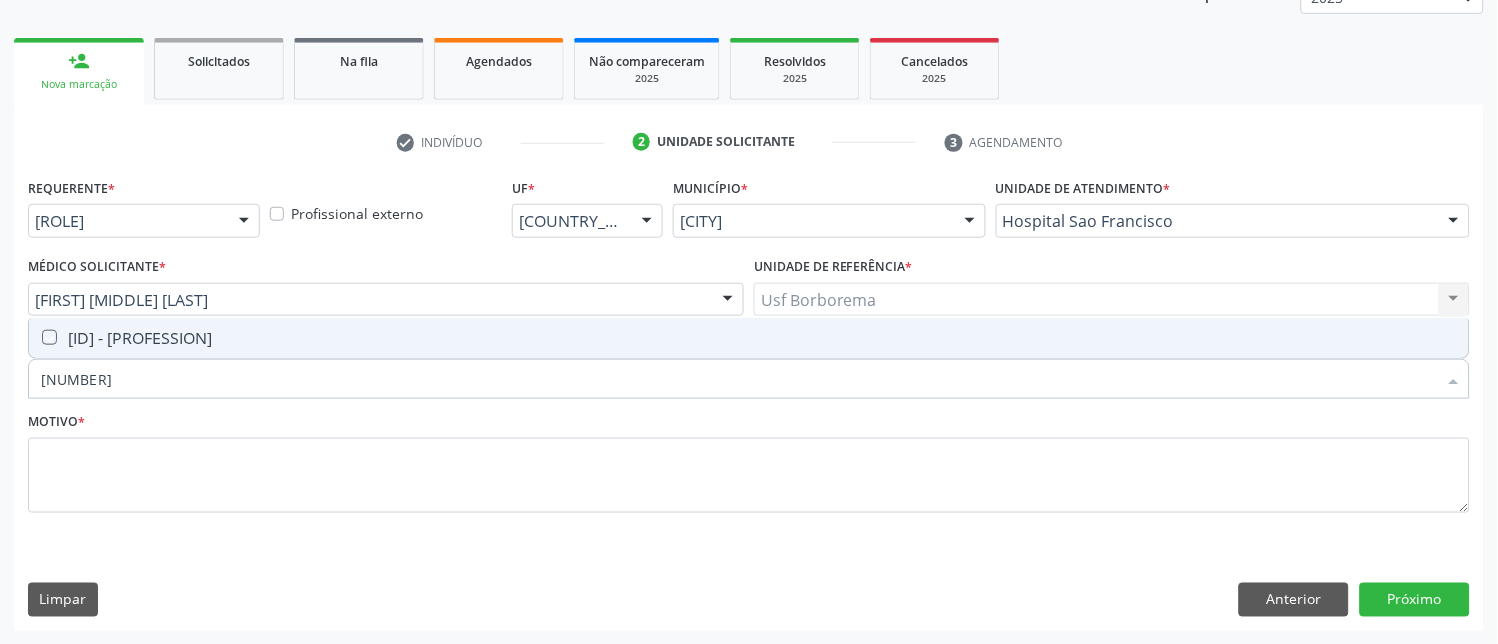 click at bounding box center (49, 337) 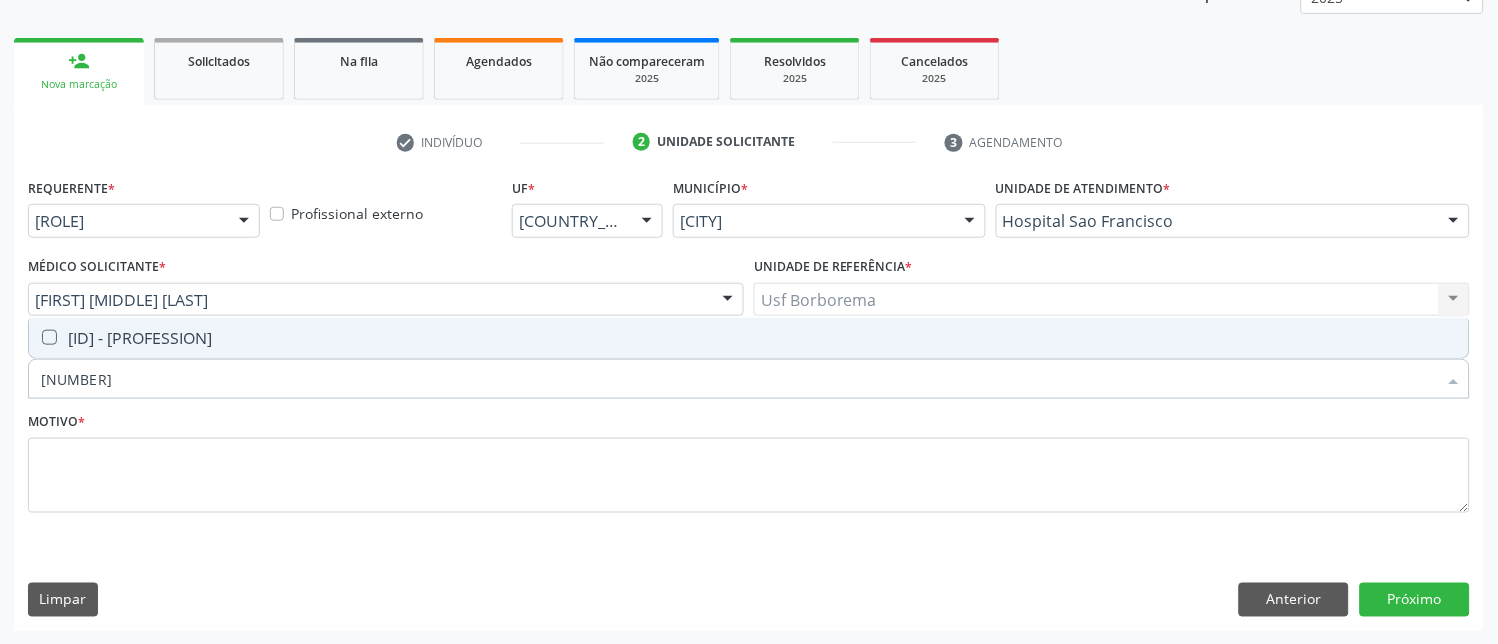 click at bounding box center (49, 337) 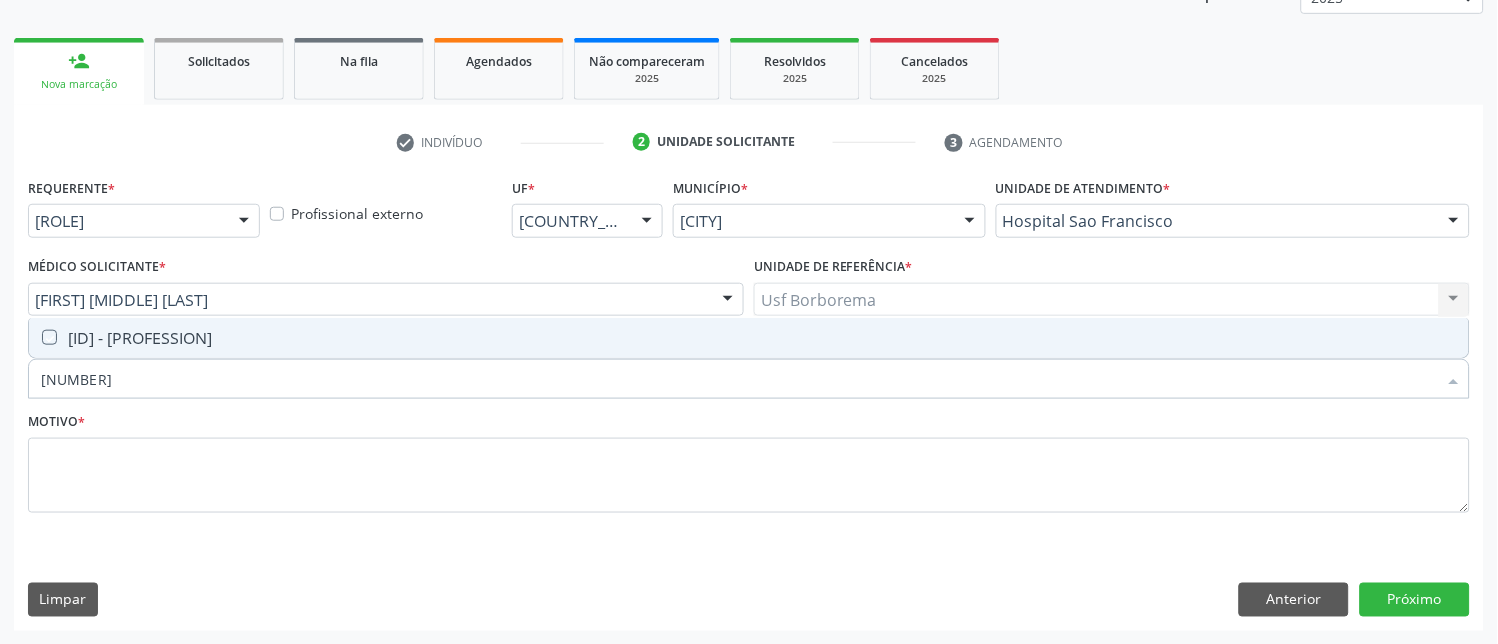 click at bounding box center (35, 337) 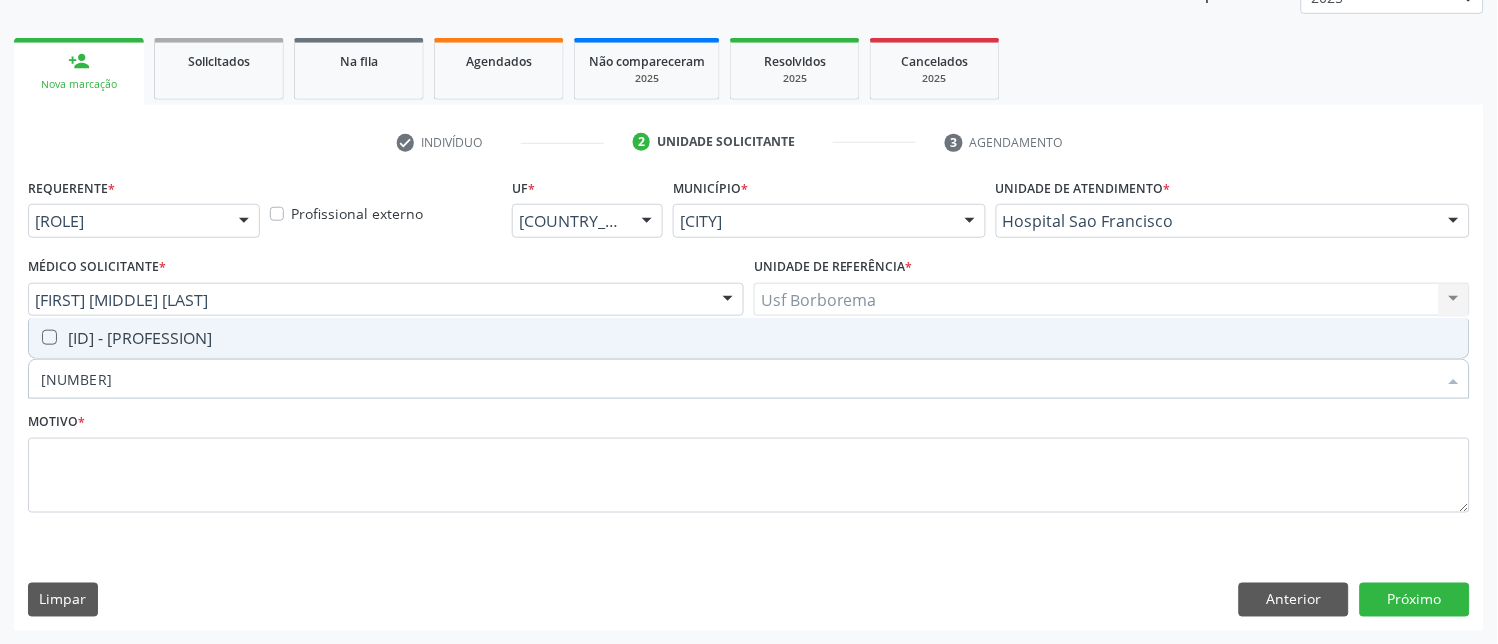 checkbox on "true" 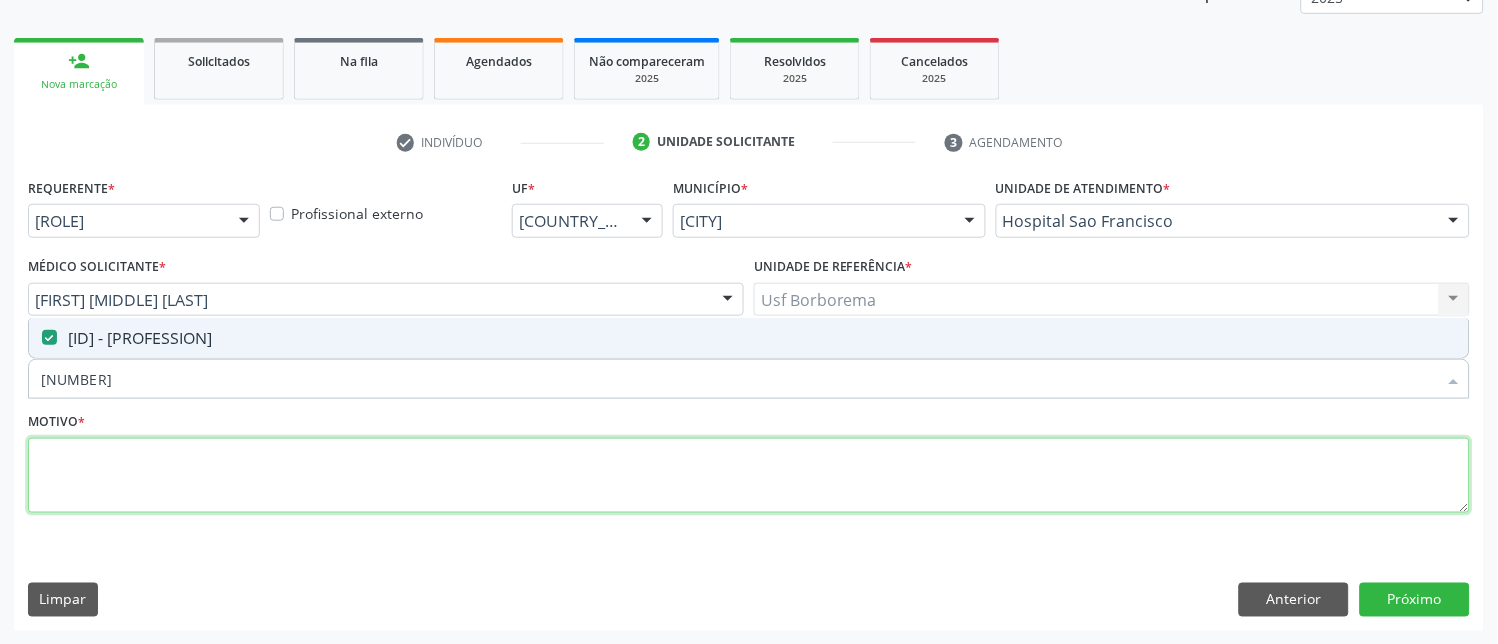 click at bounding box center [749, 476] 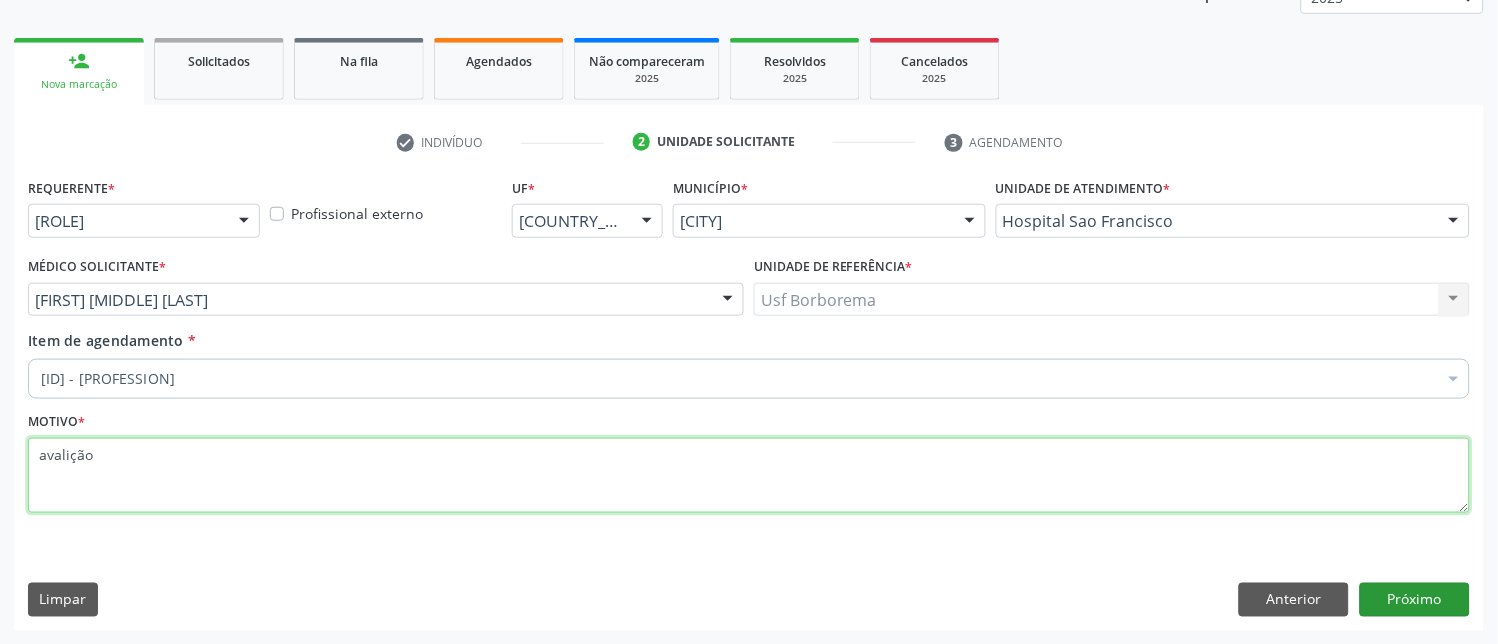 type on "avalição" 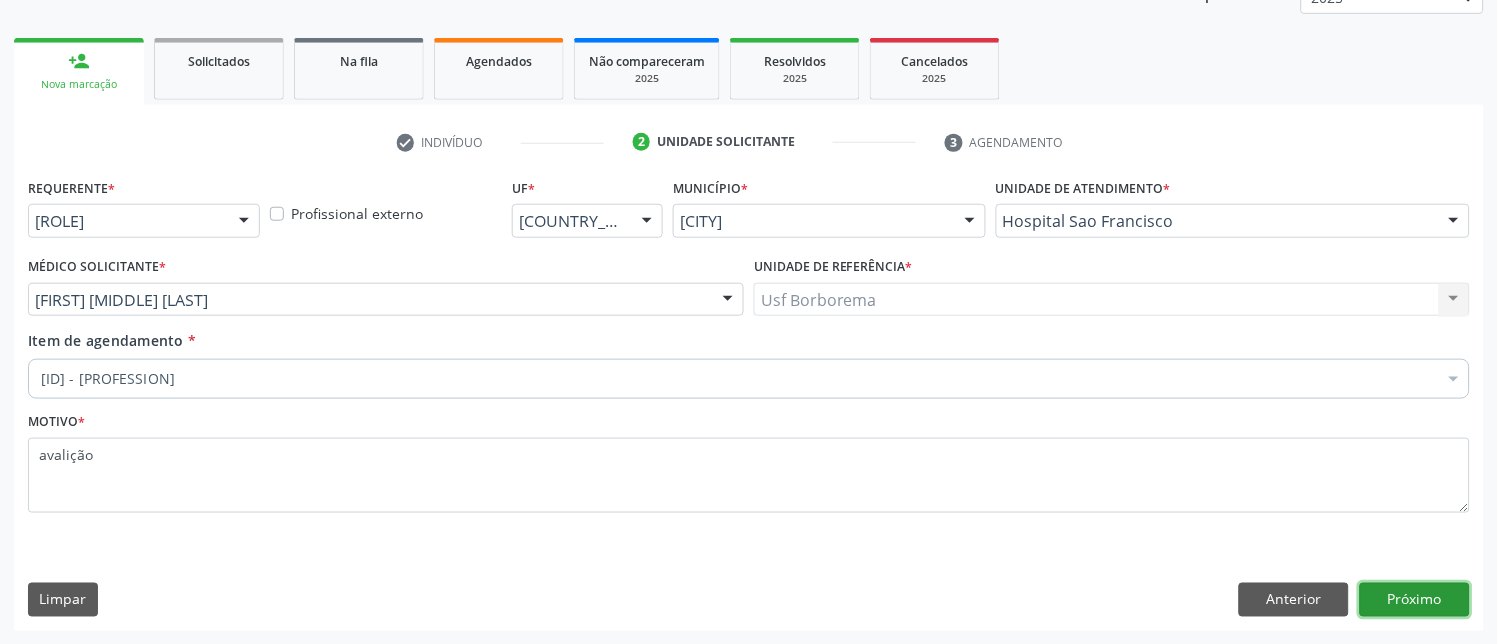 click on "Próximo" at bounding box center [1415, 600] 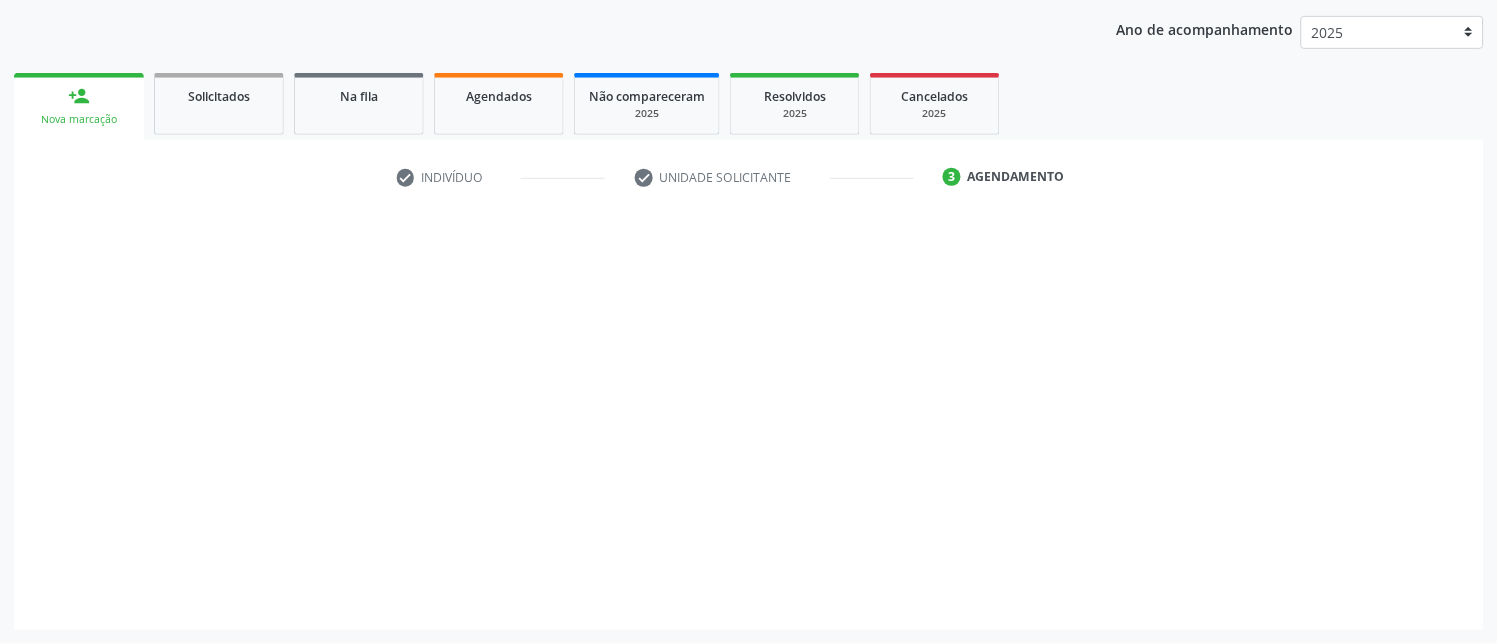 scroll, scrollTop: 225, scrollLeft: 0, axis: vertical 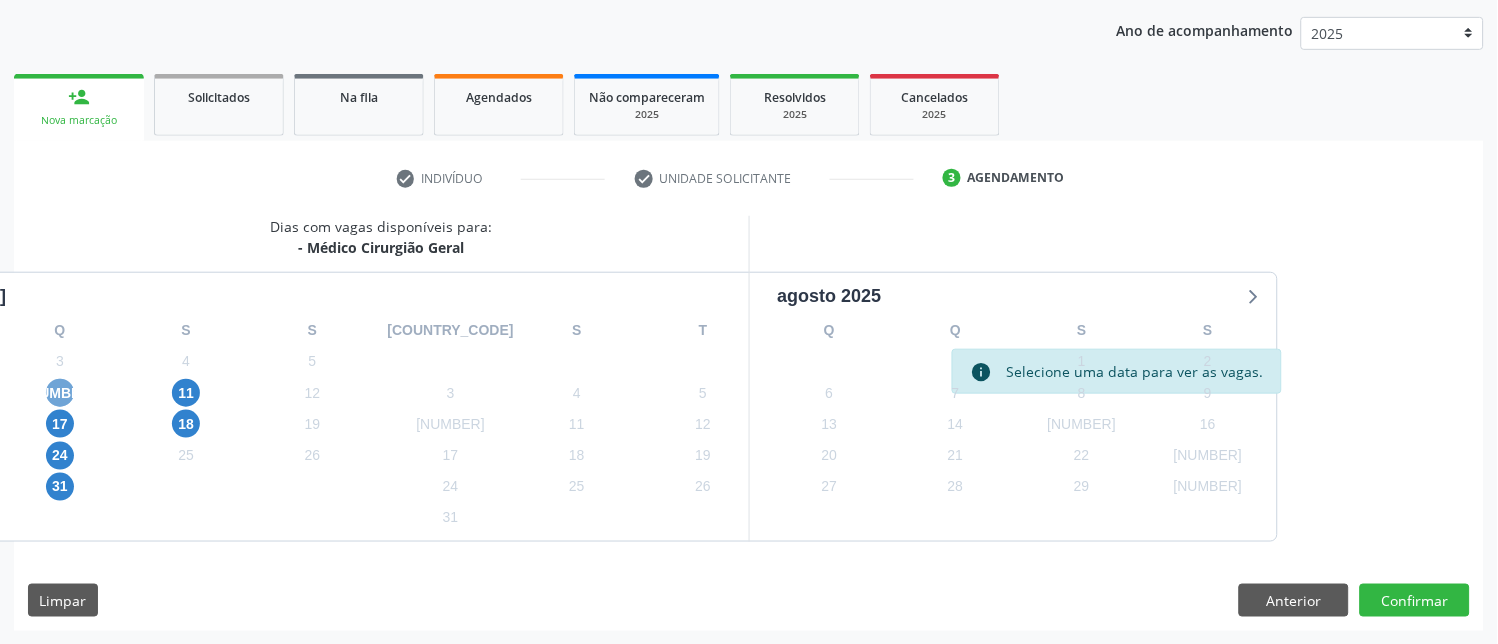 click on "[NUMBER]" at bounding box center (60, 393) 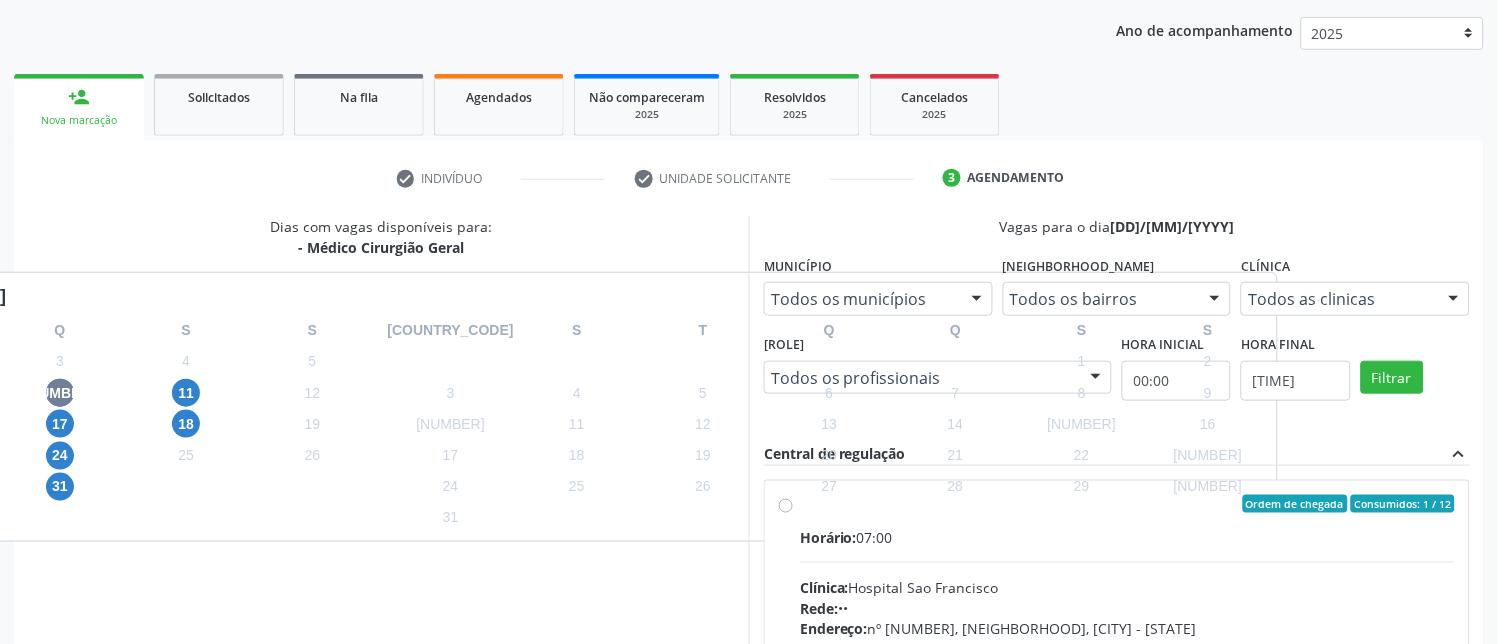 click on "Consumidos: 1 / 12
Horário:   07:00
Clínica:  Hospital Sao Francisco
Rede:
--
Endereço:   nº 384, Varzea, [CITY] - [STATE]
Telefone:   [PHONE]
Profissional:
[PERSON_NAME]
Informações adicionais sobre o atendimento
Idade de atendimento:
de 0 a 120 anos
Gênero(s) atendido(s):
Masculino e Feminino
Informações adicionais:
--" at bounding box center (1127, 648) 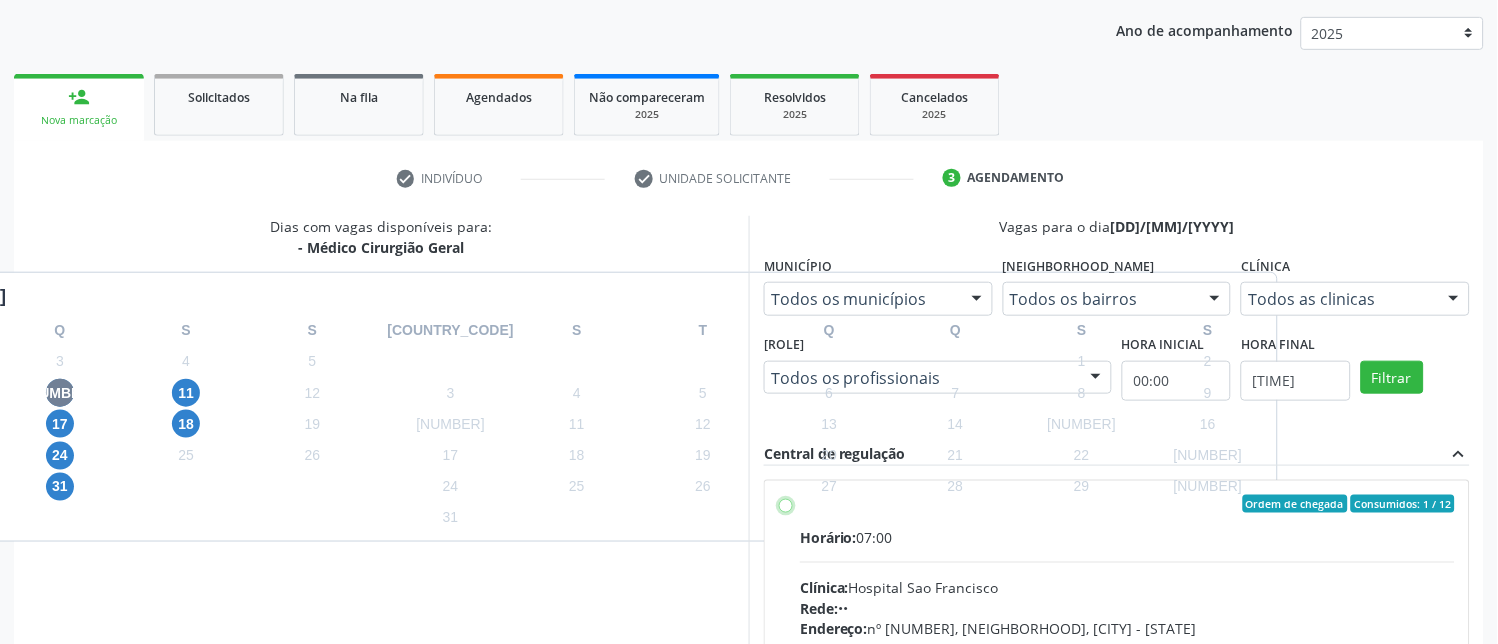 click on "Consumidos: 1 / 12
Horário:   07:00
Clínica:  Hospital Sao Francisco
Rede:
--
Endereço:   nº 384, Varzea, [CITY] - [STATE]
Telefone:   [PHONE]
Profissional:
[PERSON_NAME]
Informações adicionais sobre o atendimento
Idade de atendimento:
de 0 a 120 anos
Gênero(s) atendido(s):
Masculino e Feminino
Informações adicionais:
--" at bounding box center [786, 504] 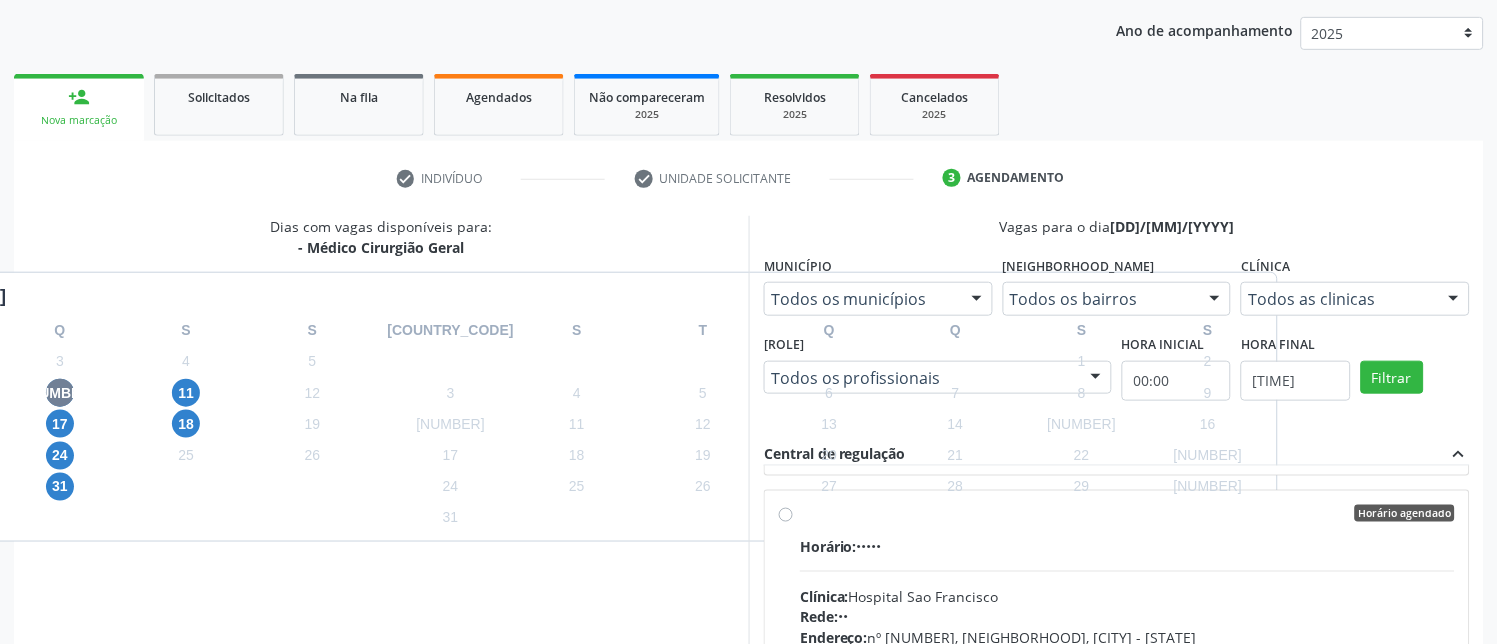 scroll, scrollTop: 1888, scrollLeft: 0, axis: vertical 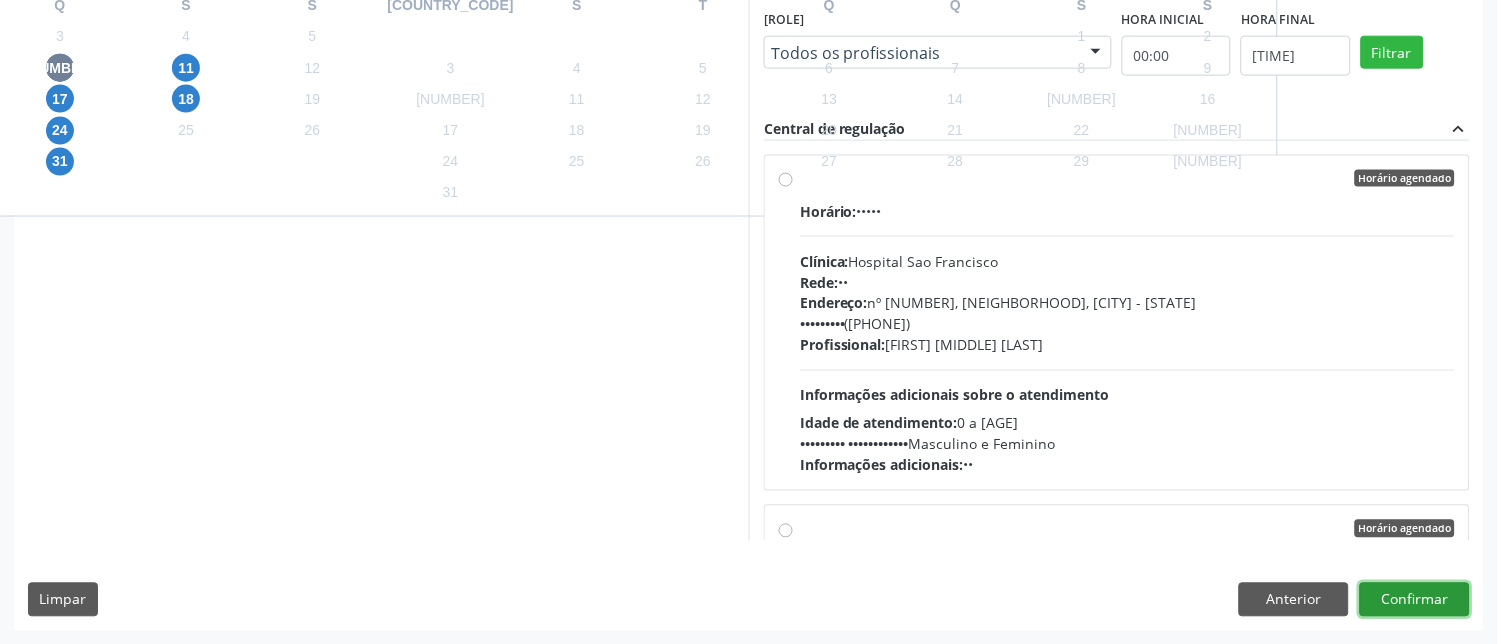 click on "Confirmar" at bounding box center (1415, 600) 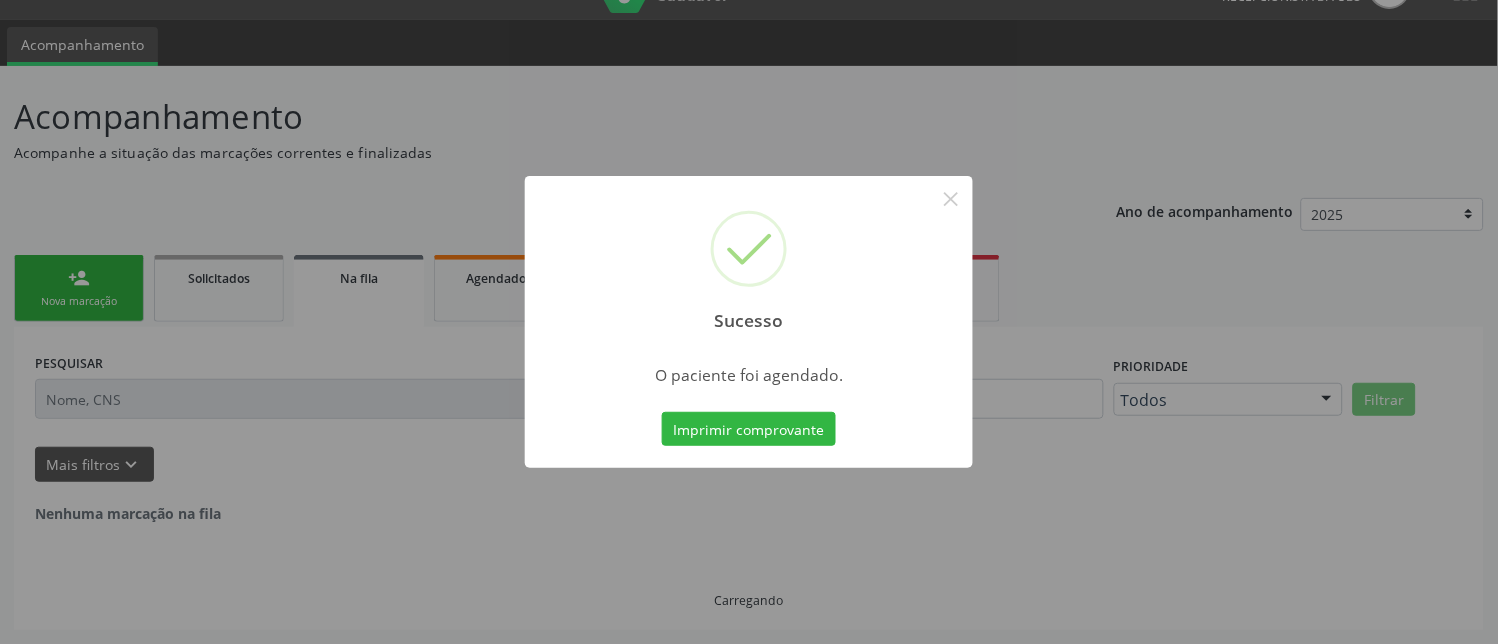 scroll, scrollTop: 0, scrollLeft: 0, axis: both 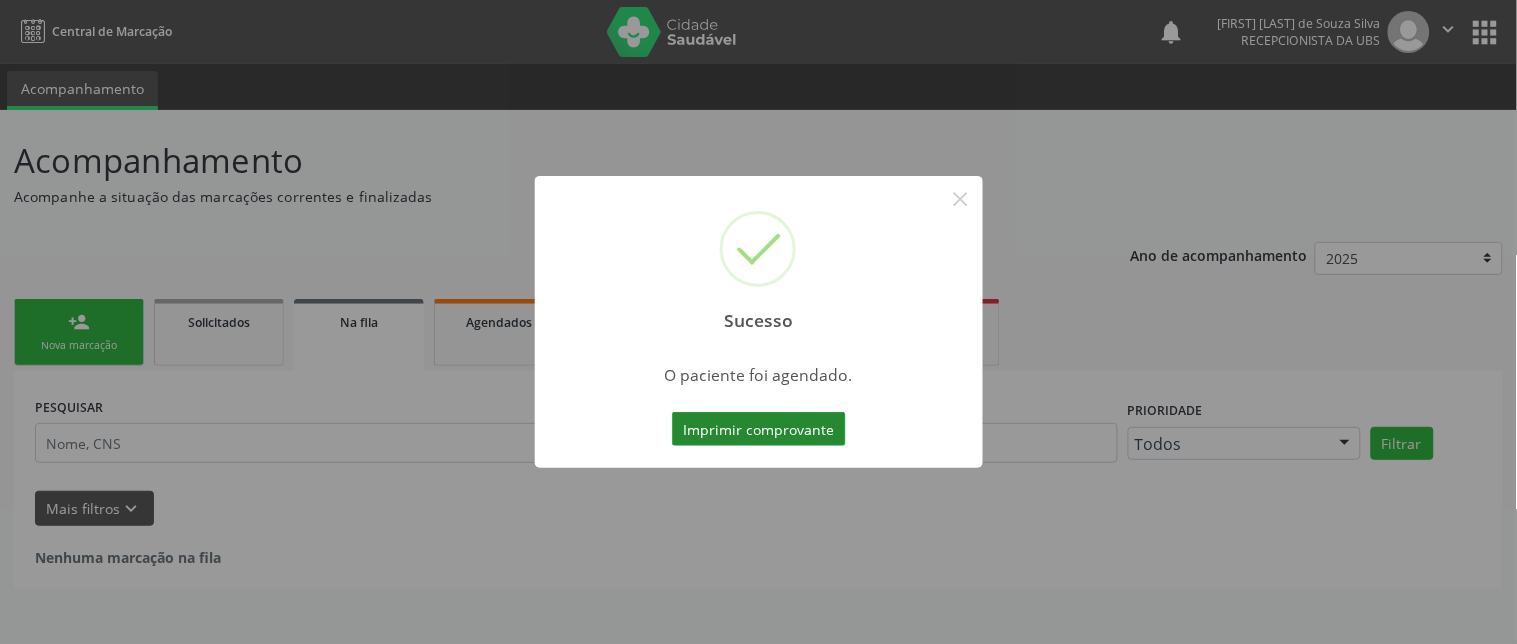 click on "Imprimir comprovante" at bounding box center (759, 429) 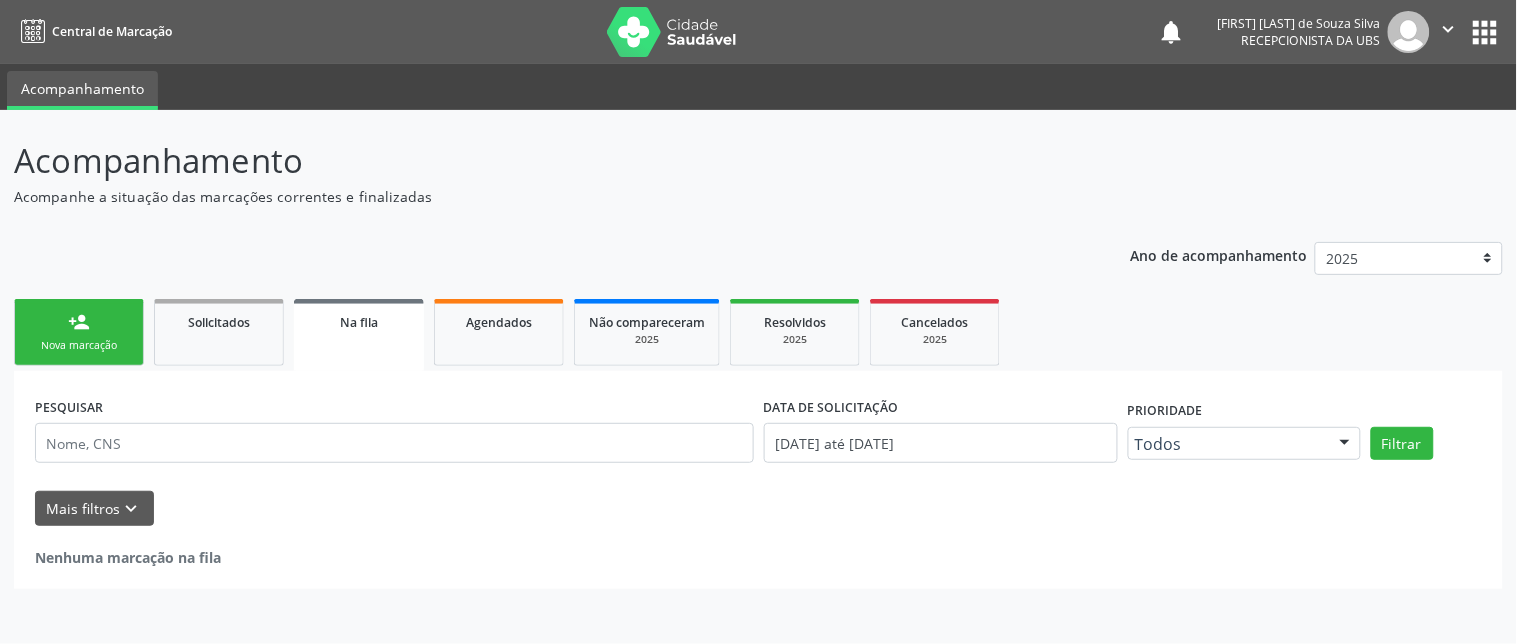 click on "Nova marcação" at bounding box center [79, 345] 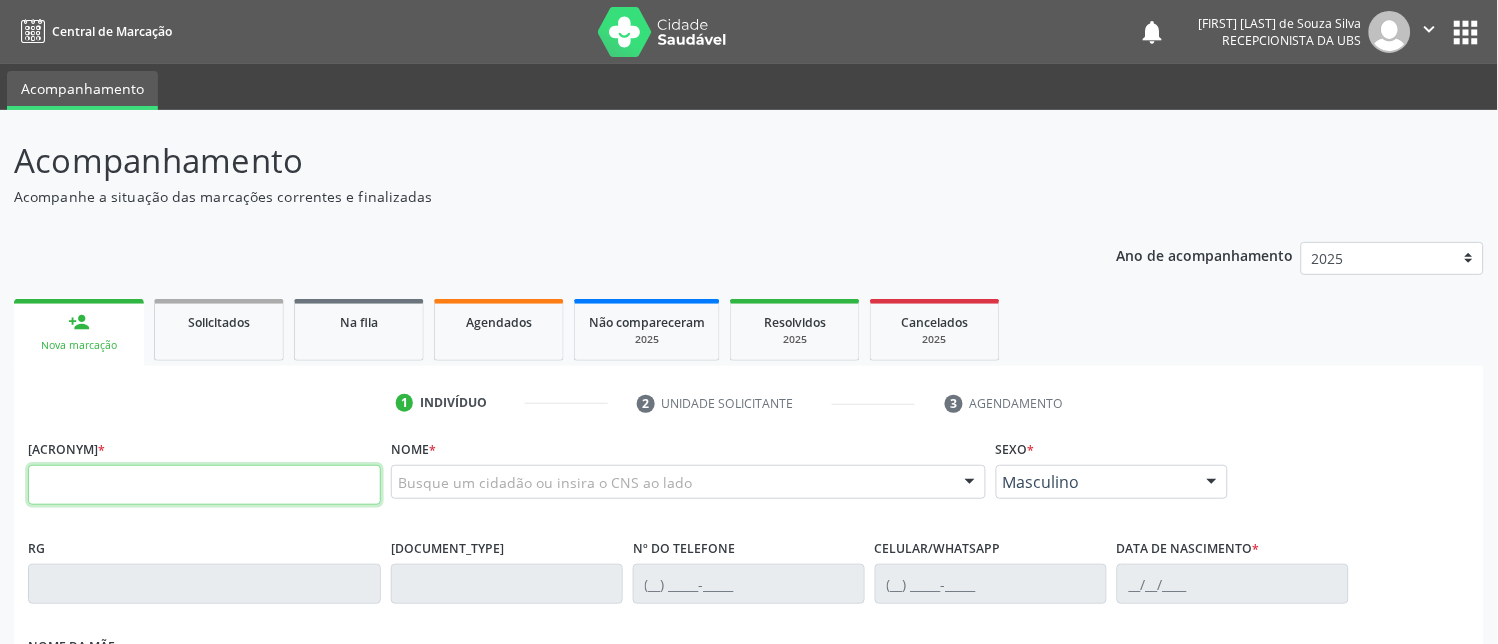 click at bounding box center (204, 485) 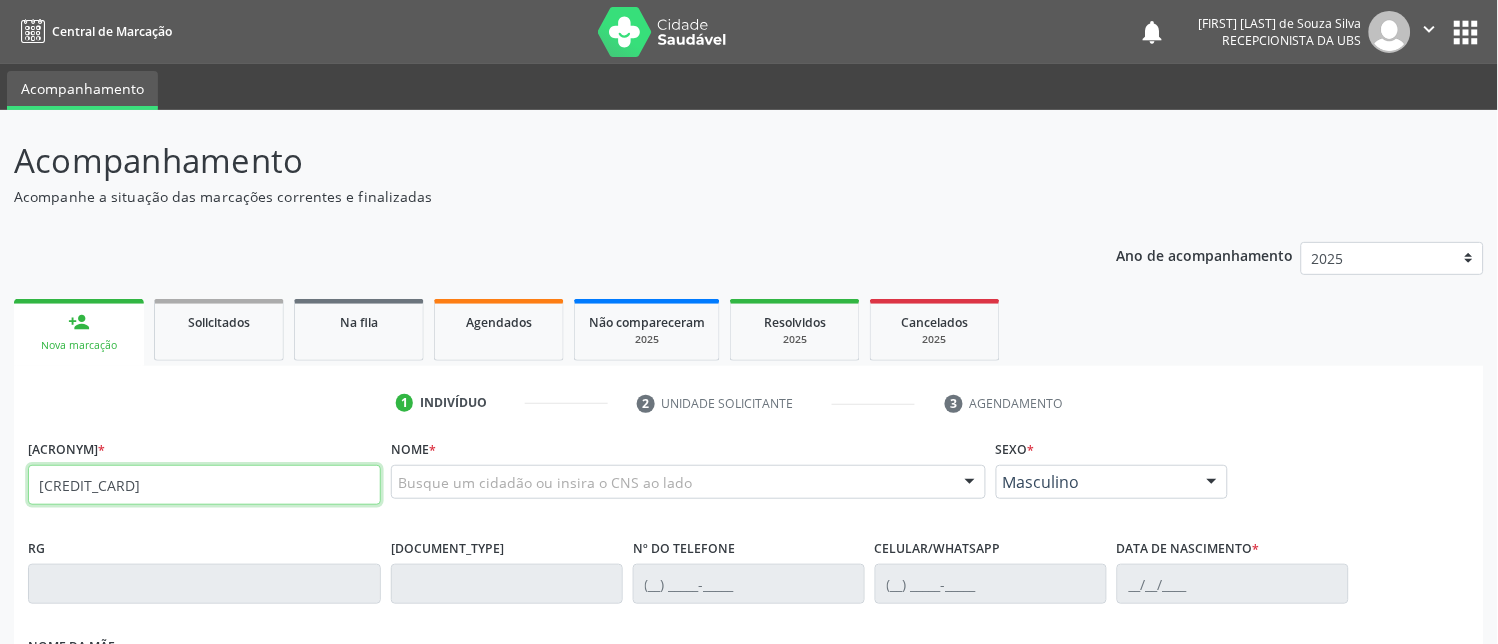 type on "[CREDIT_CARD]" 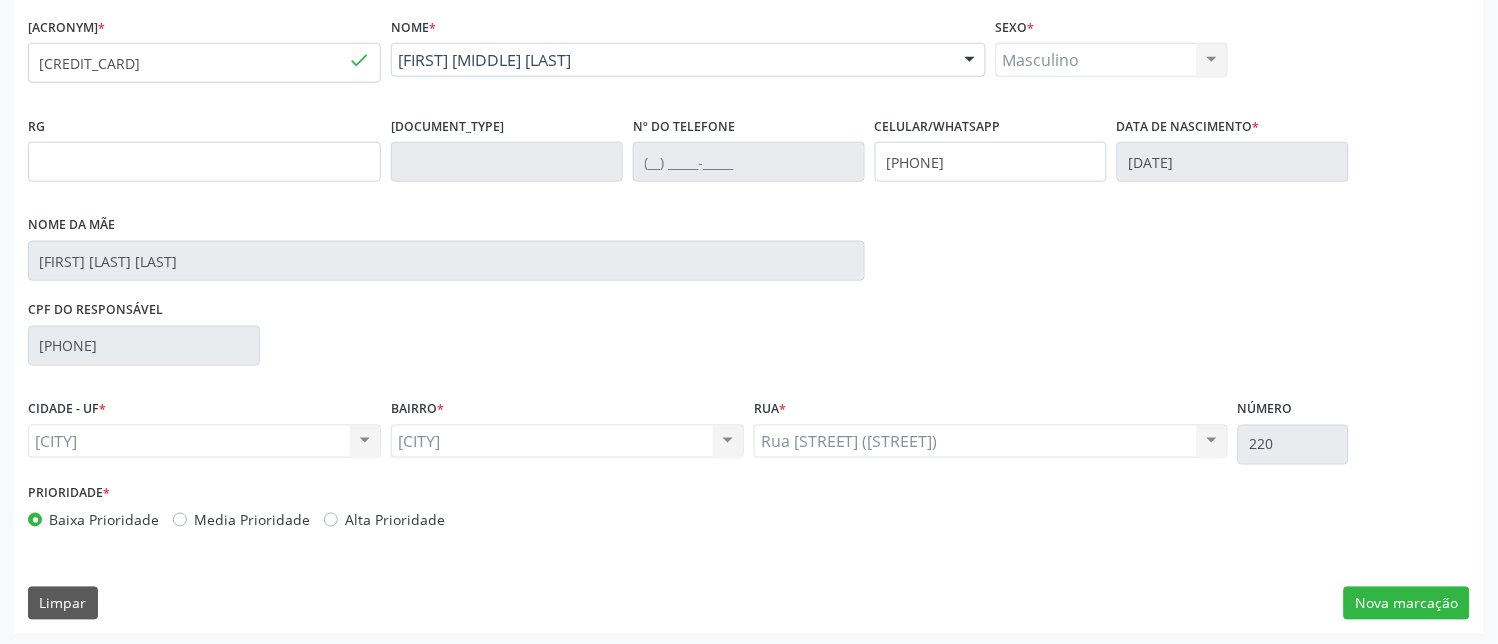 scroll, scrollTop: 425, scrollLeft: 0, axis: vertical 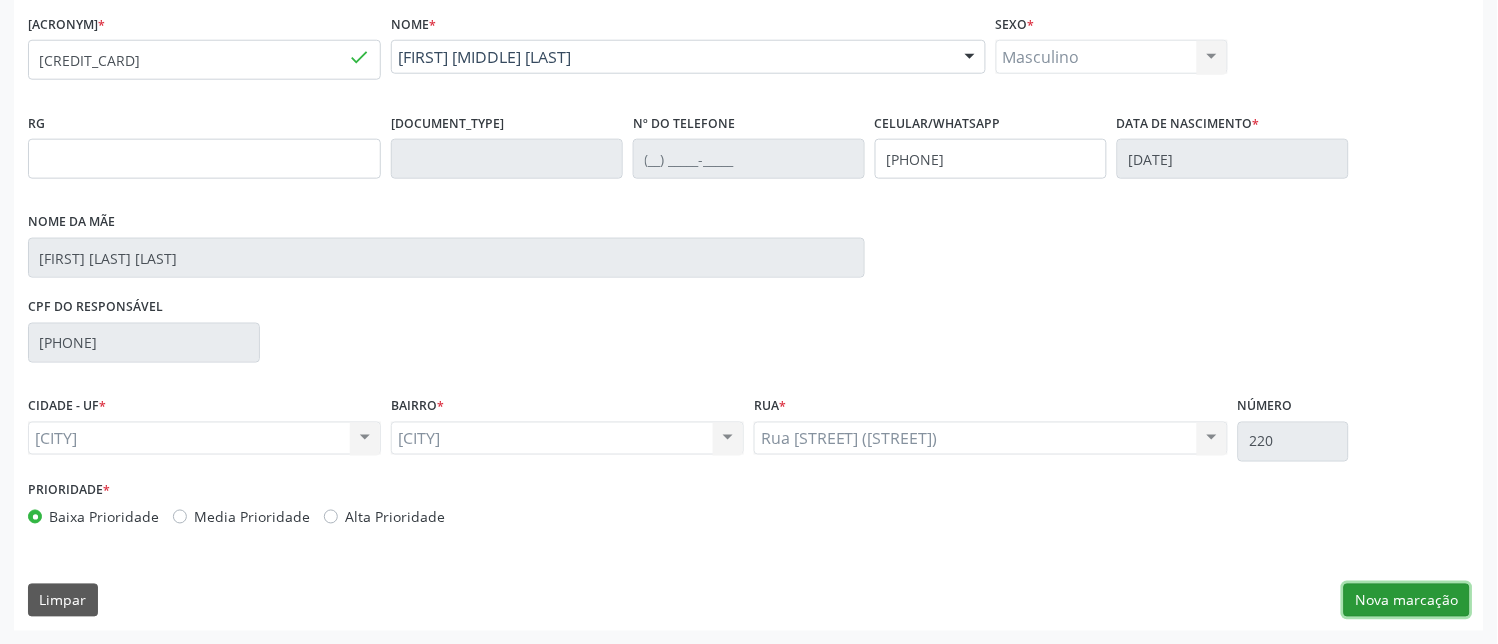 click on "Nova marcação" at bounding box center (1407, 601) 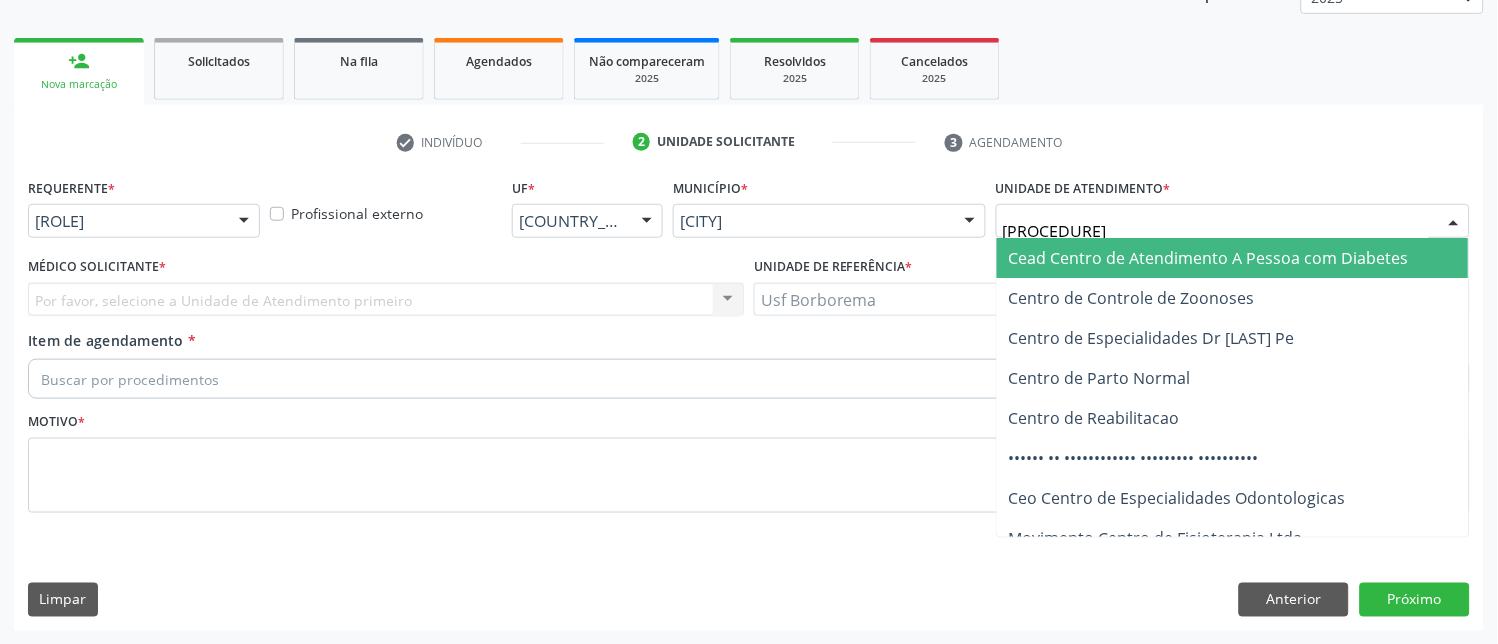 type on "centro de [SERVICE_TYPE]" 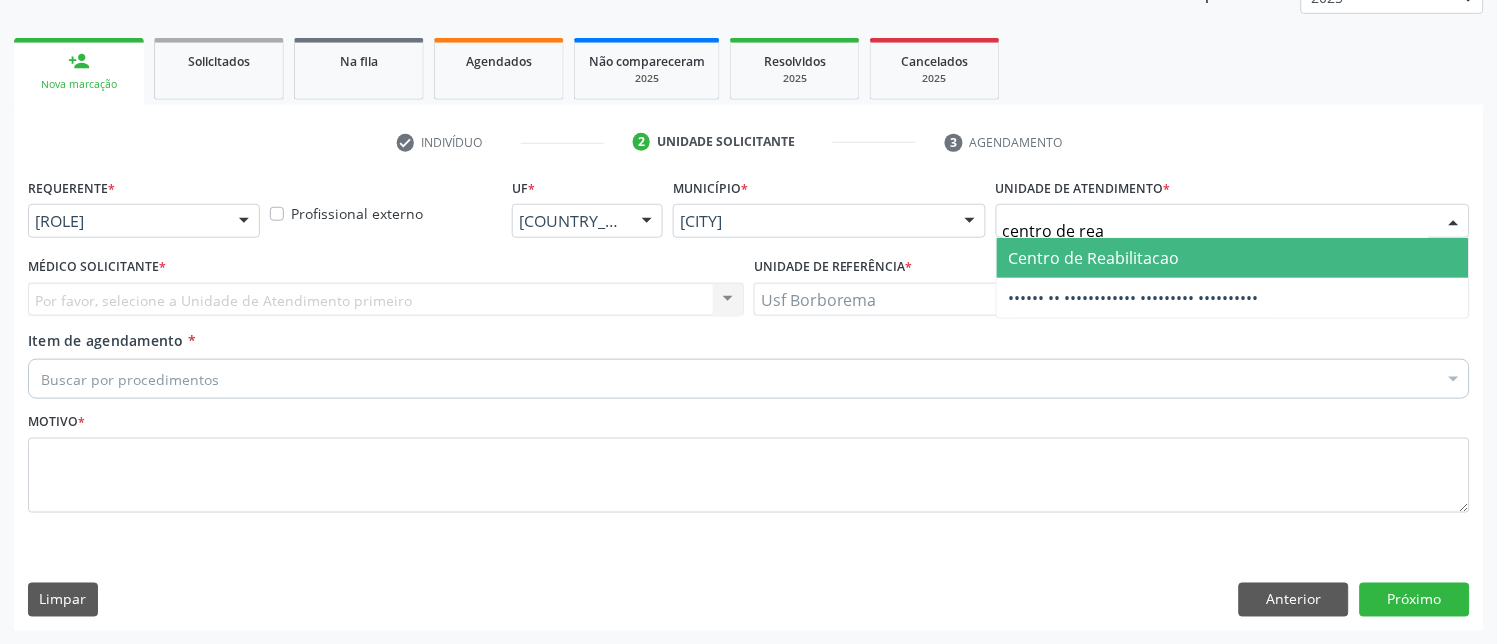 click on "Centro de Reabilitacao" at bounding box center [1094, 258] 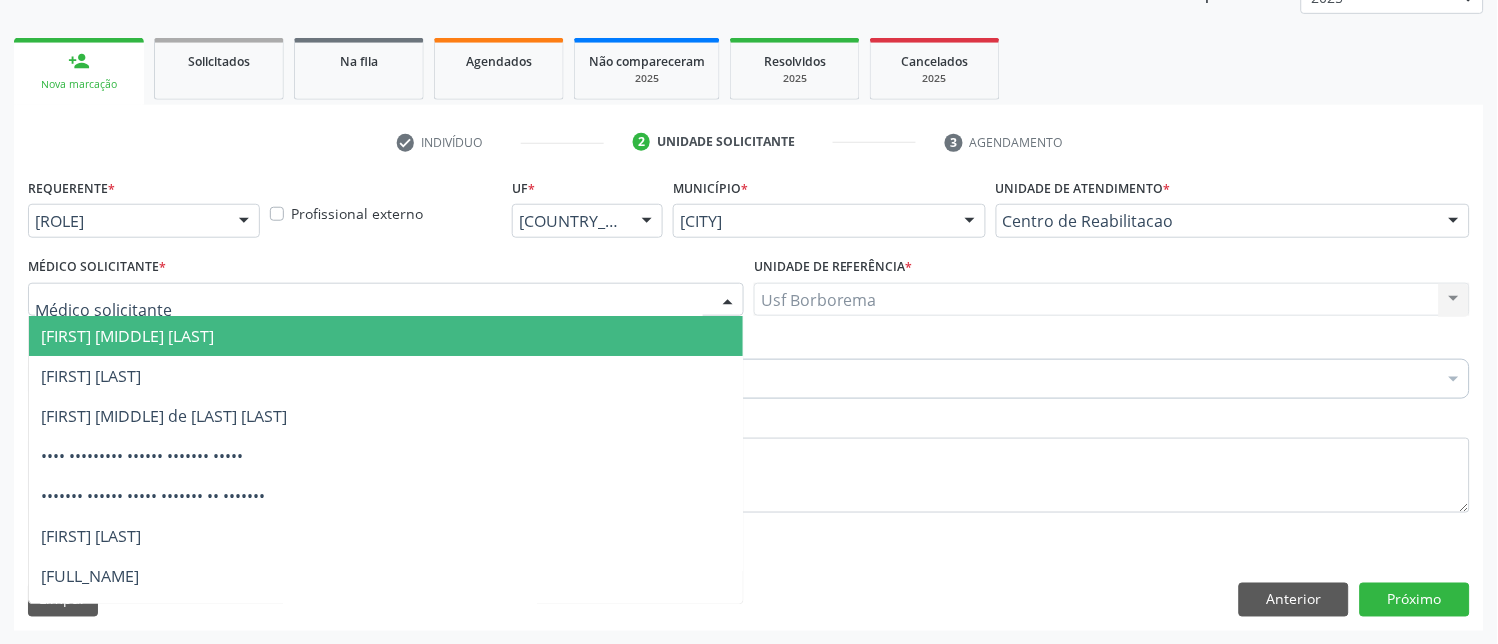 click at bounding box center [386, 300] 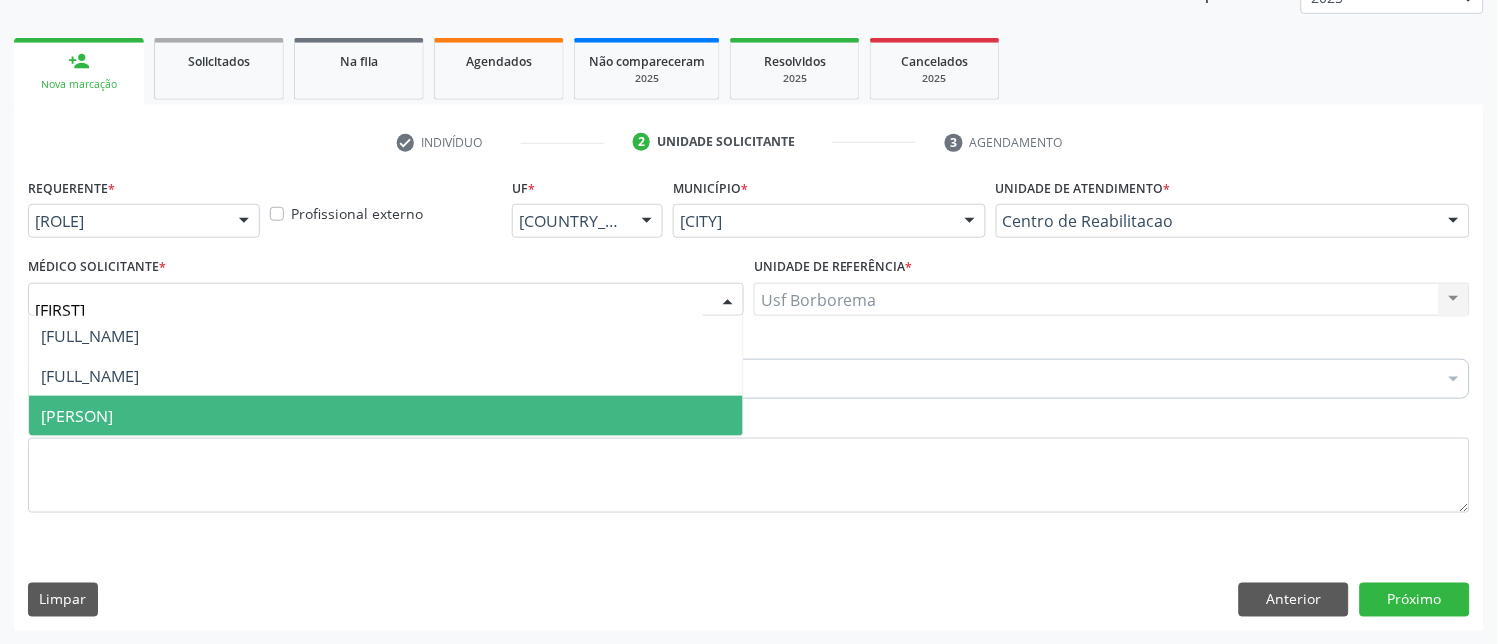 click on "[PERSON]" at bounding box center (386, 416) 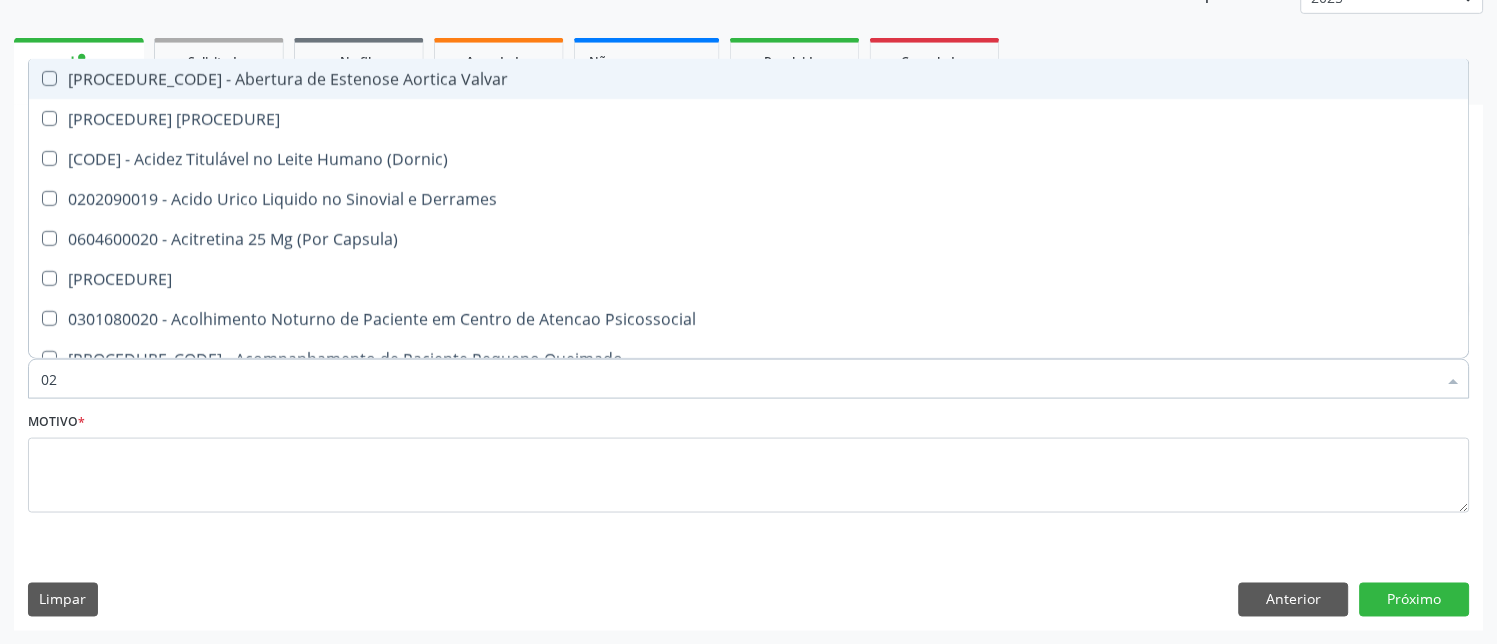 type on "021" 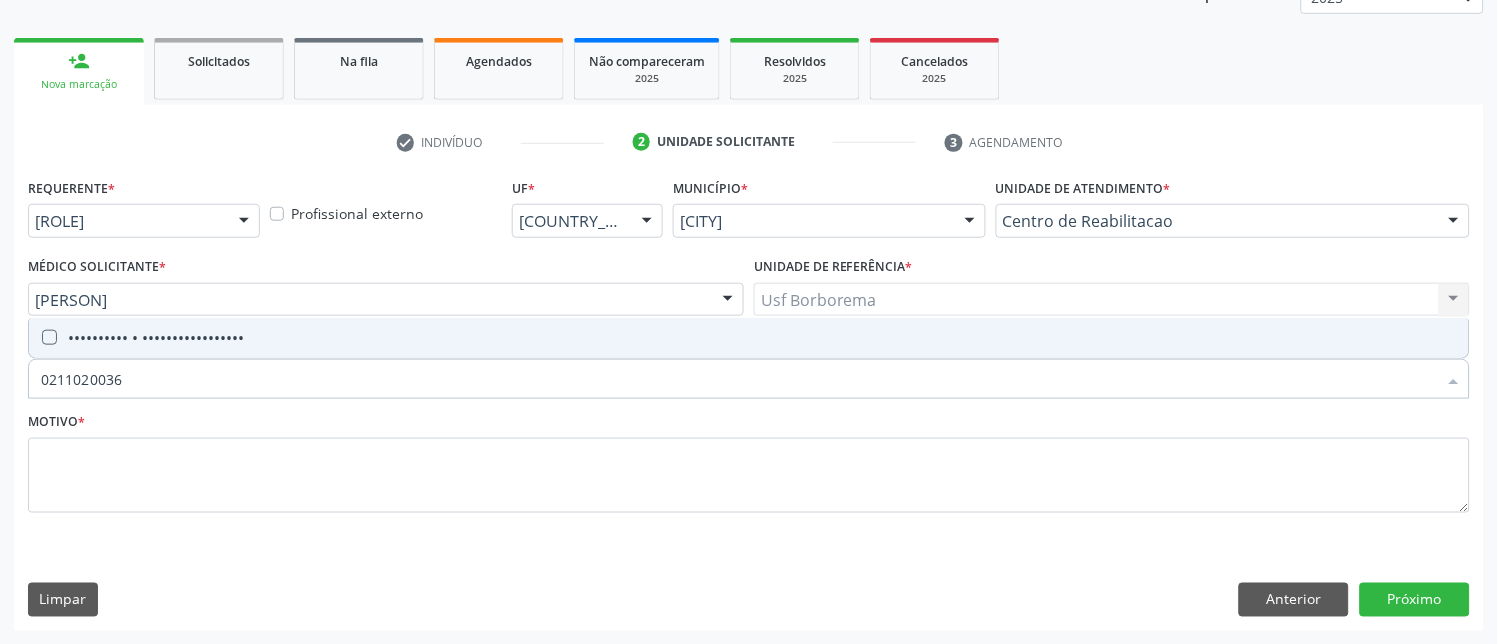click at bounding box center (49, 337) 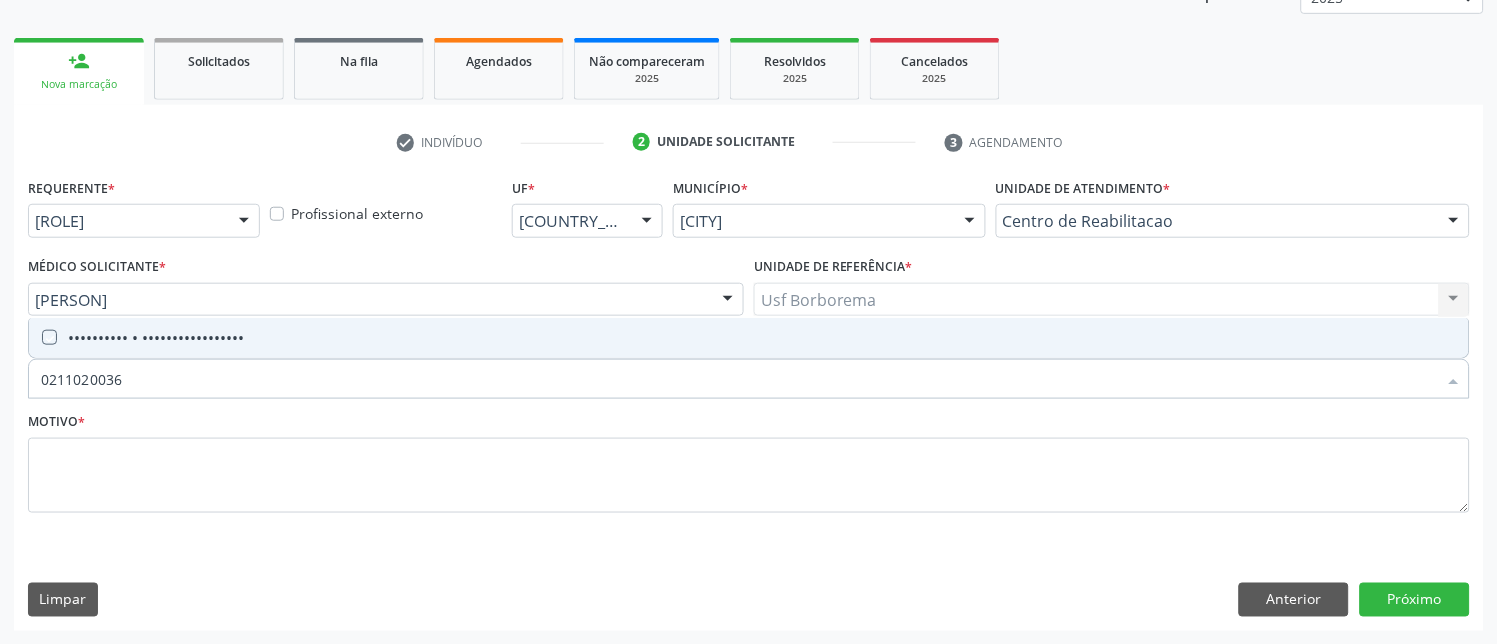 click at bounding box center [35, 337] 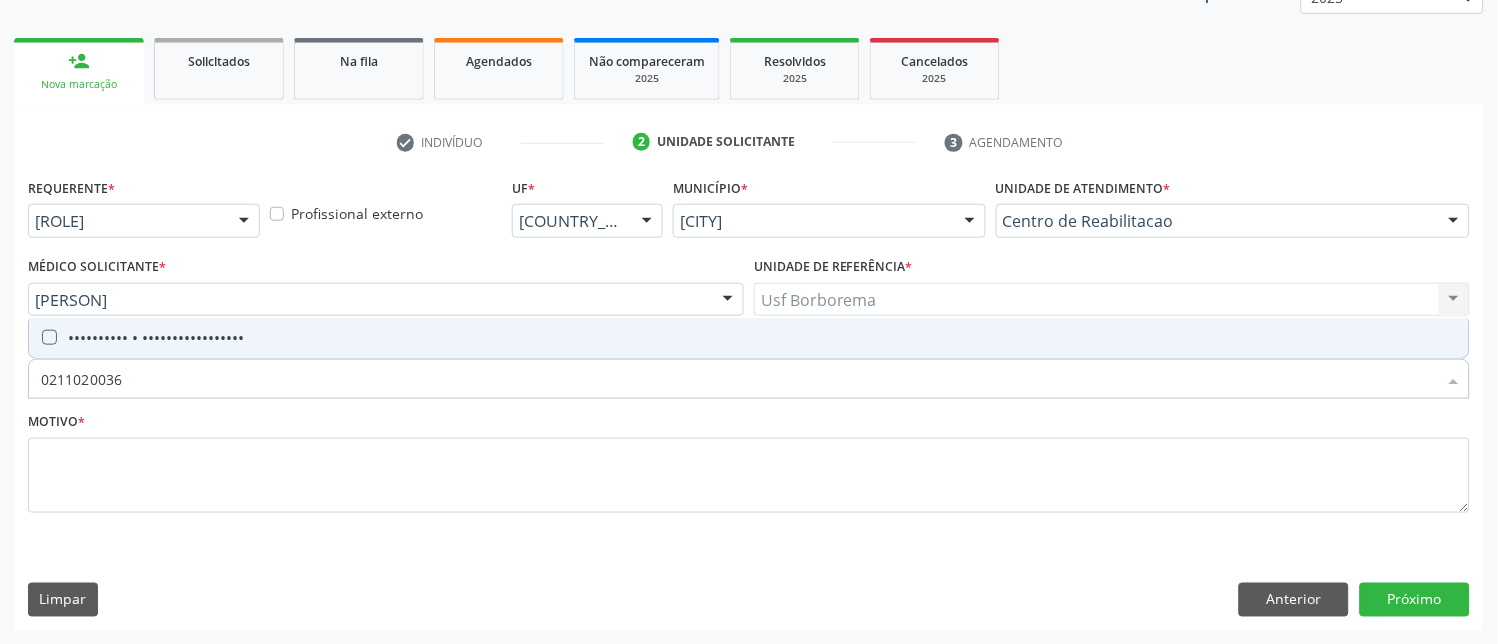 checkbox on "true" 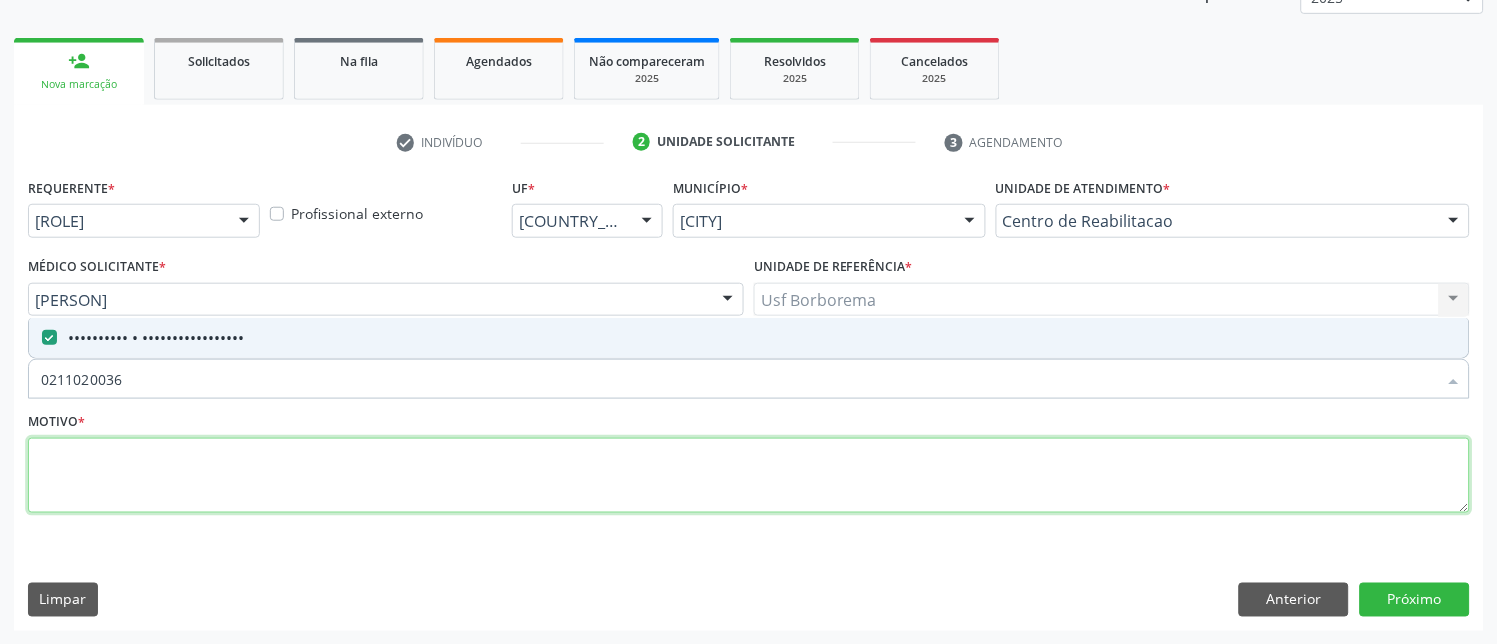 click at bounding box center (749, 476) 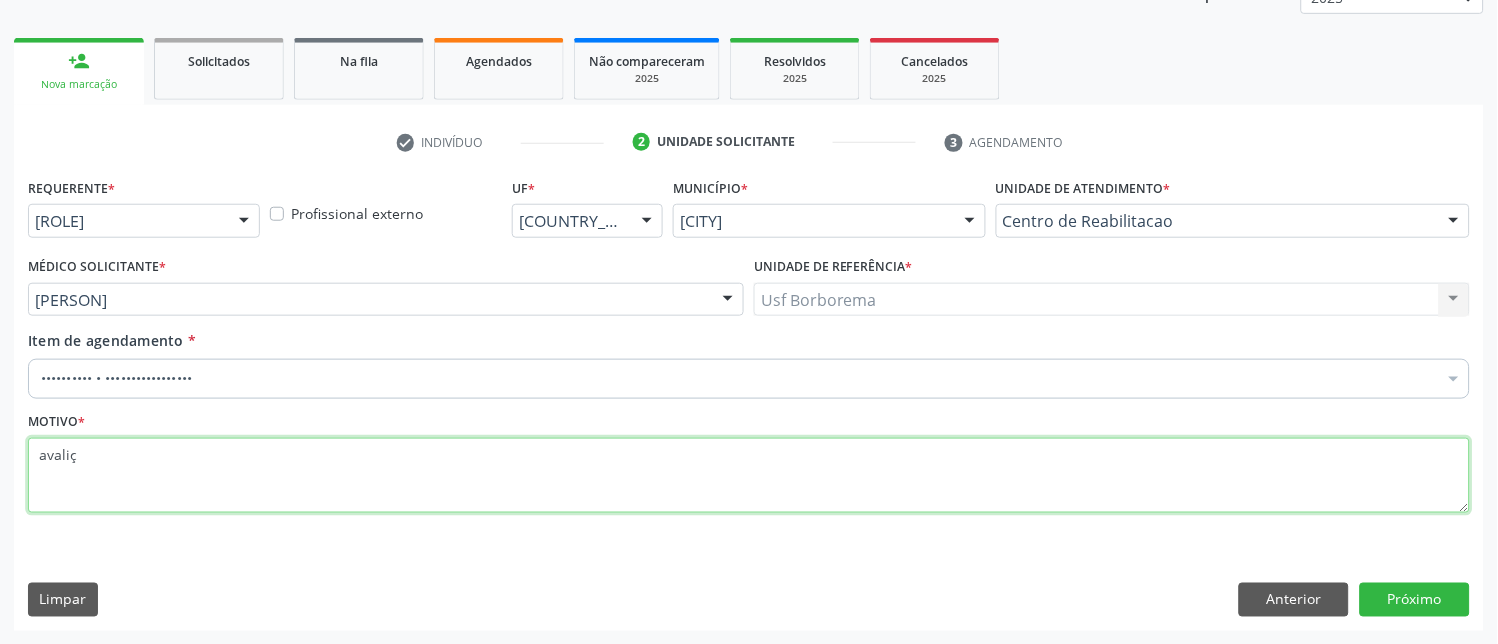 type on "[PROCEDURE]" 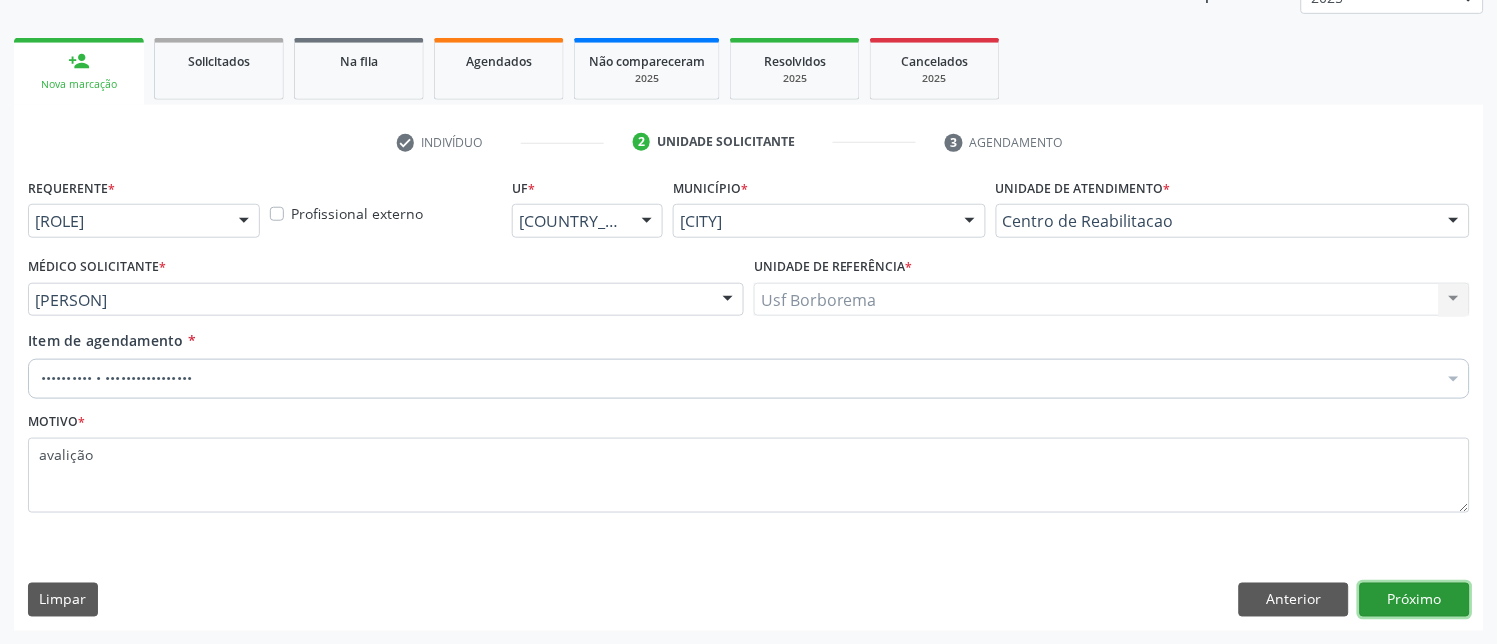 click on "Próximo" at bounding box center (1415, 600) 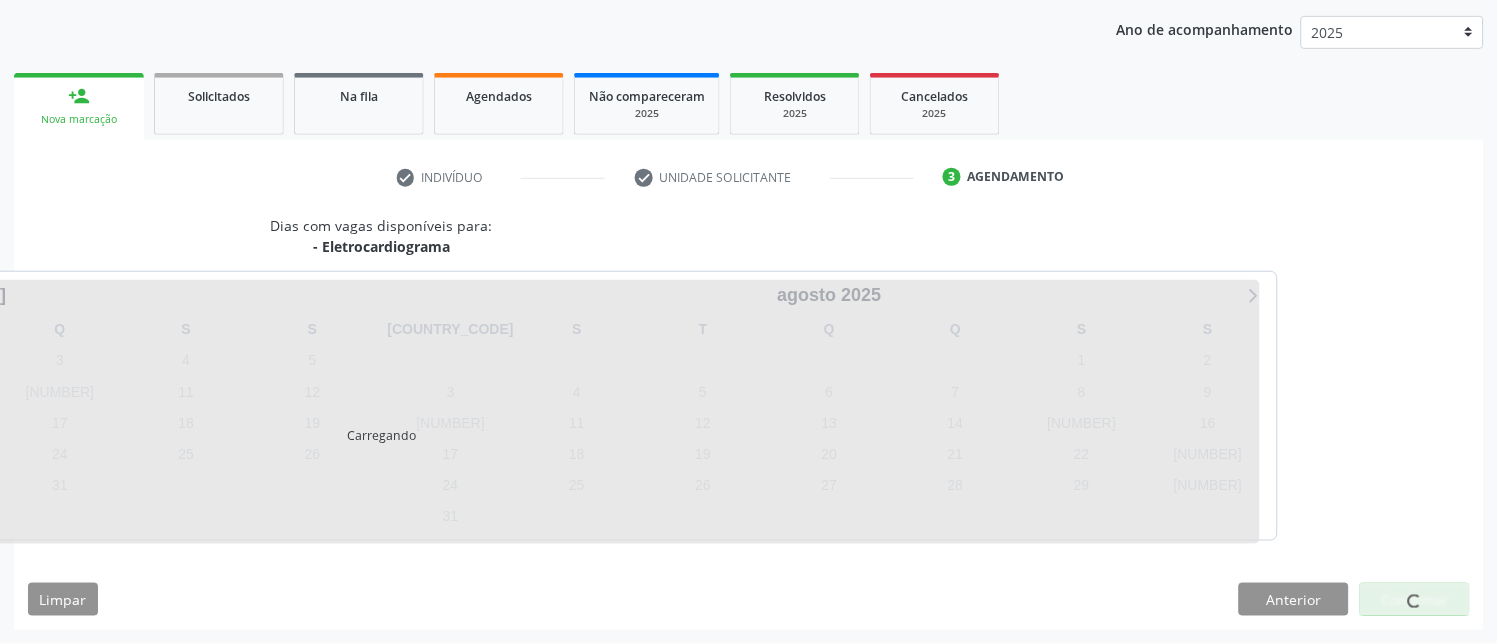scroll, scrollTop: 225, scrollLeft: 0, axis: vertical 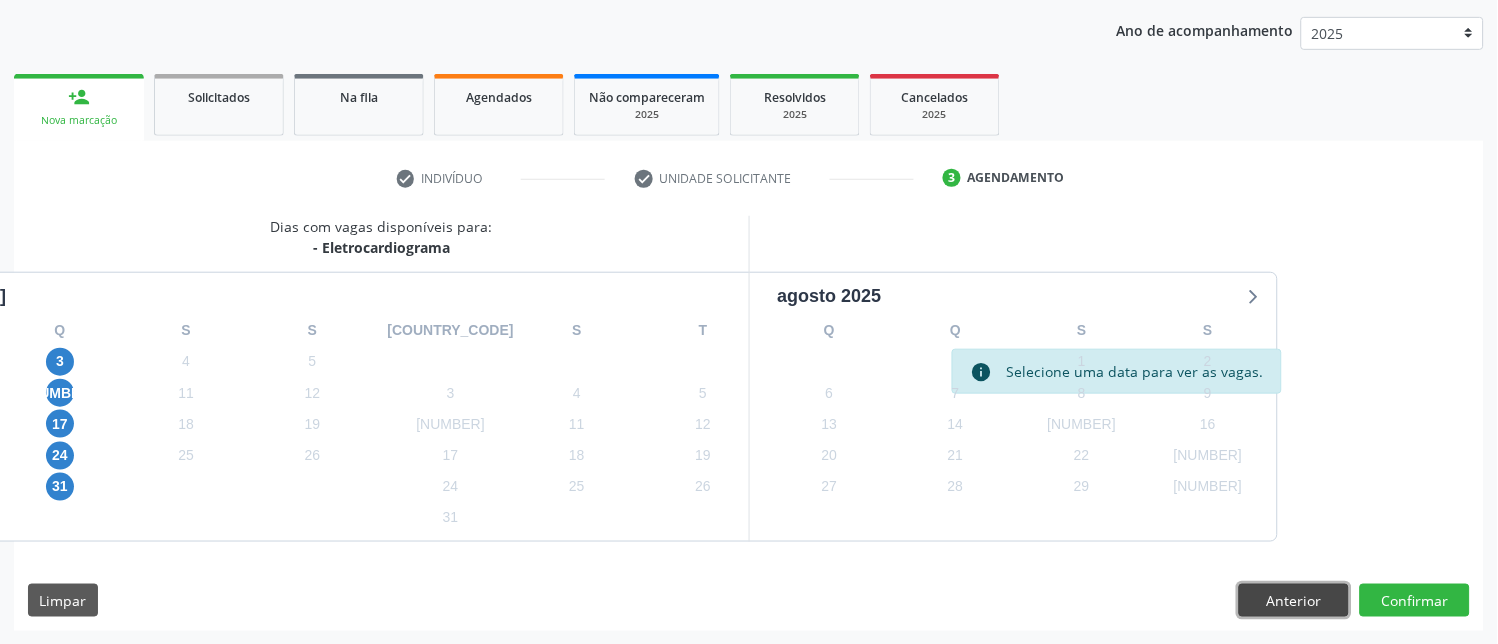 click on "Anterior" at bounding box center (1294, 601) 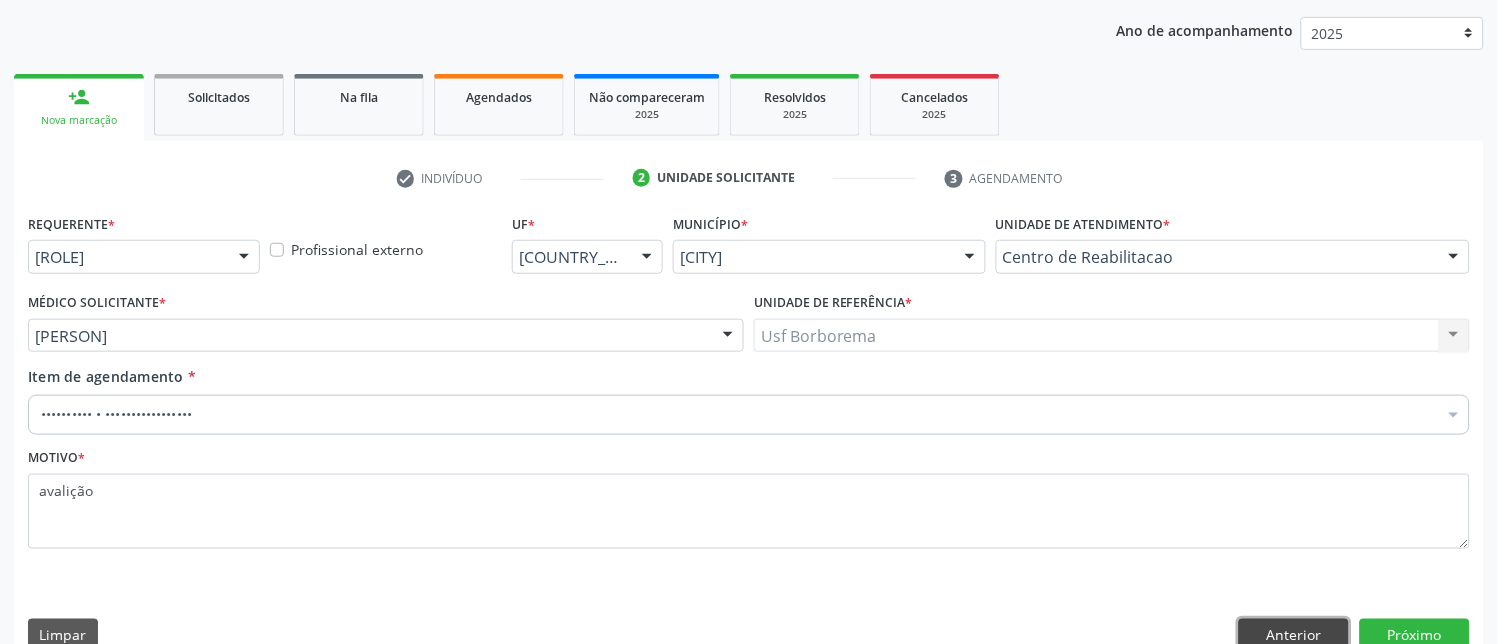 click on "Anterior" at bounding box center [1294, 636] 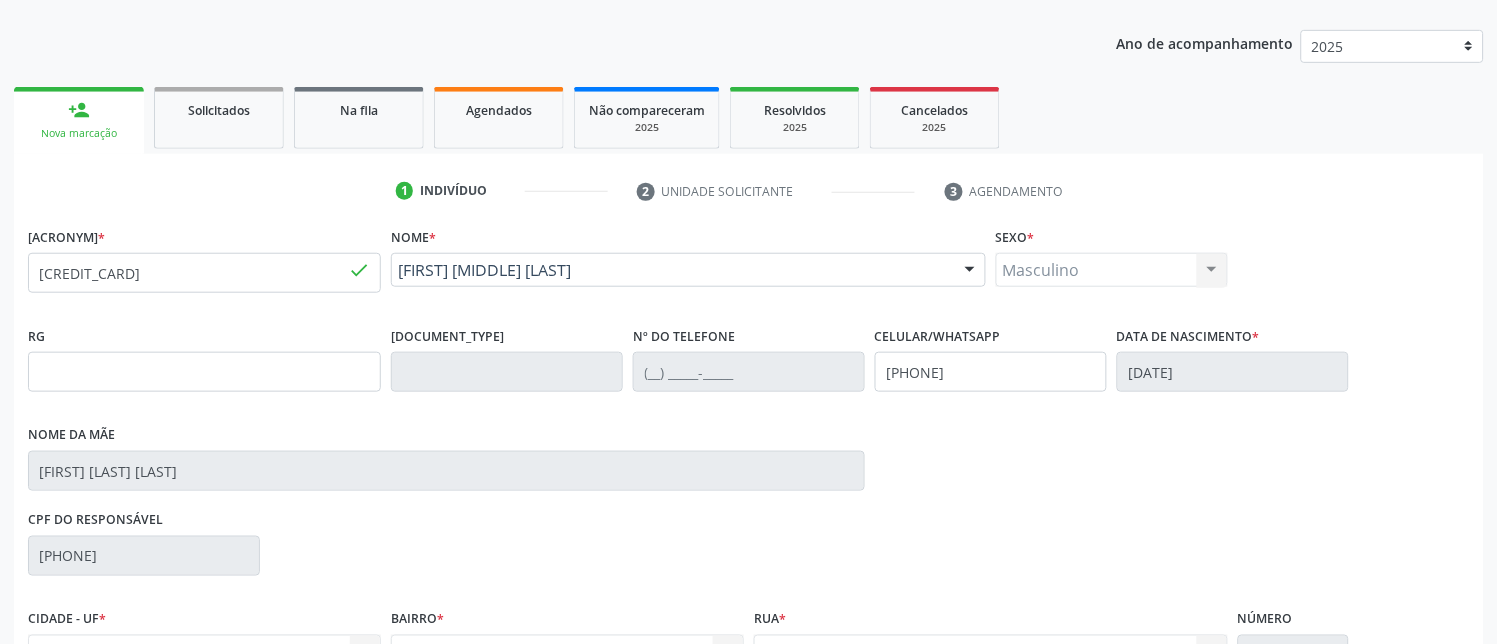 scroll, scrollTop: 203, scrollLeft: 0, axis: vertical 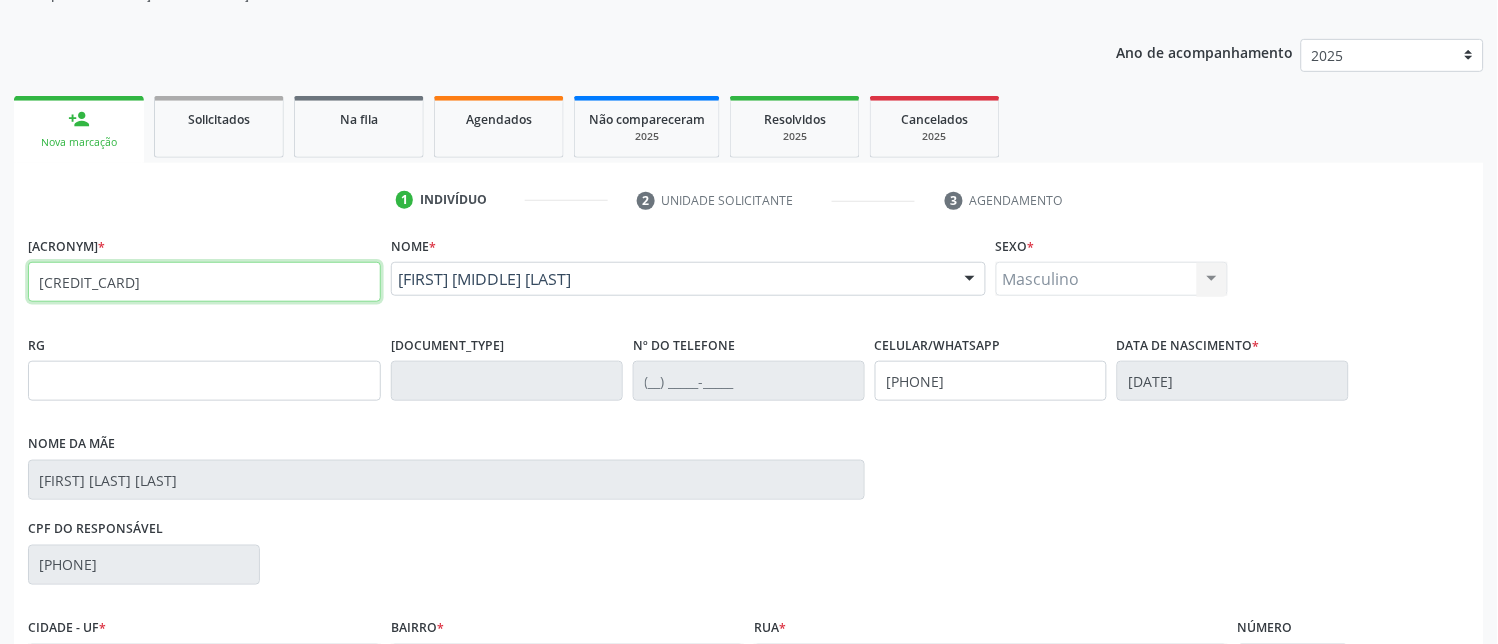 click on "[CREDIT_CARD]" at bounding box center (204, 282) 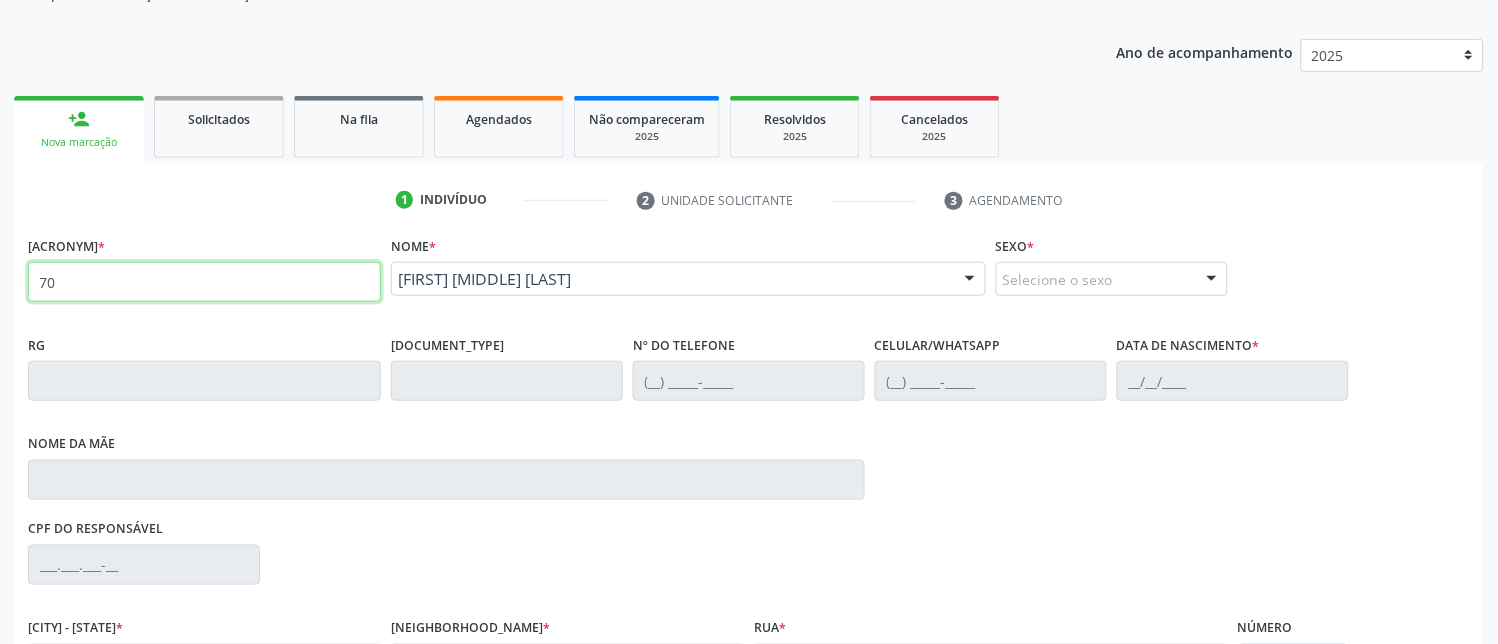 type on "7" 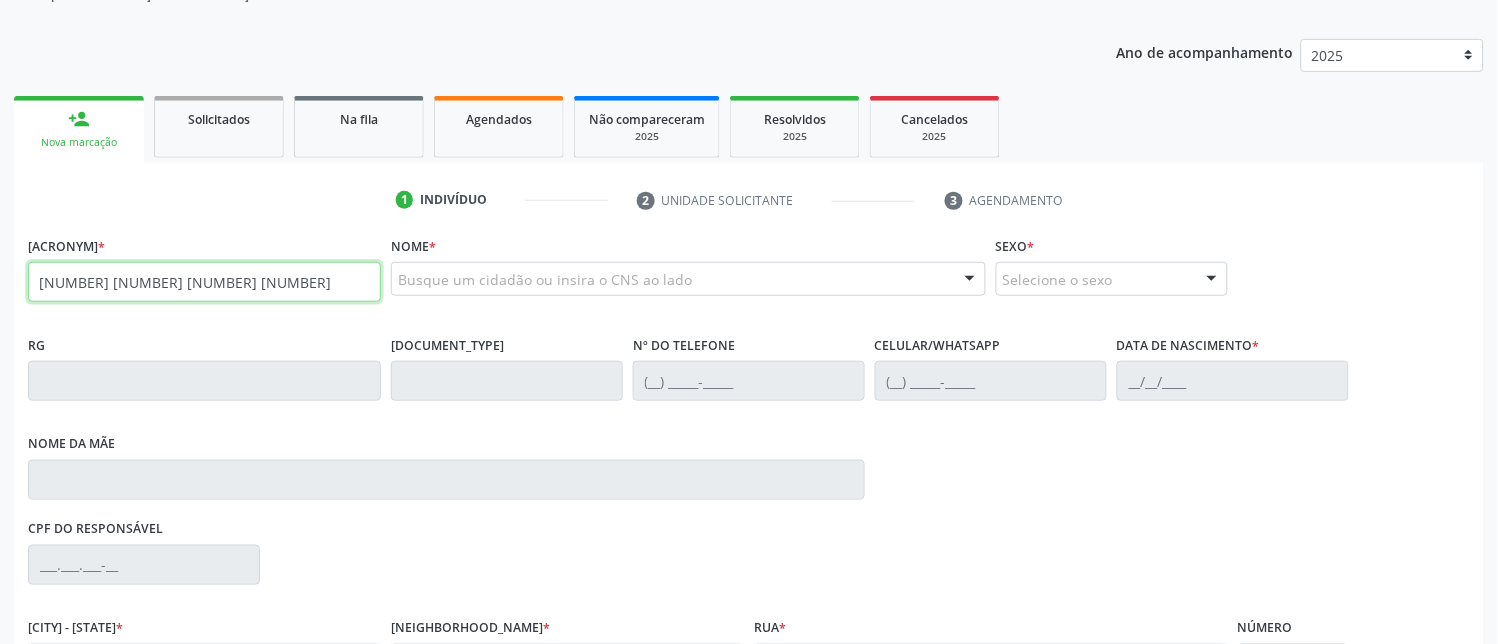 type on "[NUMBER] [NUMBER] [NUMBER] [NUMBER]" 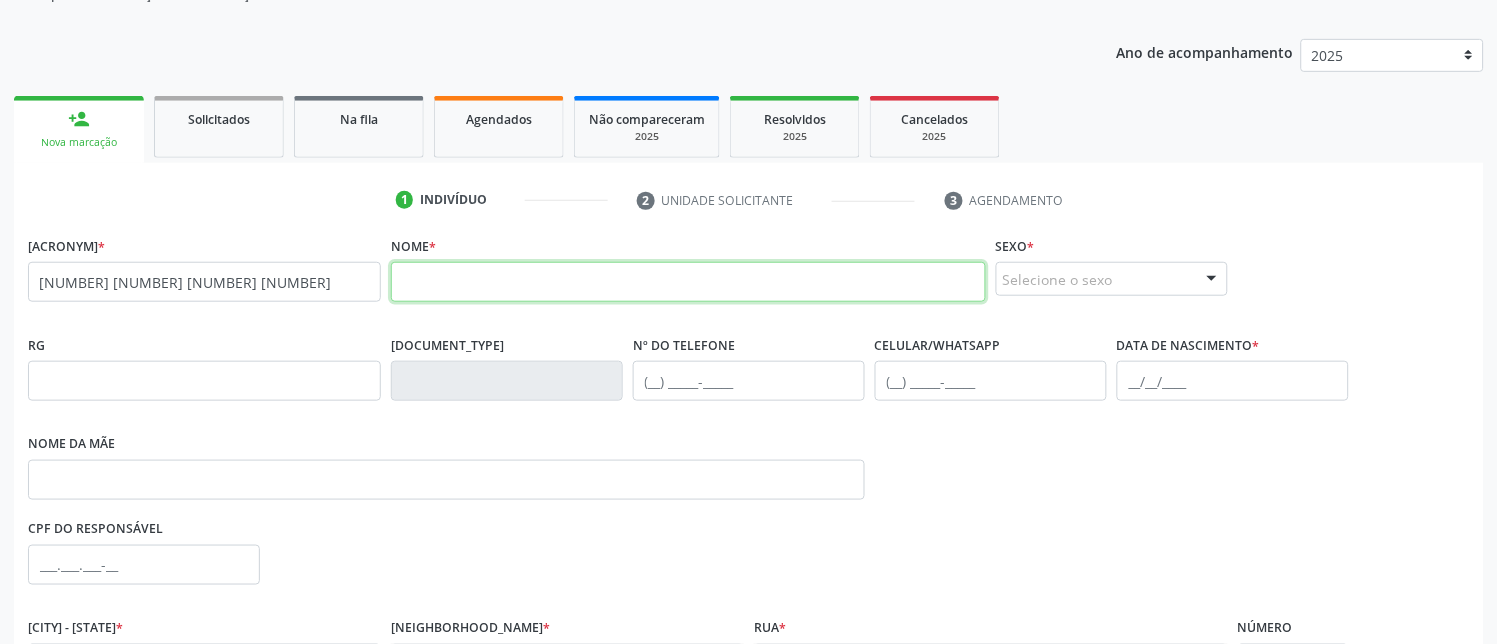 click at bounding box center (688, 282) 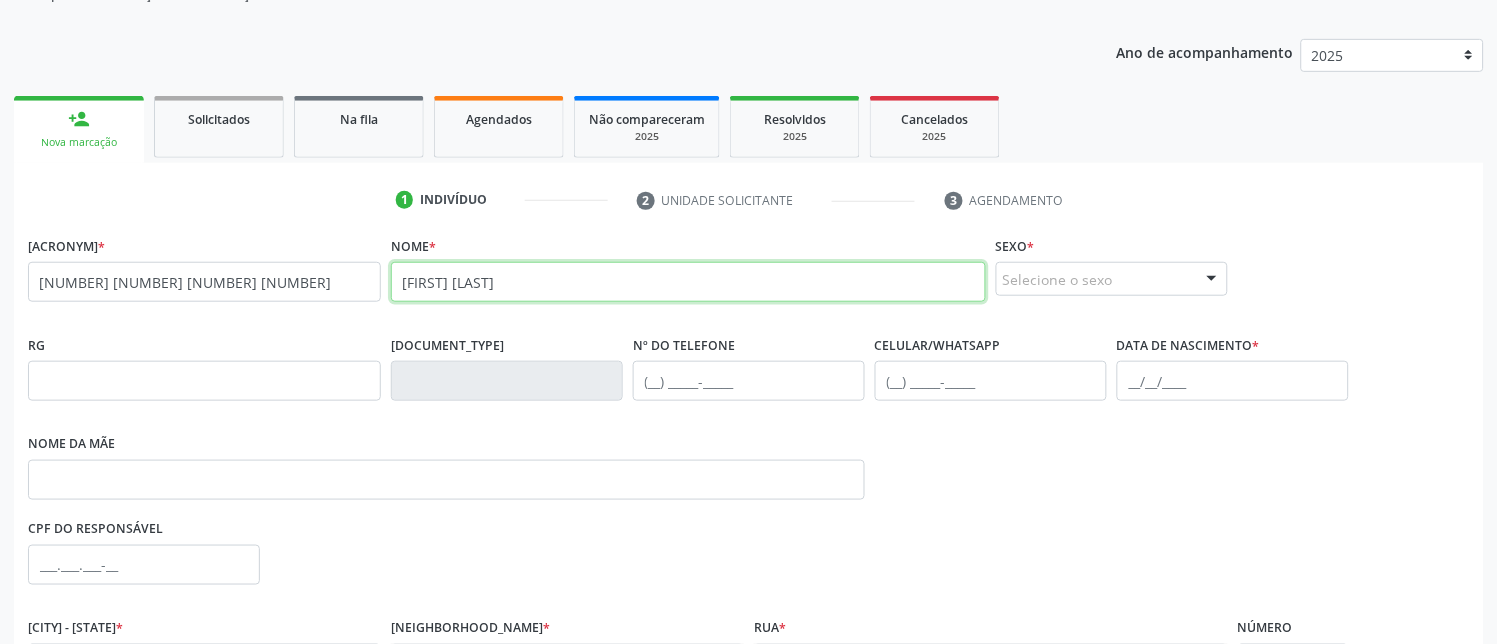 type on "[FIRST] [LAST]" 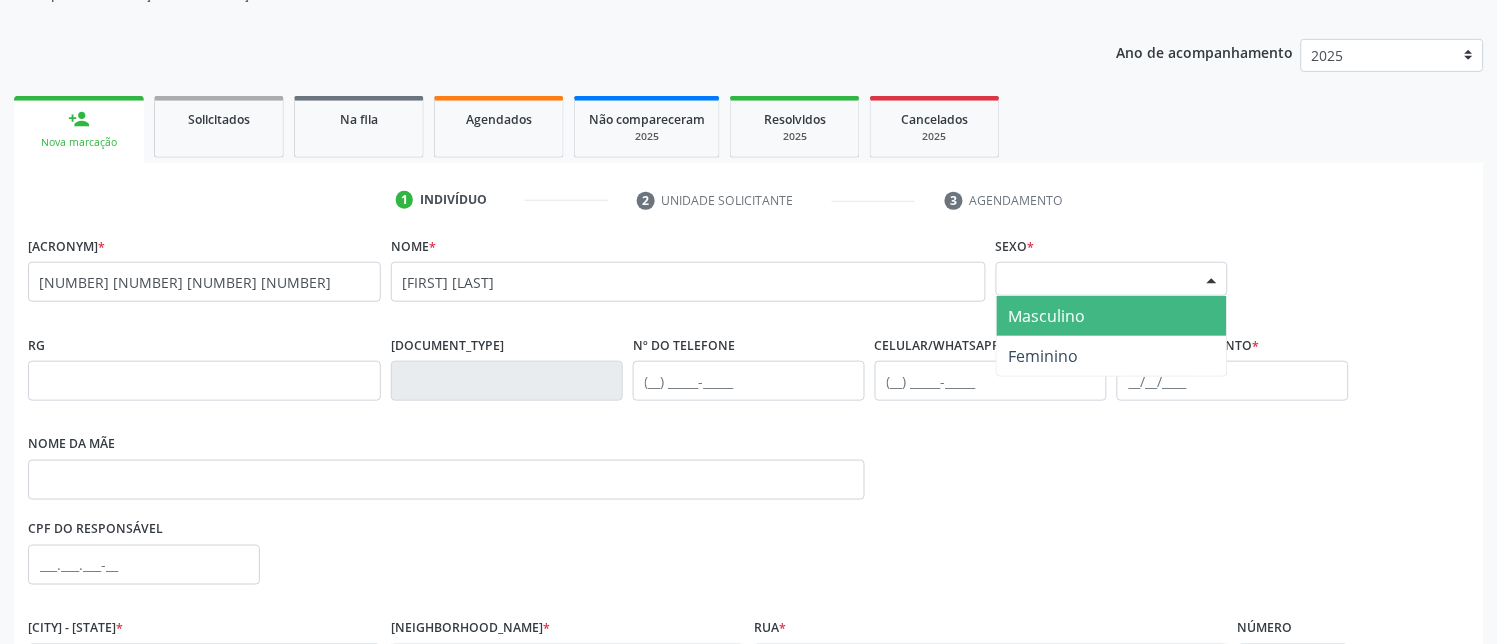 click at bounding box center [1212, 280] 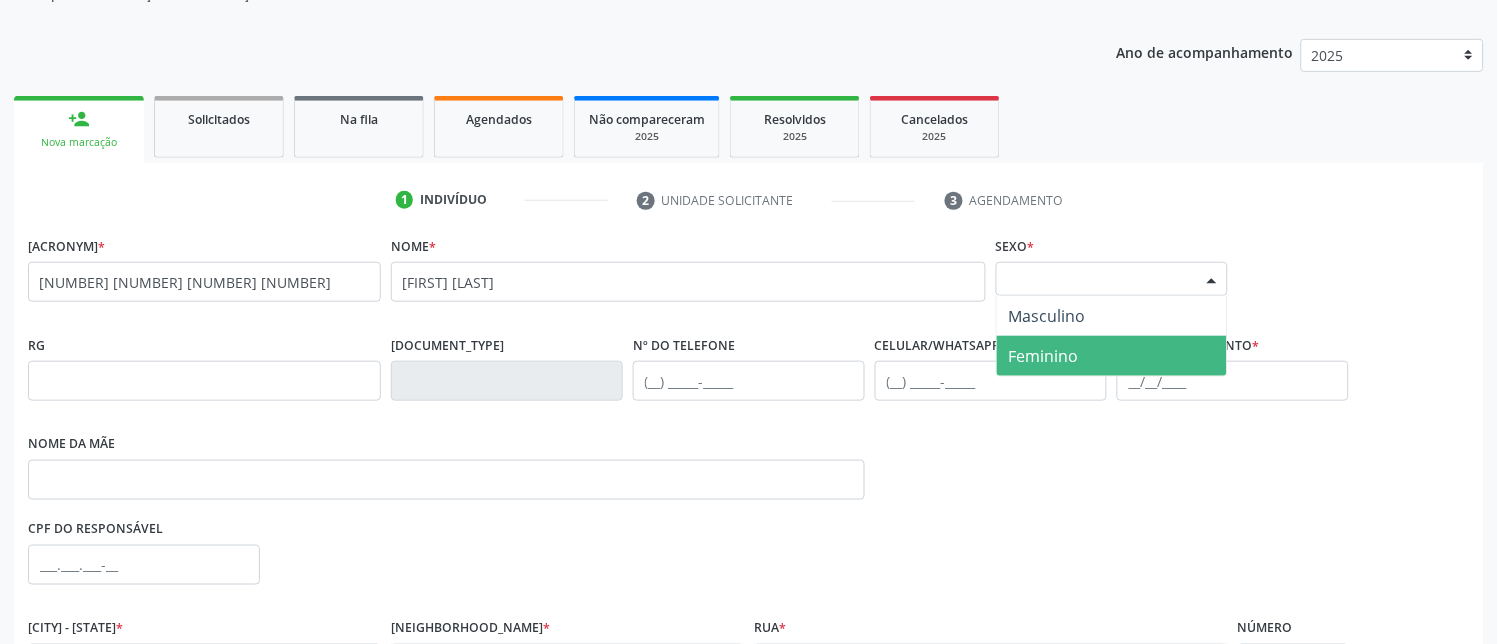 click on "Feminino" at bounding box center [1112, 356] 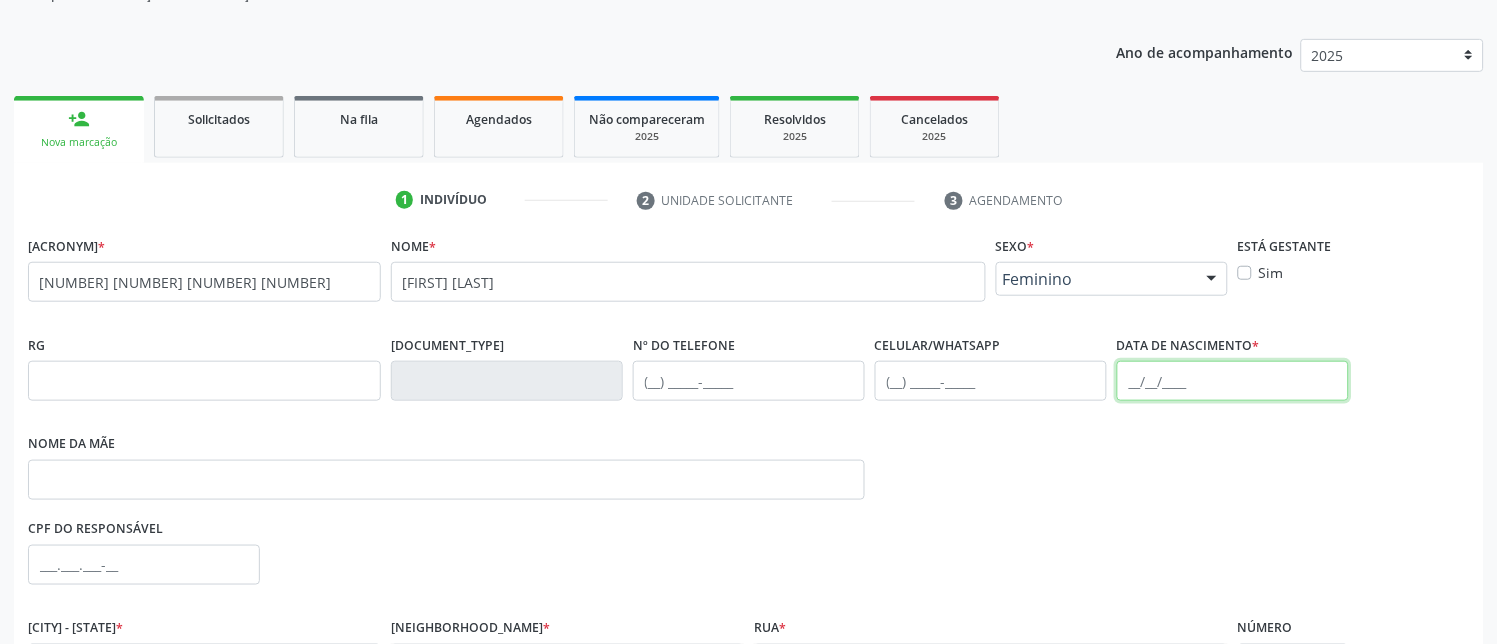 click at bounding box center (1233, 381) 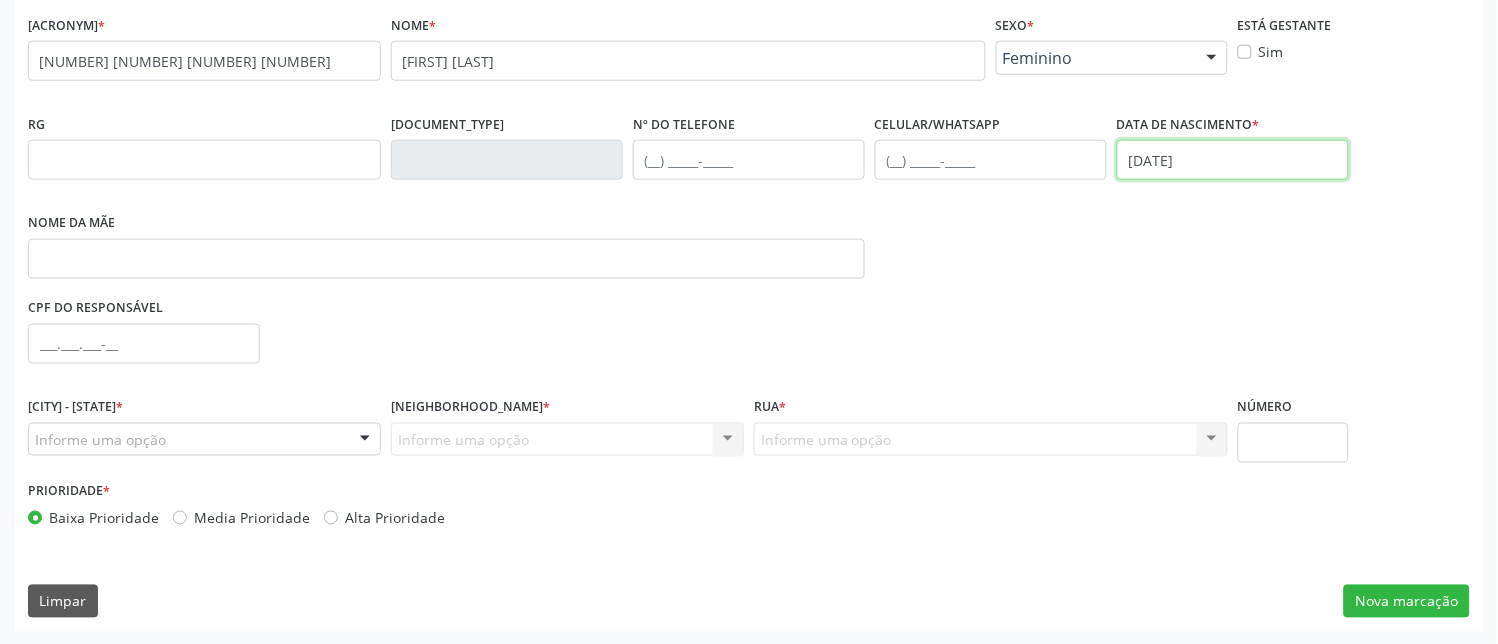 scroll, scrollTop: 425, scrollLeft: 0, axis: vertical 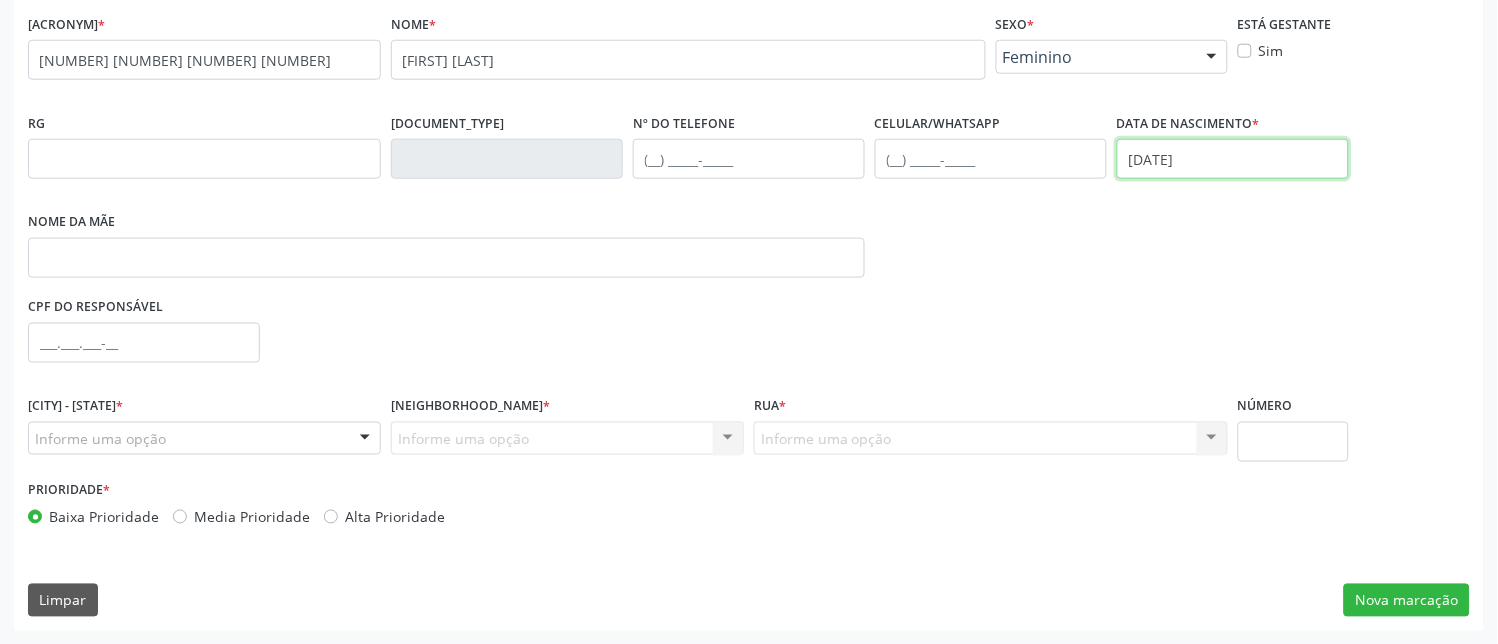 type on "[DATE]" 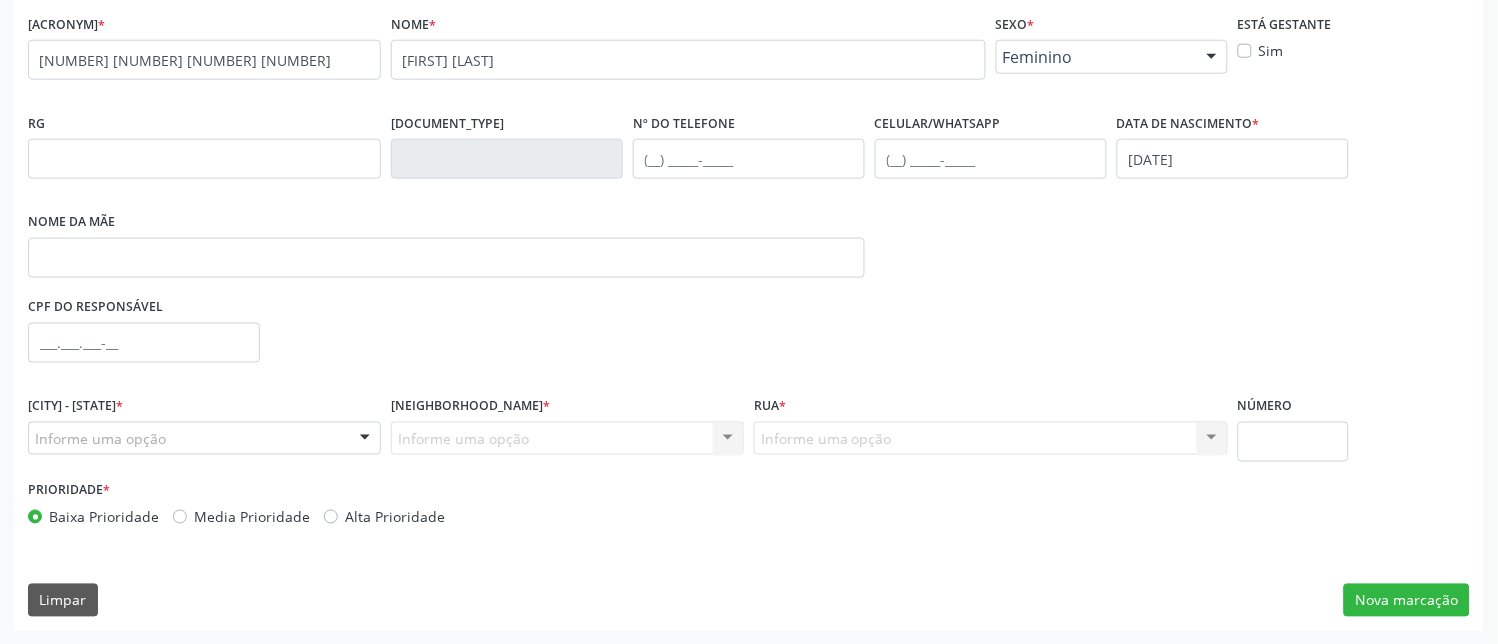 click on "Informe uma opção" at bounding box center (204, 439) 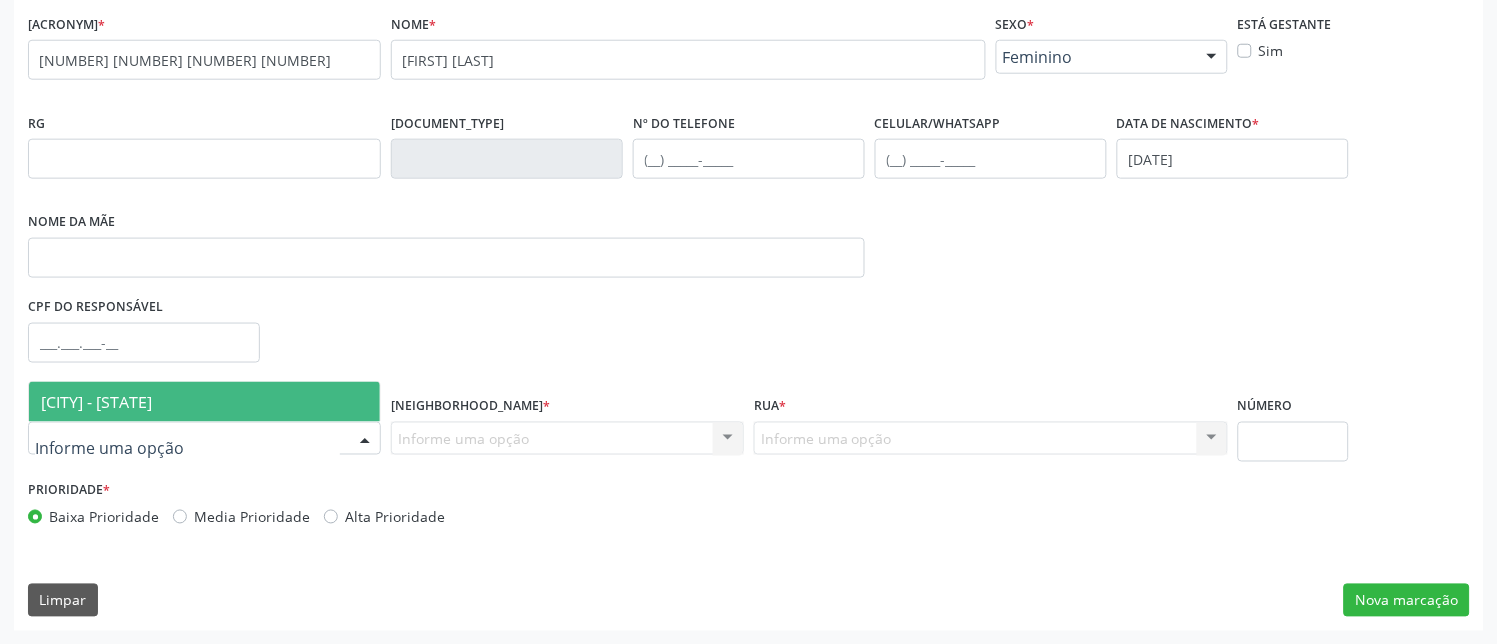 click on "[CITY] - [STATE]" at bounding box center (204, 402) 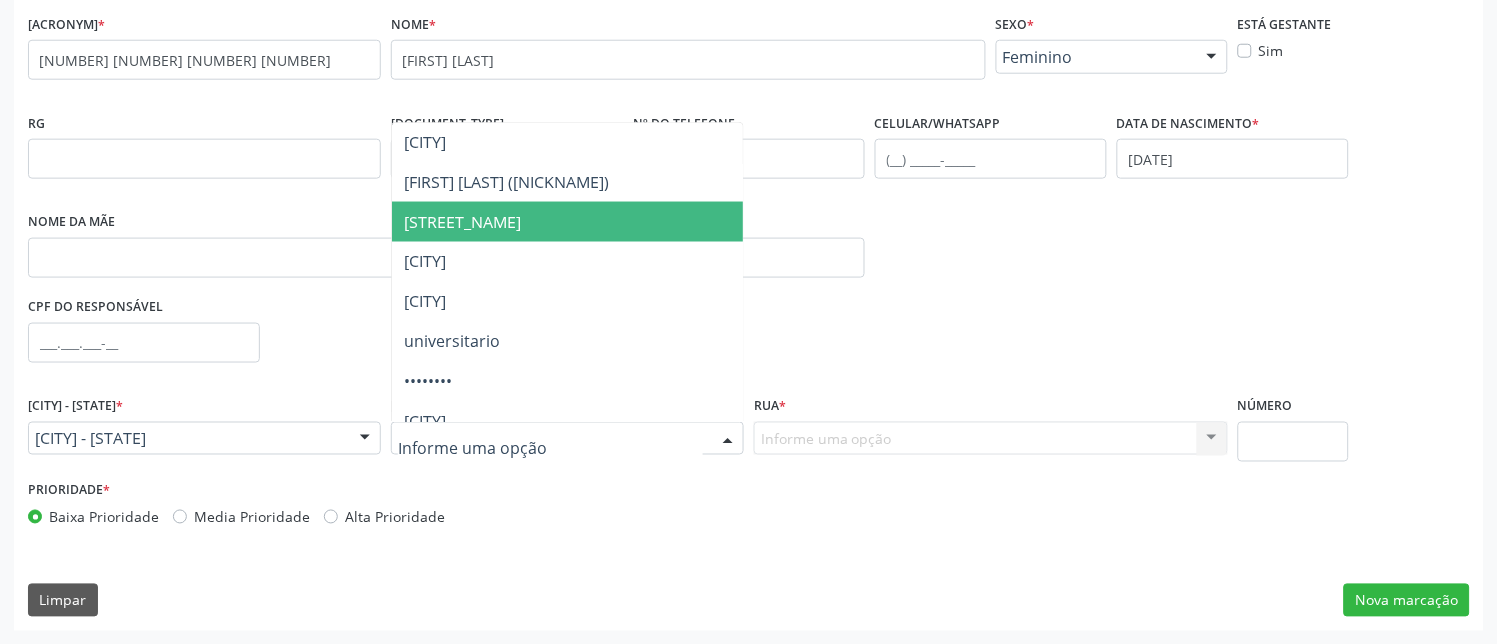 scroll, scrollTop: 741, scrollLeft: 0, axis: vertical 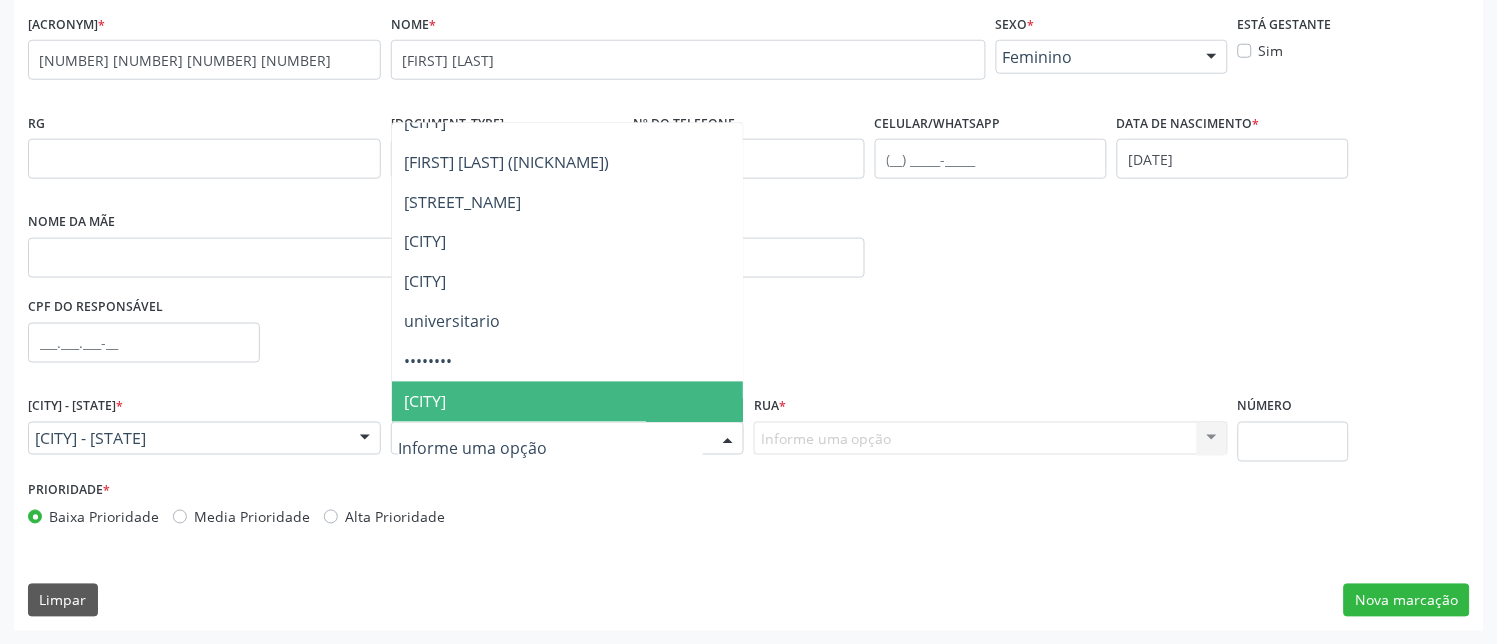 click on "[CITY]" at bounding box center [425, 402] 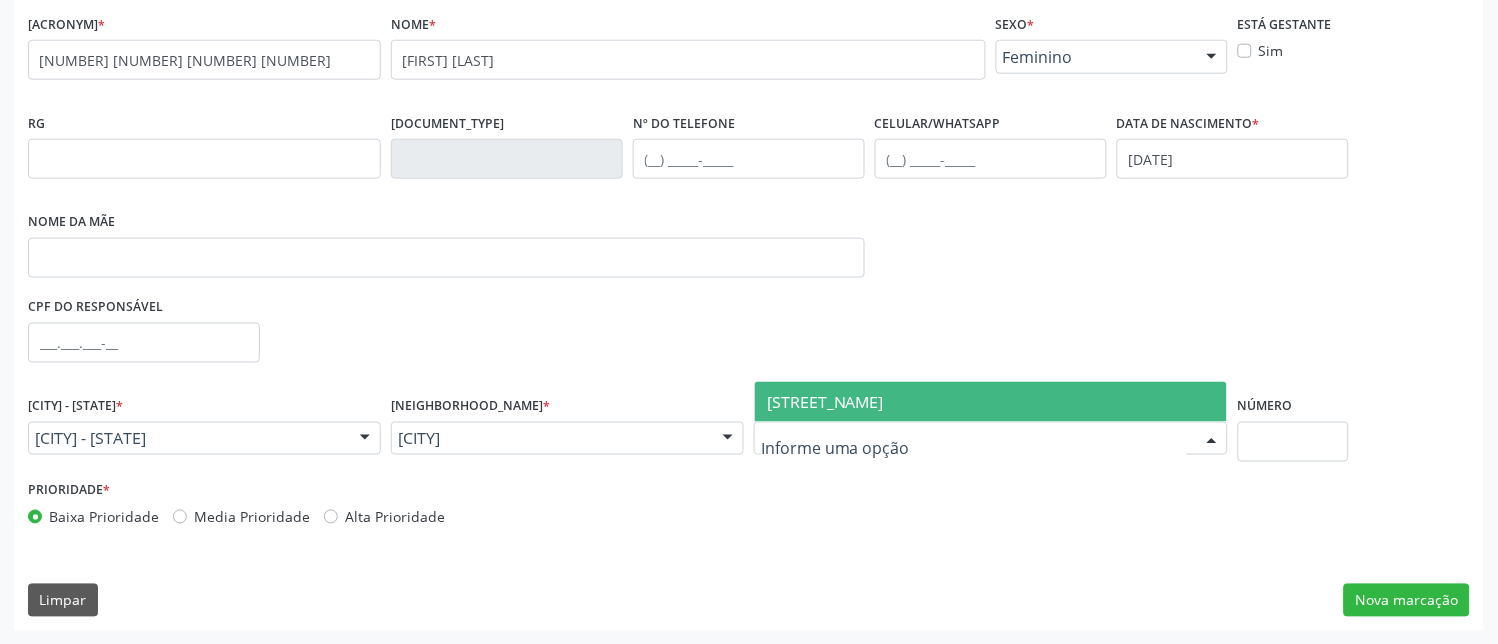 click on "[STREET_NAME]" at bounding box center (991, 402) 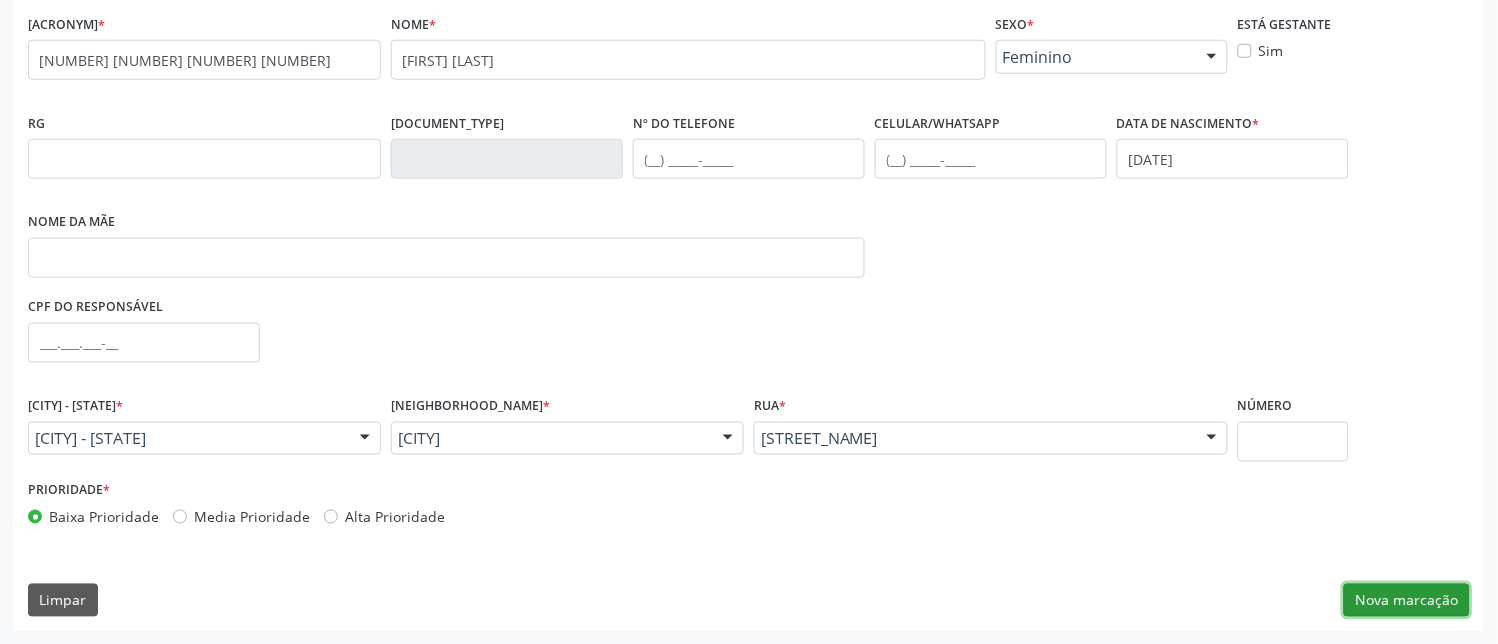 click on "Nova marcação" at bounding box center (1407, 601) 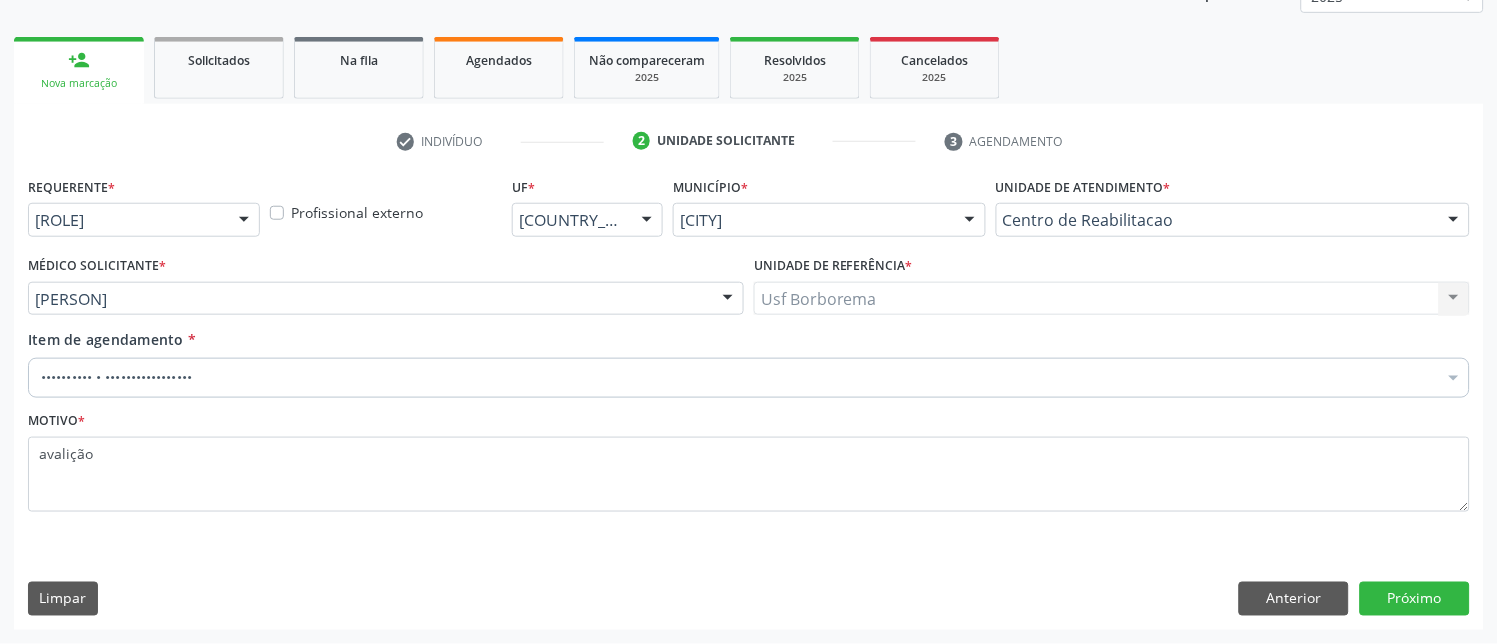 scroll, scrollTop: 261, scrollLeft: 0, axis: vertical 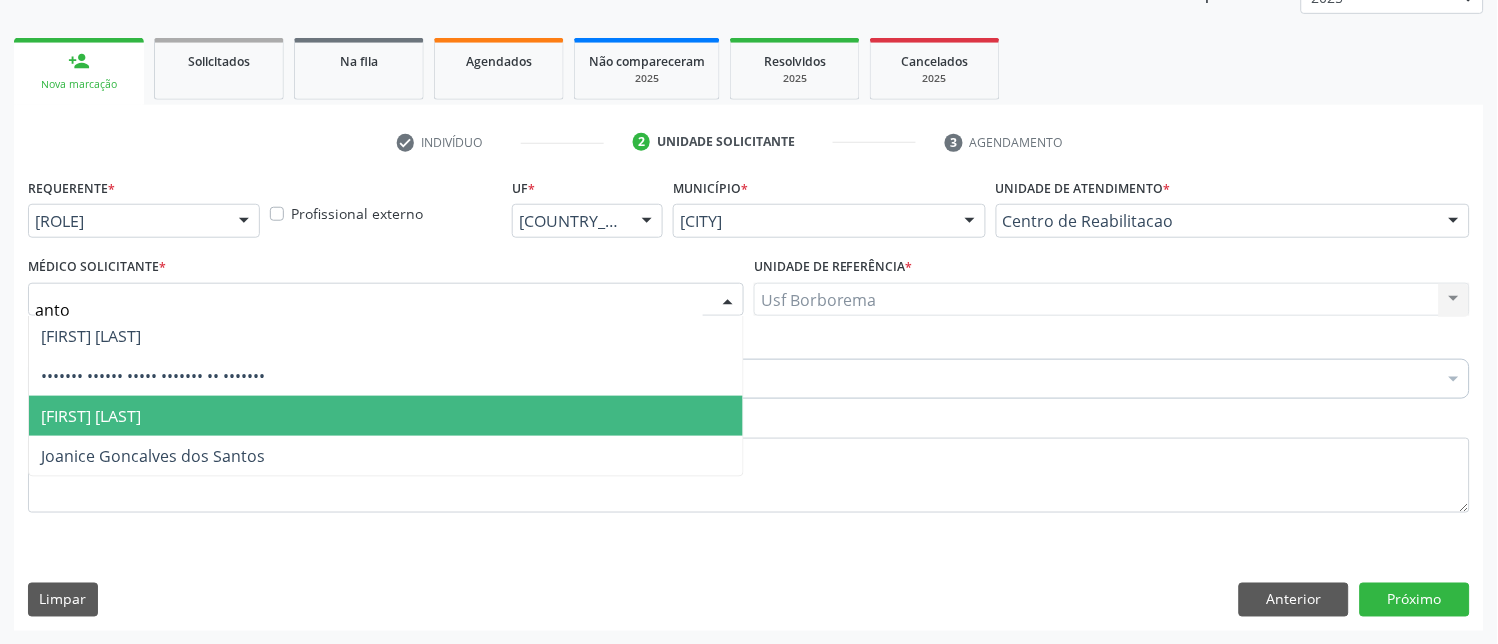 click on "[FIRST] [LAST]" at bounding box center [91, 416] 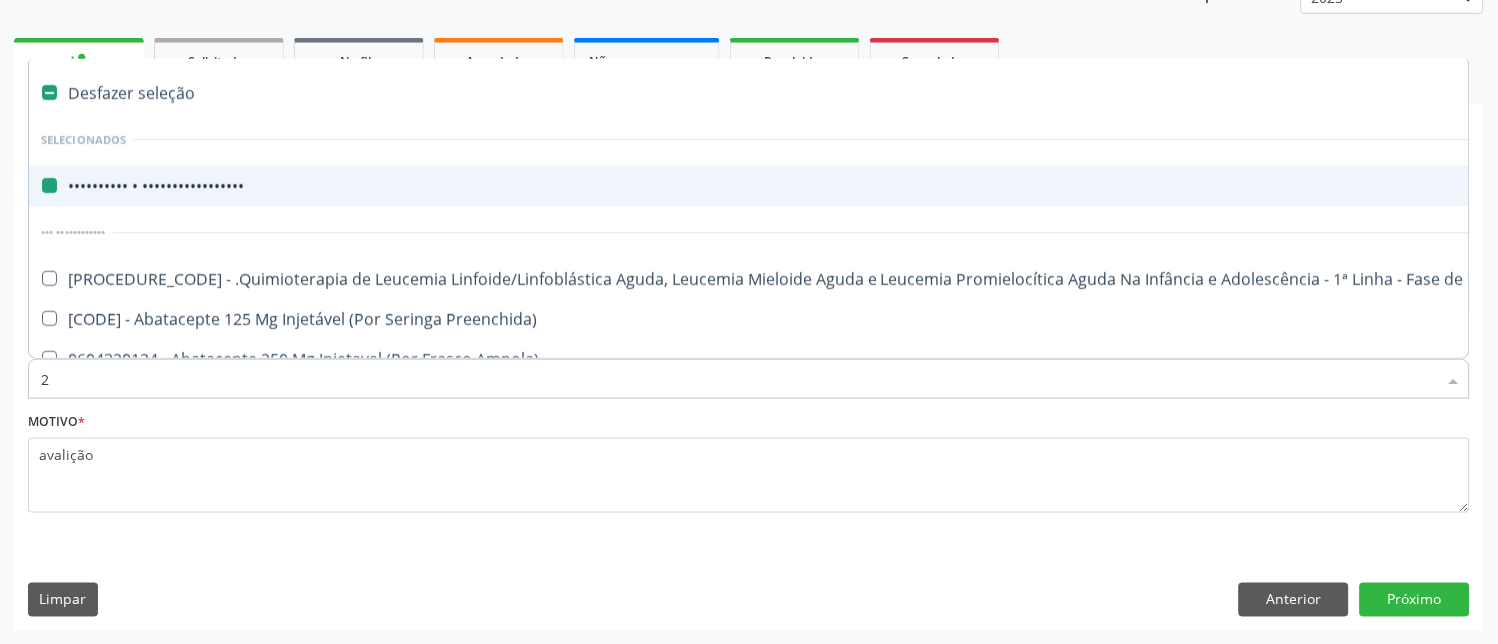 type on "22" 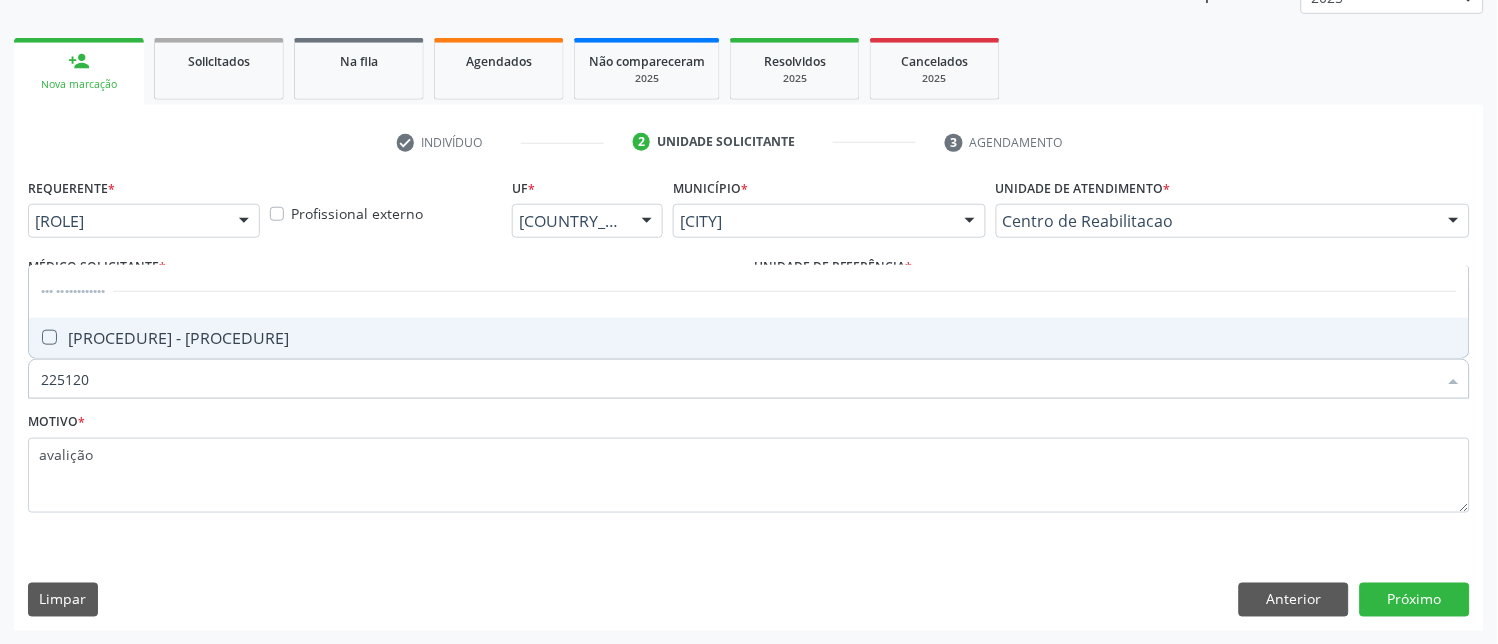 click at bounding box center [49, 337] 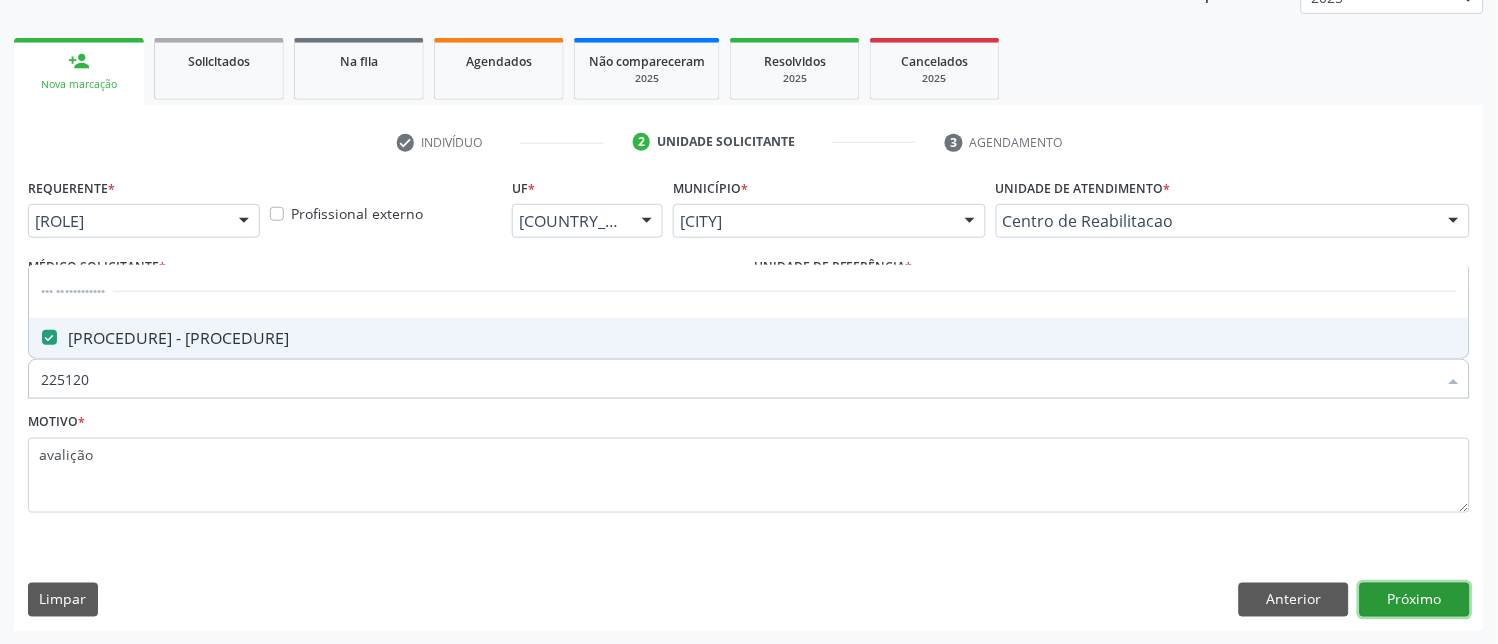 click on "Próximo" at bounding box center [1415, 600] 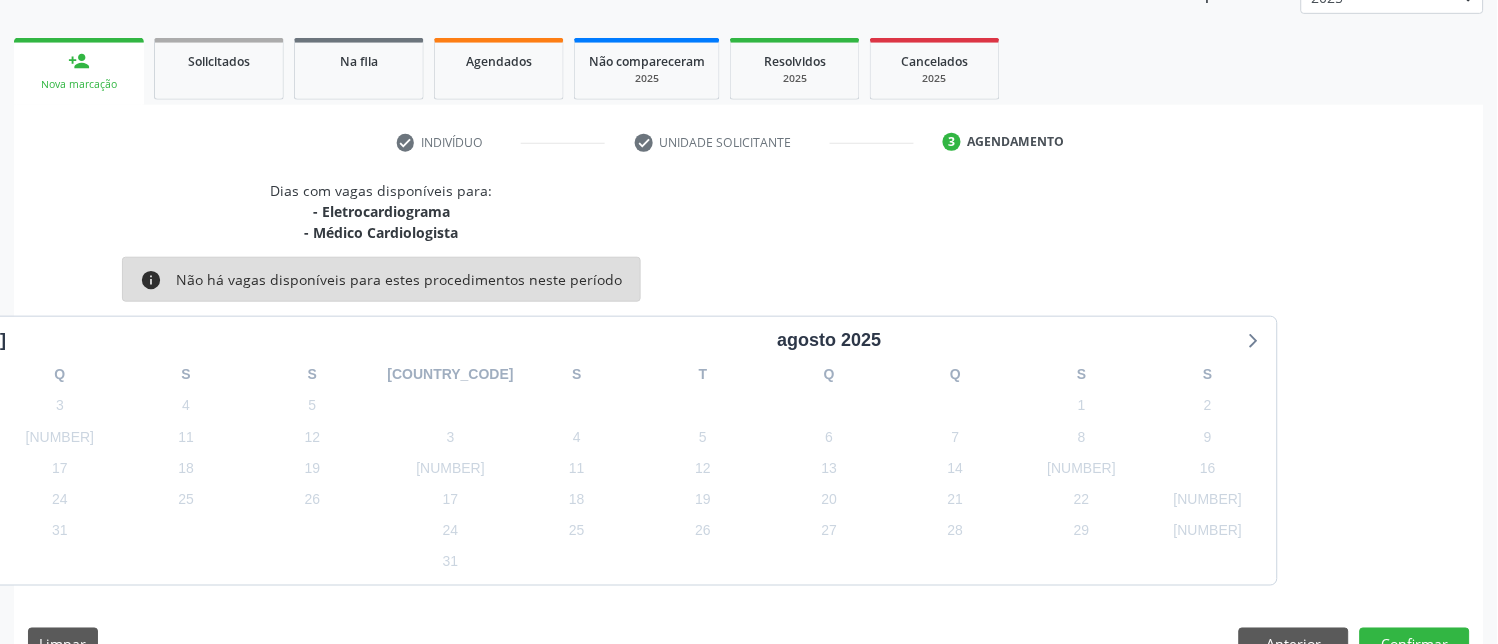 scroll, scrollTop: 305, scrollLeft: 0, axis: vertical 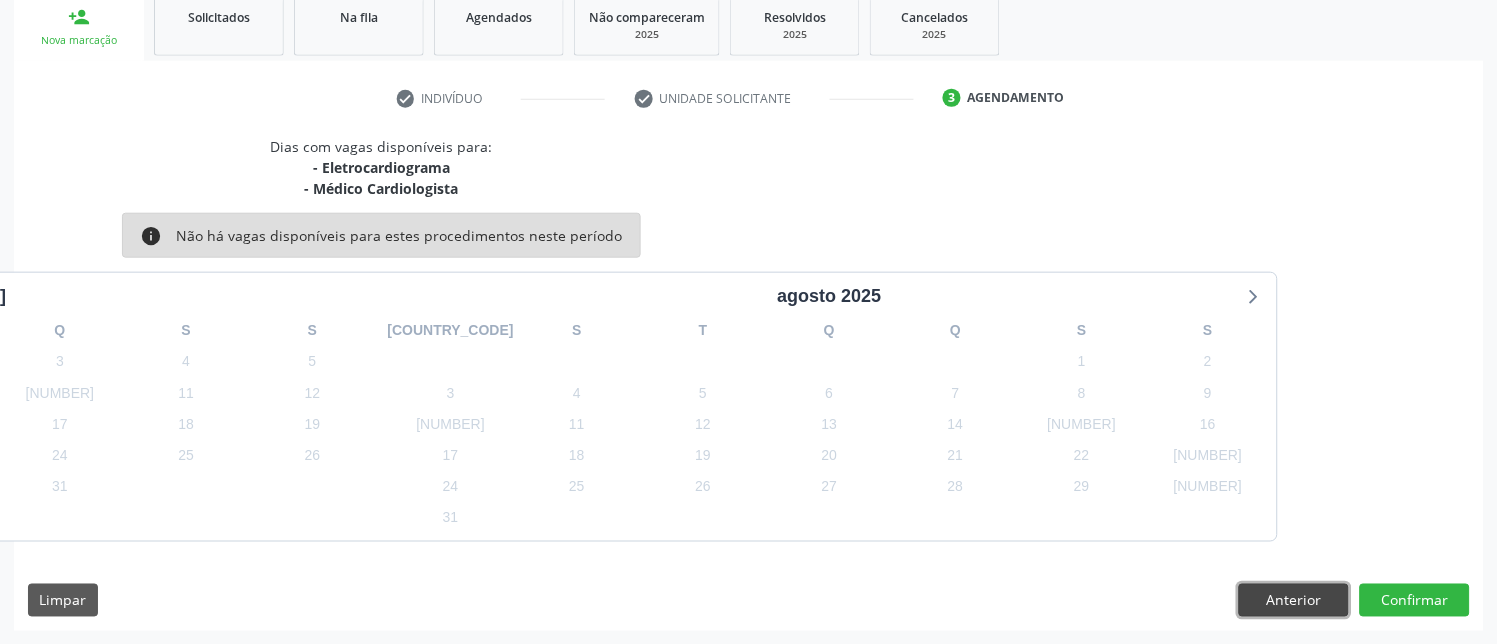 click on "Anterior" at bounding box center [1294, 601] 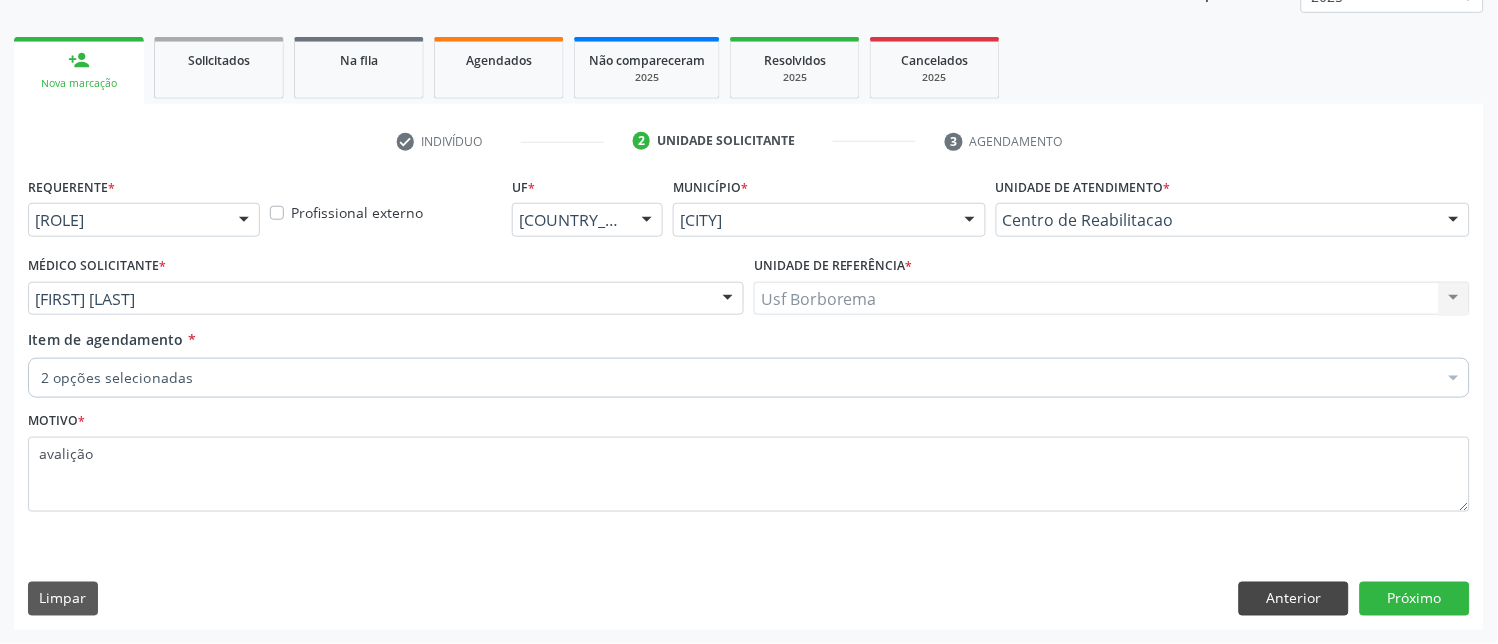 scroll, scrollTop: 261, scrollLeft: 0, axis: vertical 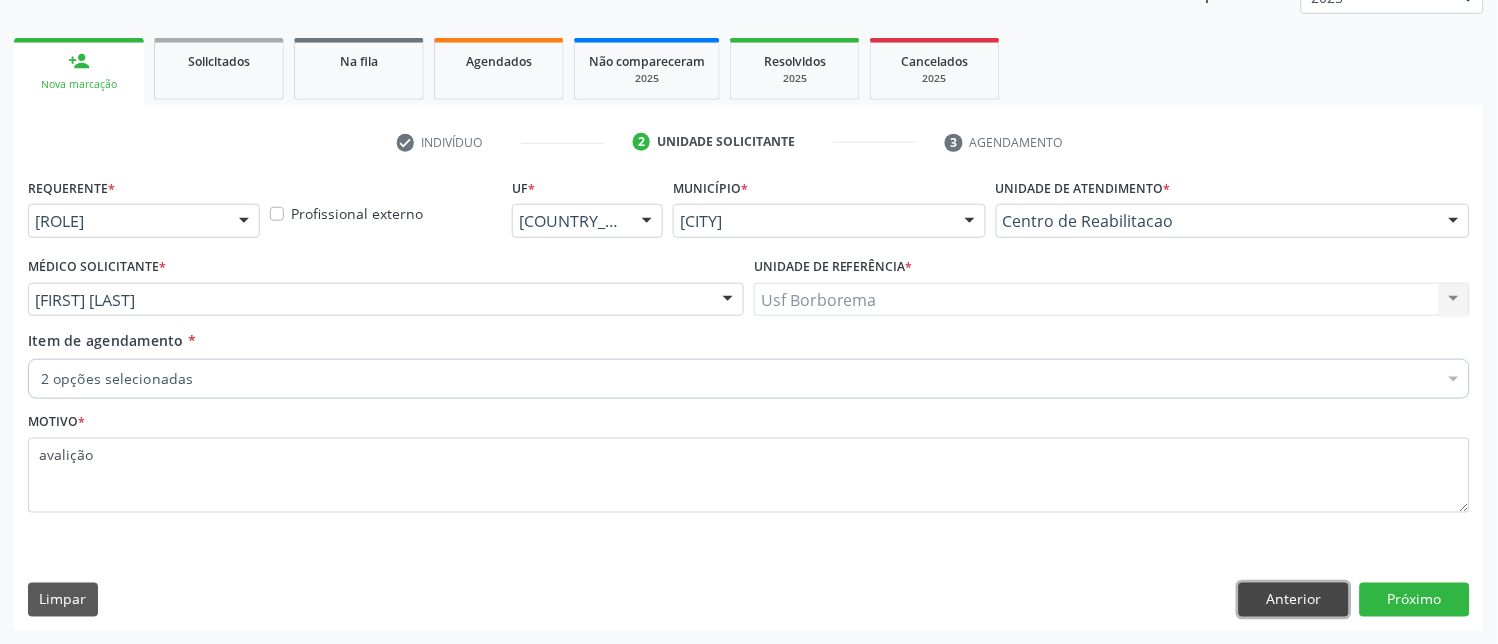 click on "Anterior" at bounding box center (1294, 600) 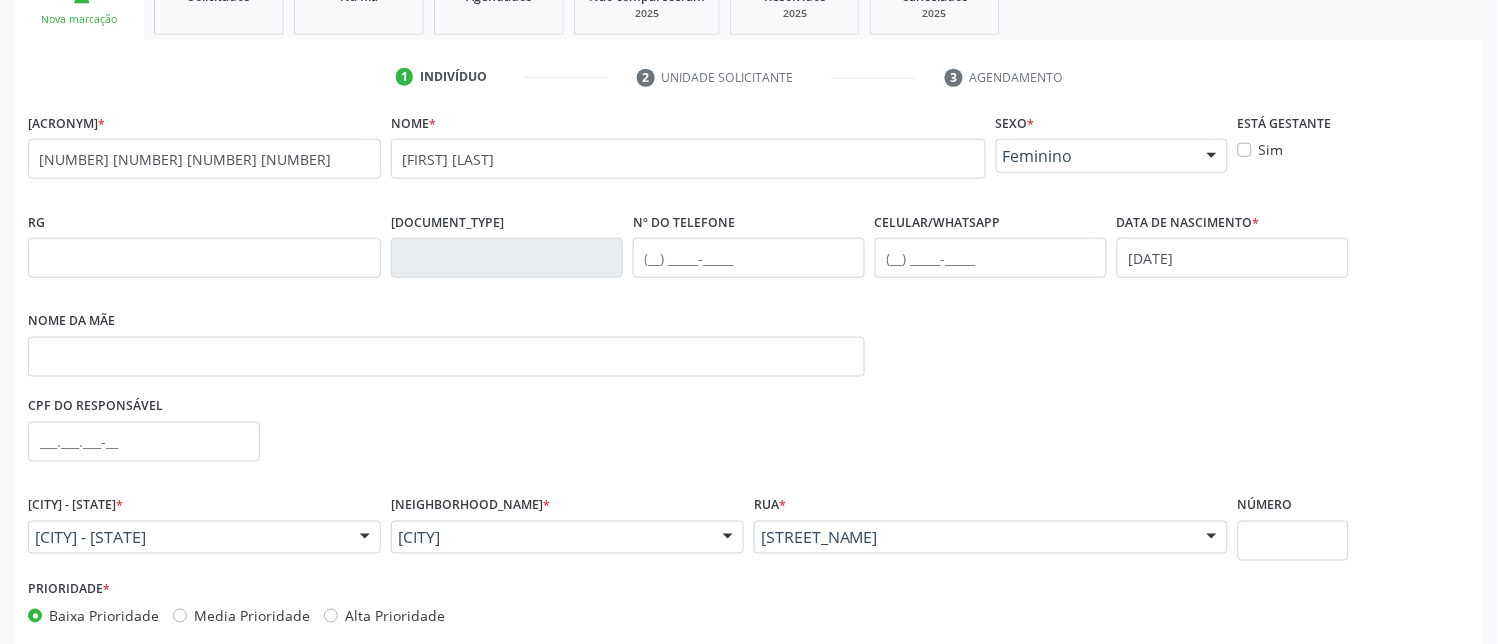 scroll, scrollTop: 0, scrollLeft: 0, axis: both 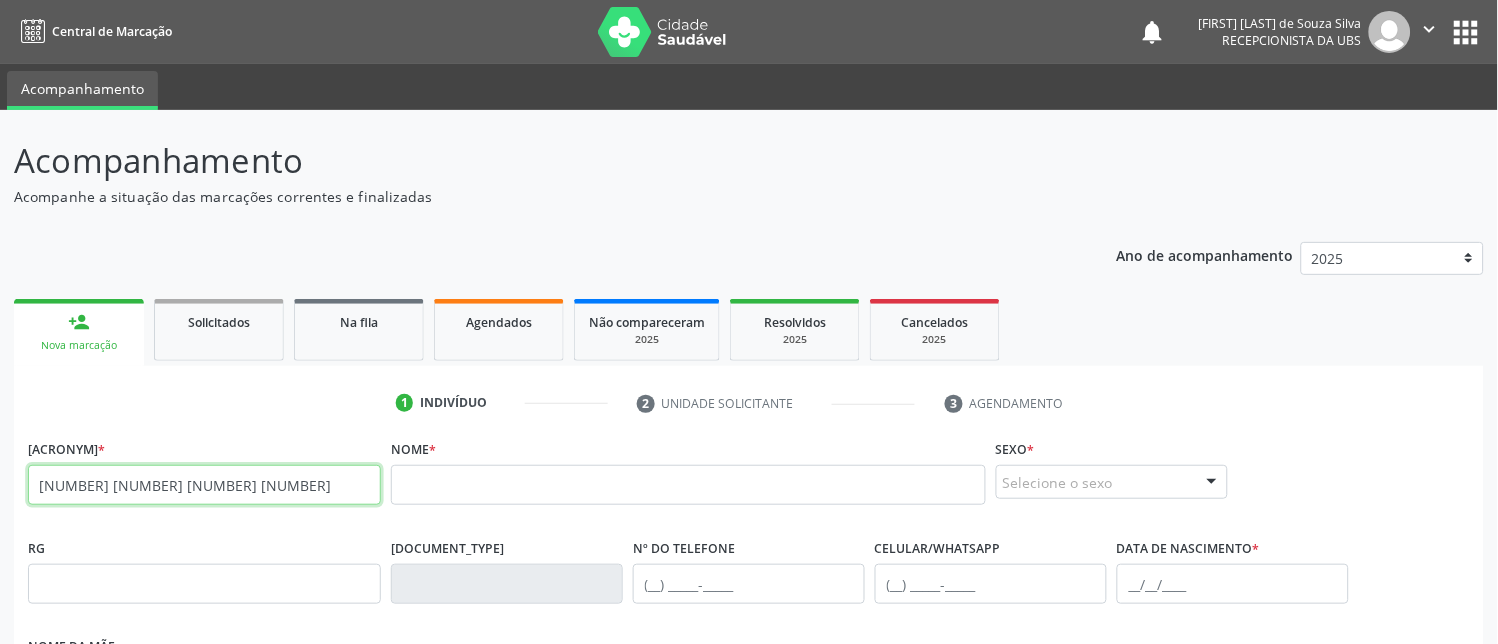 drag, startPoint x: 210, startPoint y: 483, endPoint x: 30, endPoint y: 501, distance: 180.89777 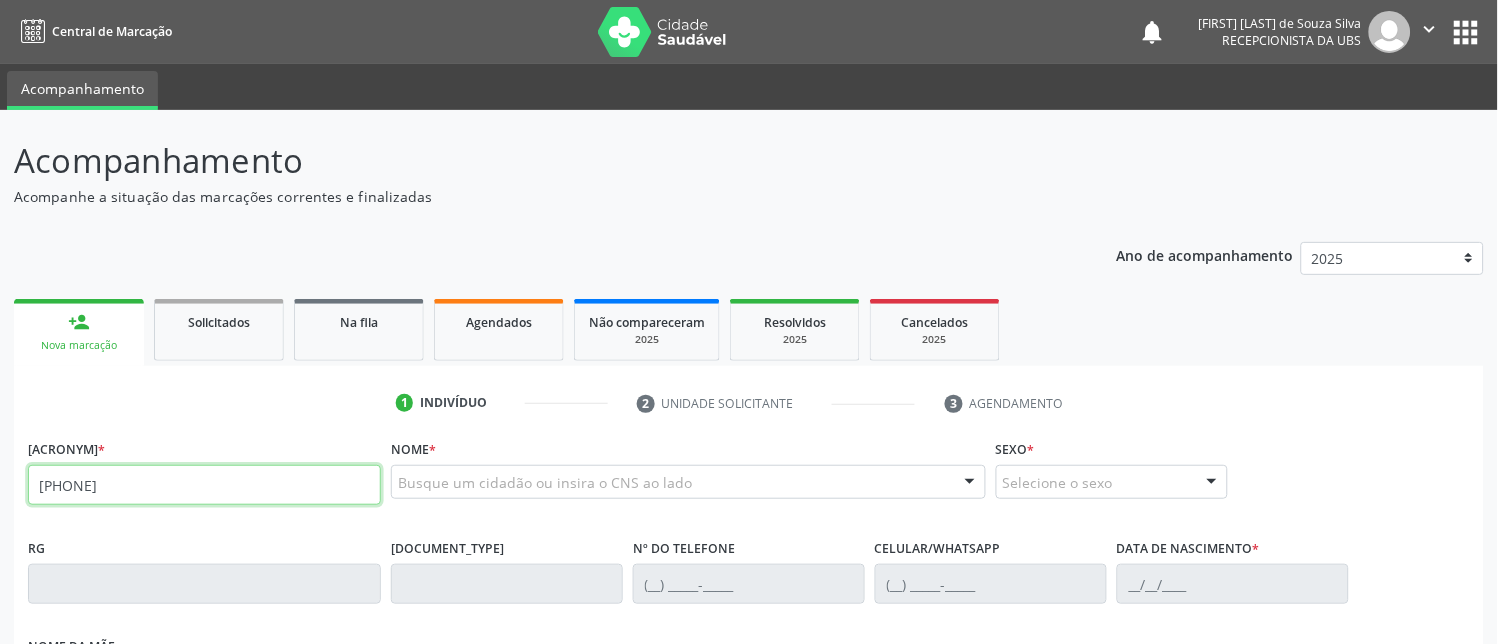type on "[PHONE]" 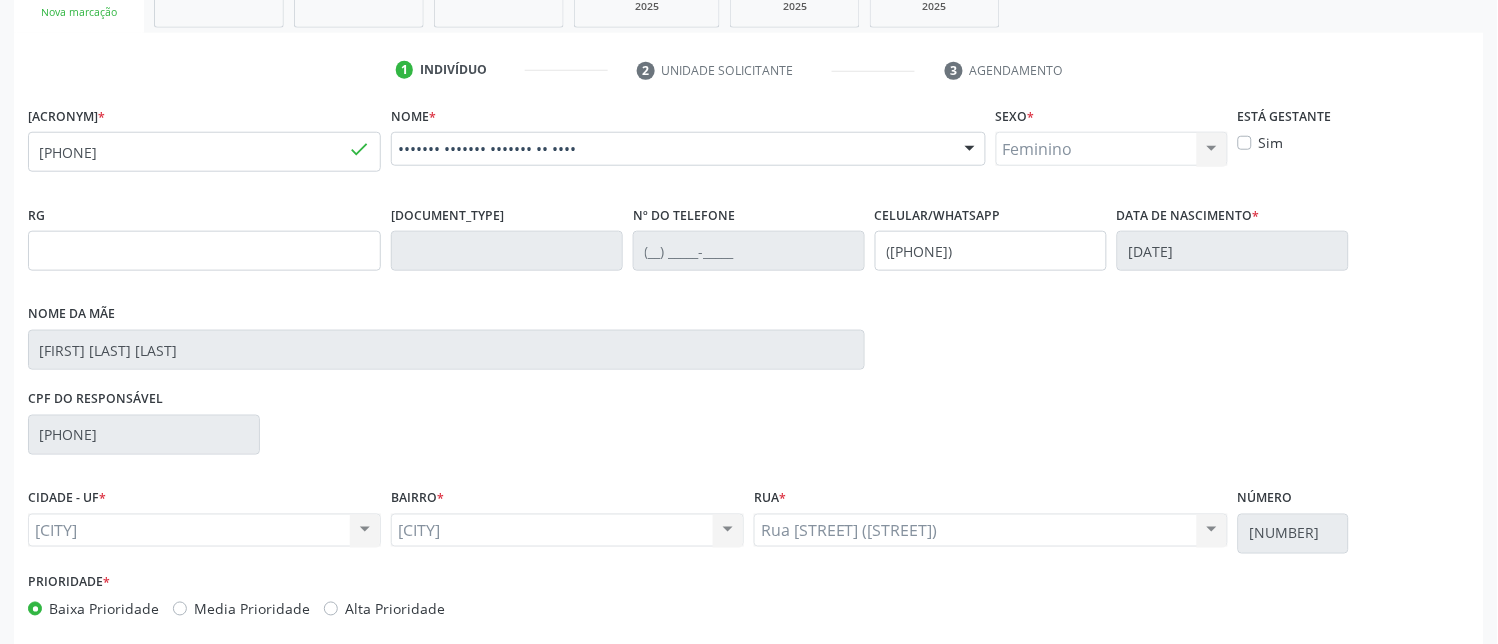 scroll, scrollTop: 425, scrollLeft: 0, axis: vertical 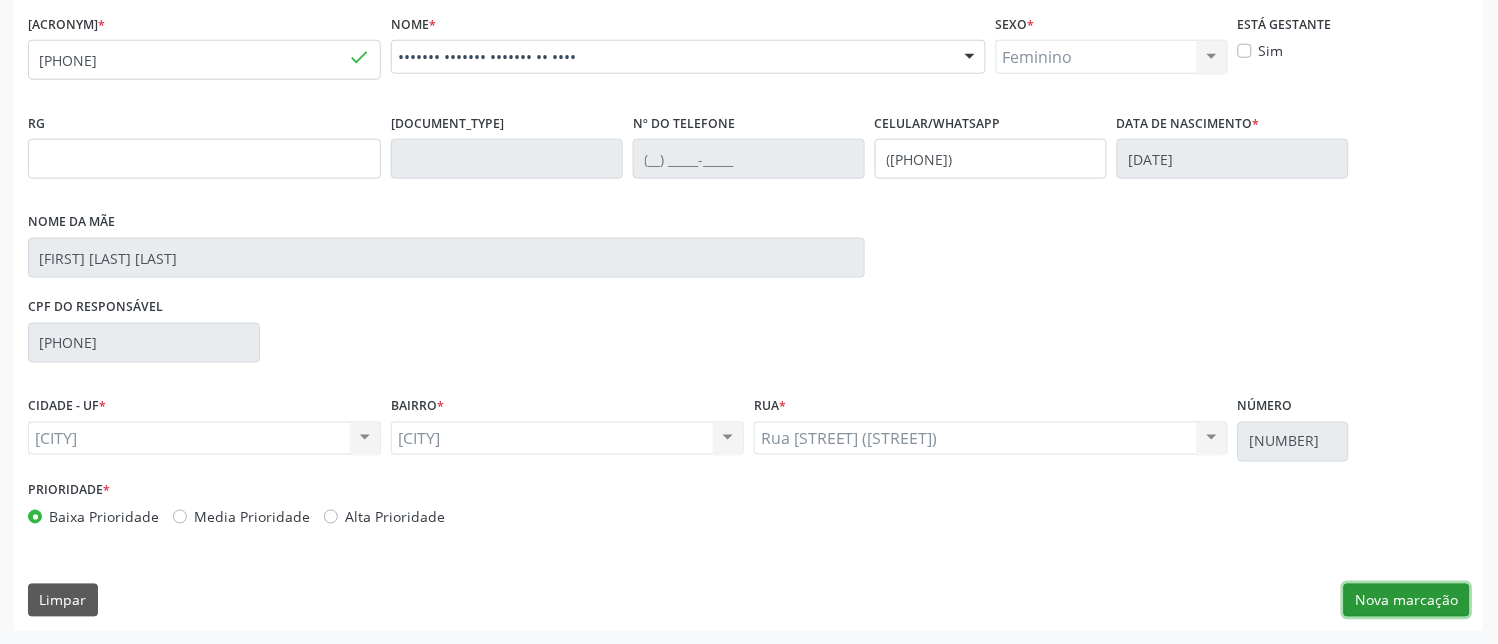 click on "Nova marcação" at bounding box center [1407, 601] 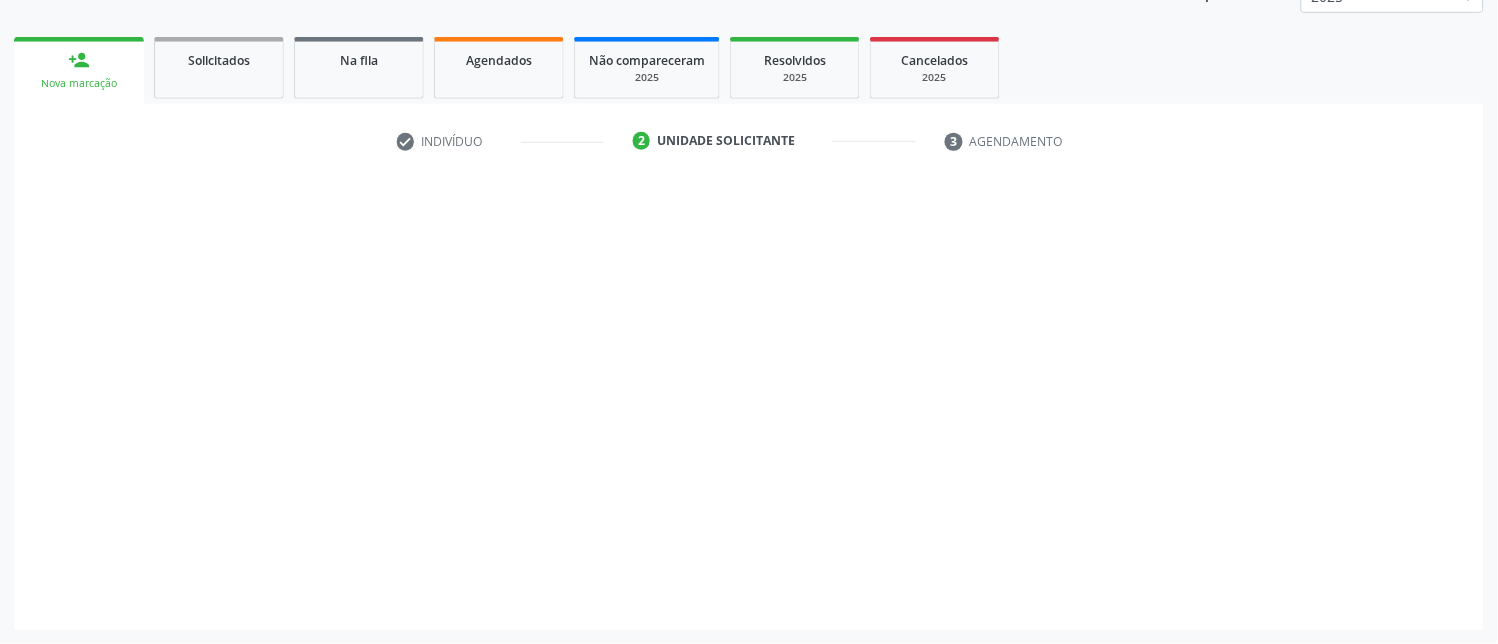 scroll, scrollTop: 261, scrollLeft: 0, axis: vertical 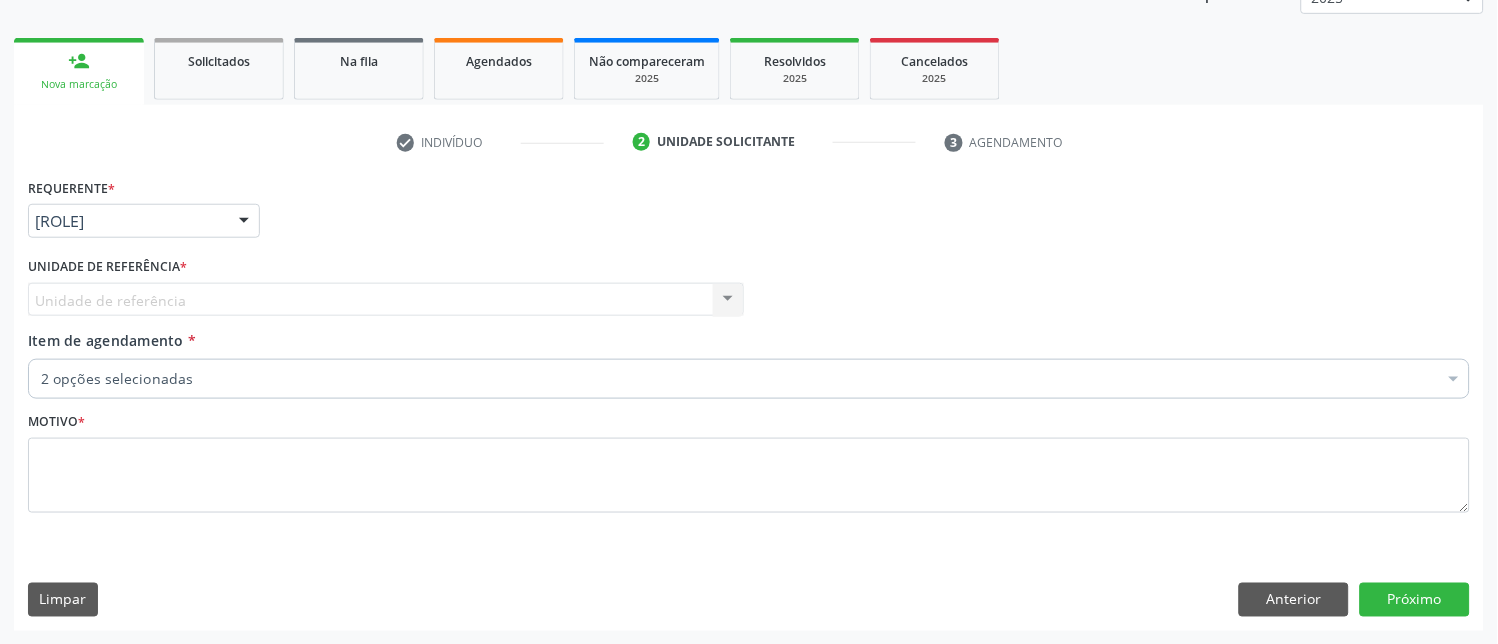 click on "Unidade de referência
Usf [NAME]
Nenhum resultado encontrado para: "   "
Não há nenhuma opção para ser exibida." at bounding box center [386, 300] 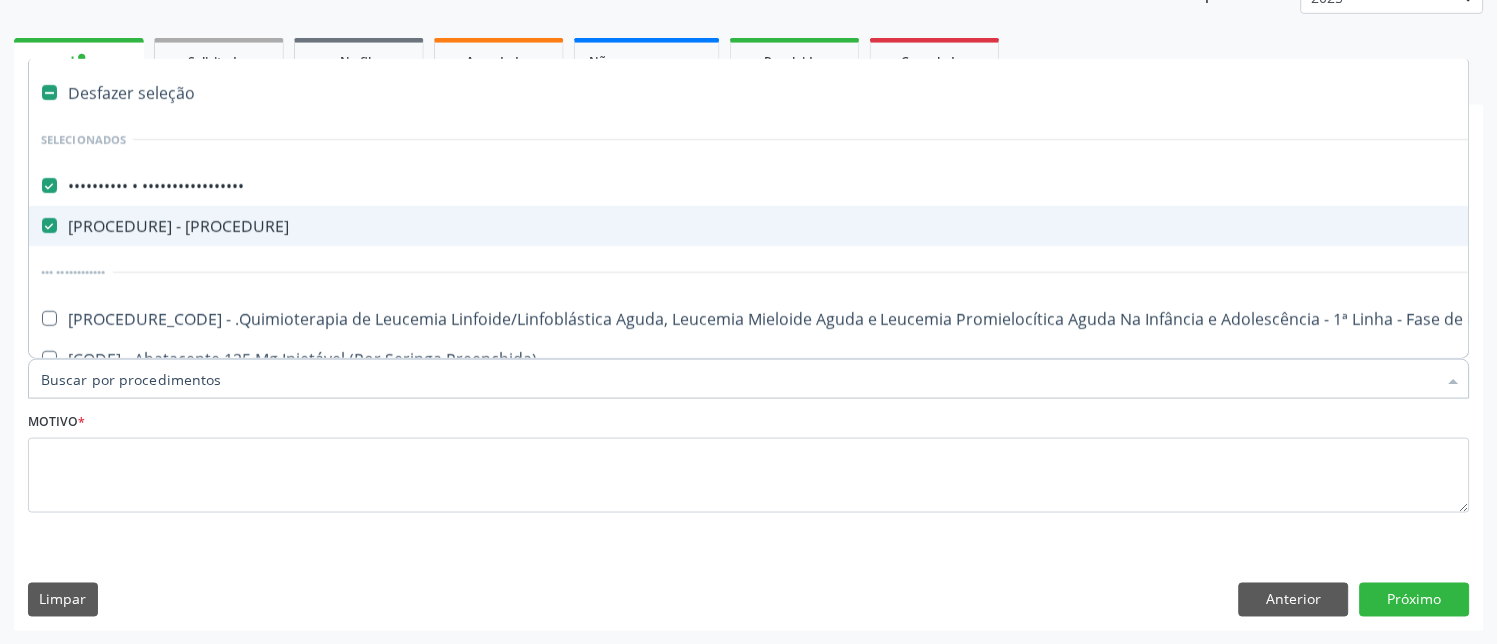 click at bounding box center (49, 225) 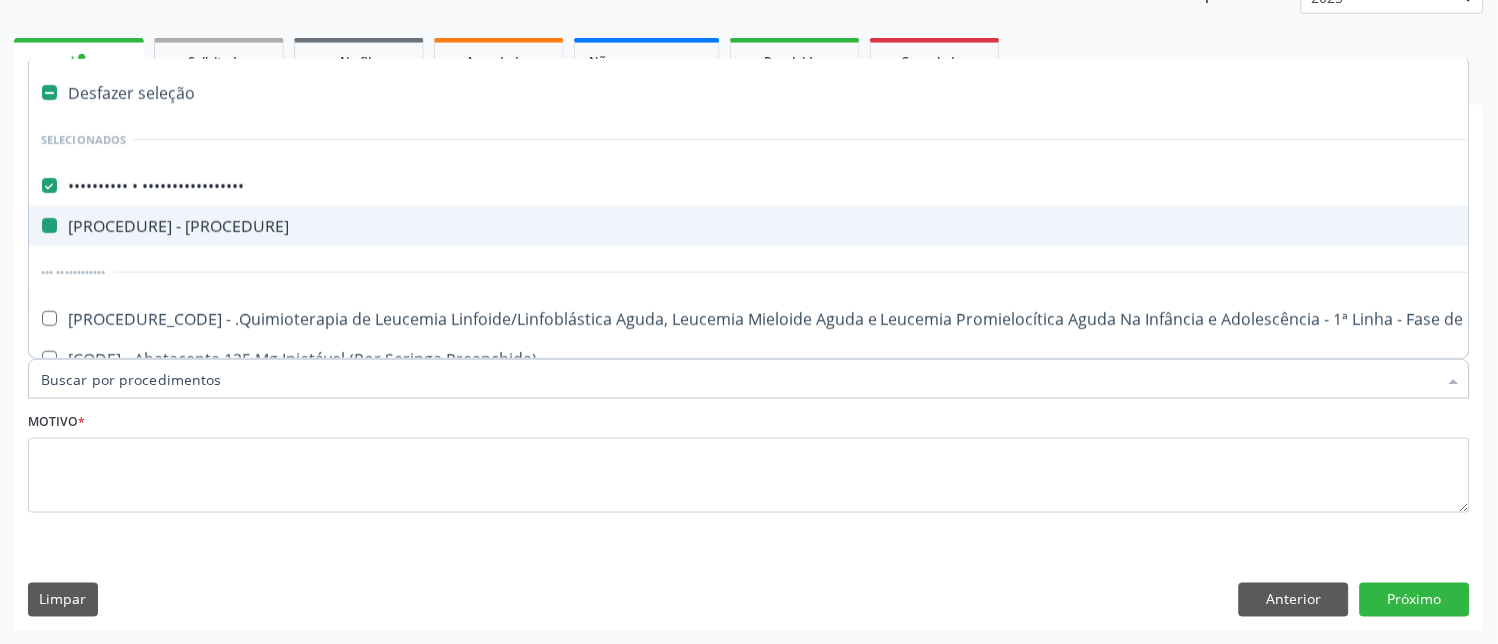 checkbox on "false" 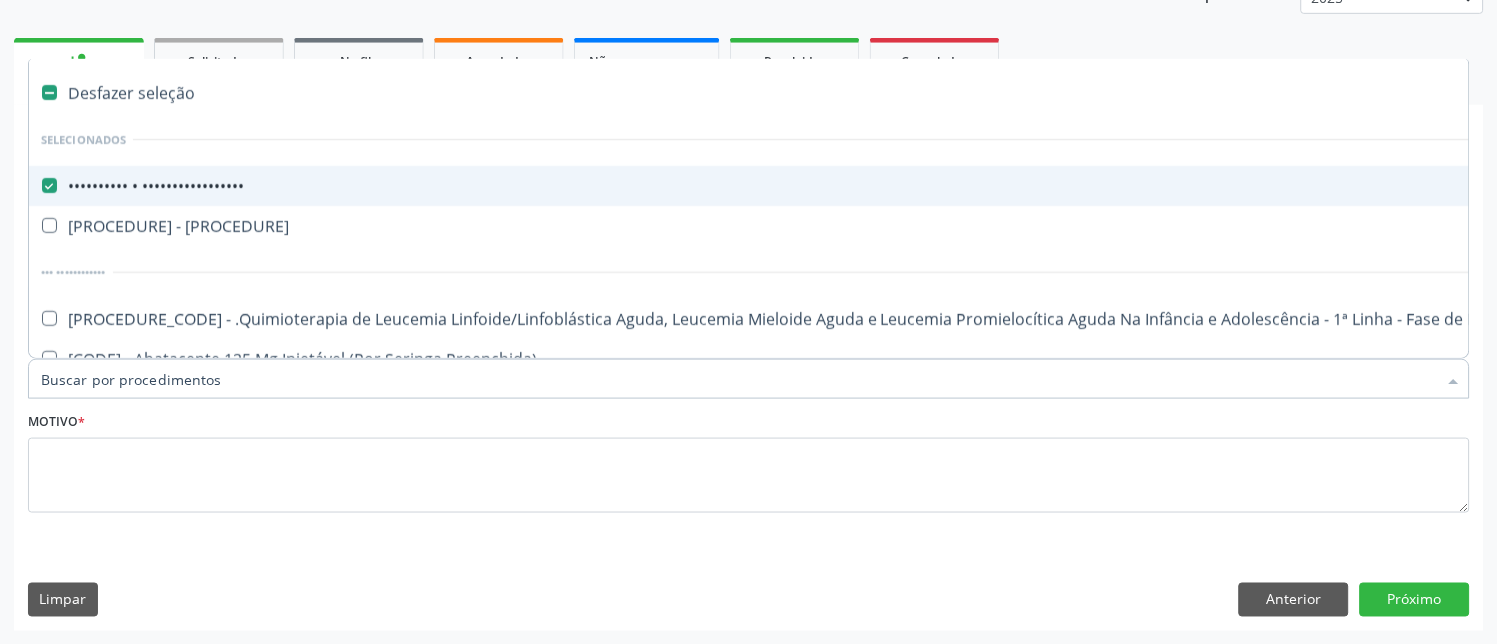 click at bounding box center [49, 185] 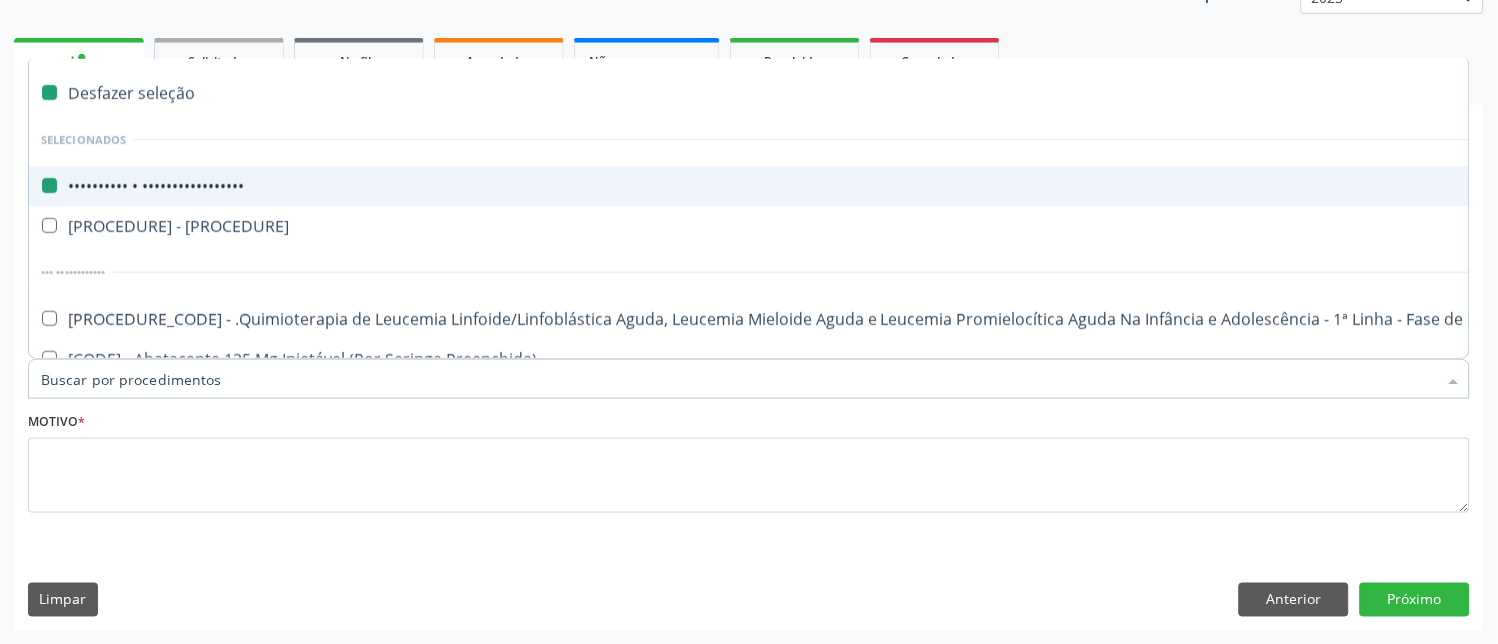 checkbox on "false" 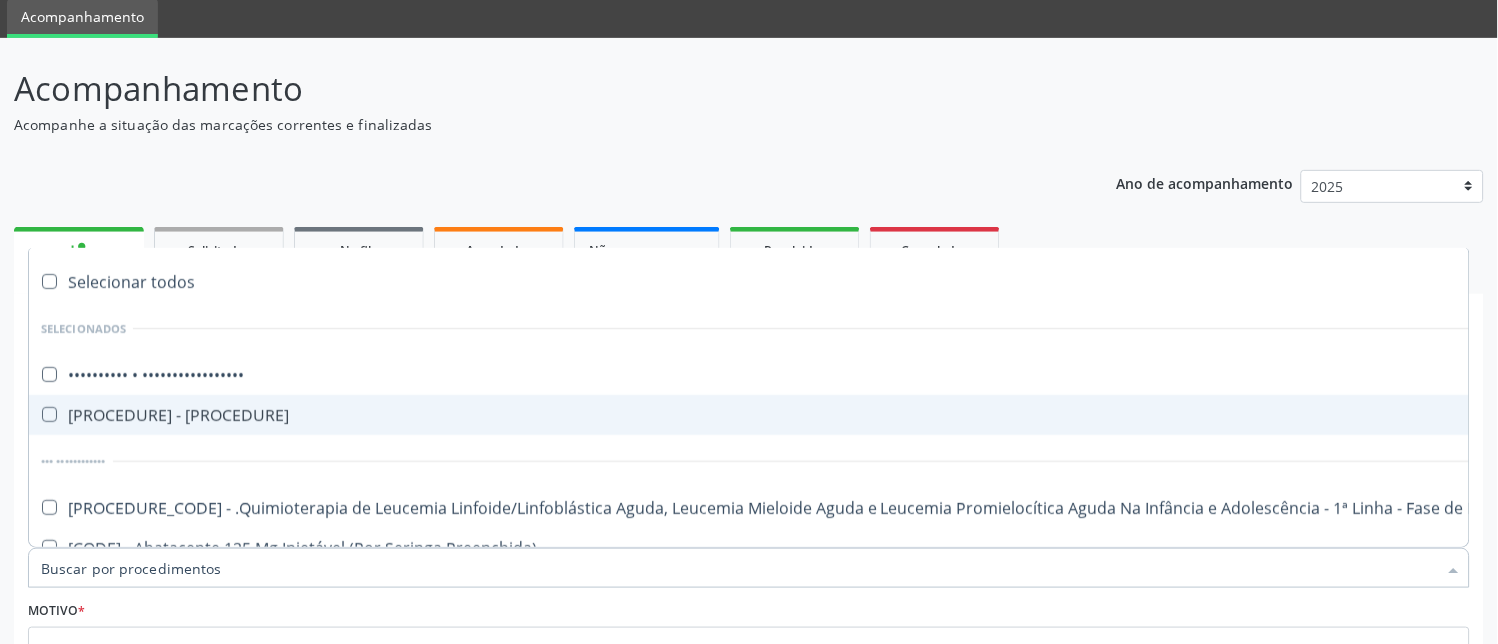 scroll, scrollTop: 222, scrollLeft: 0, axis: vertical 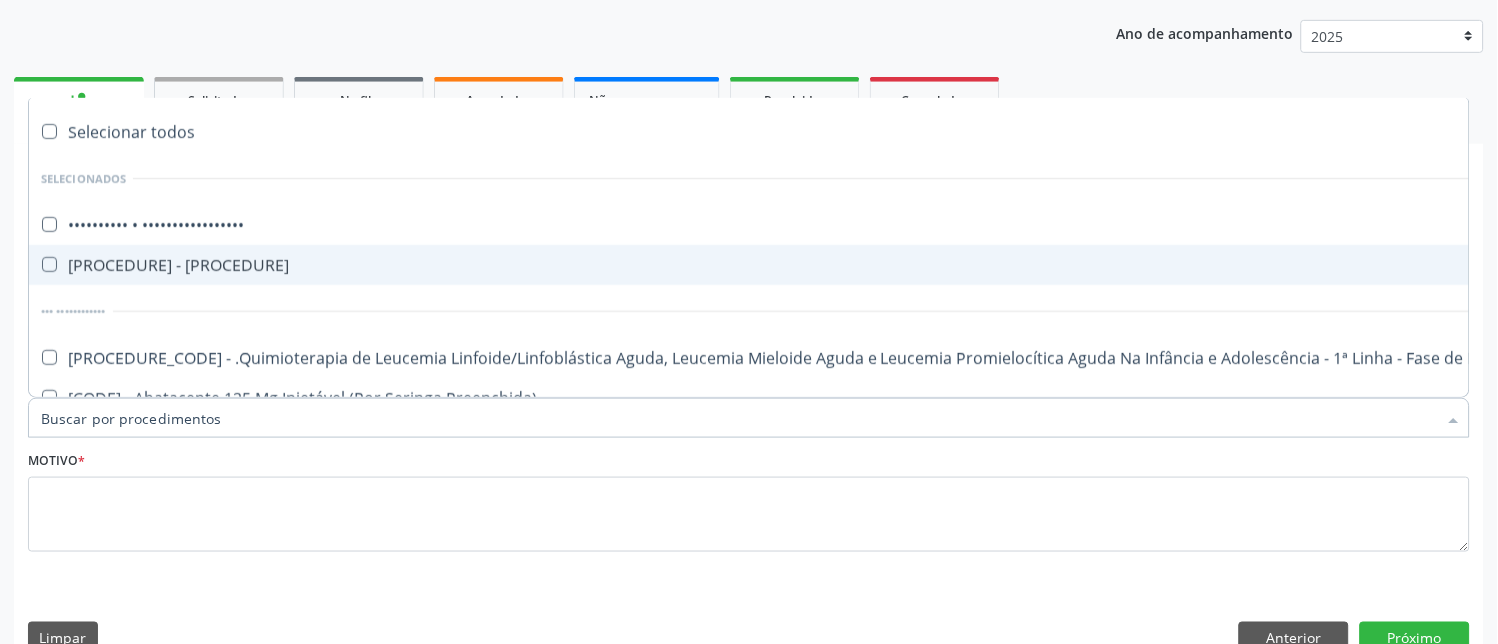 click at bounding box center (49, 264) 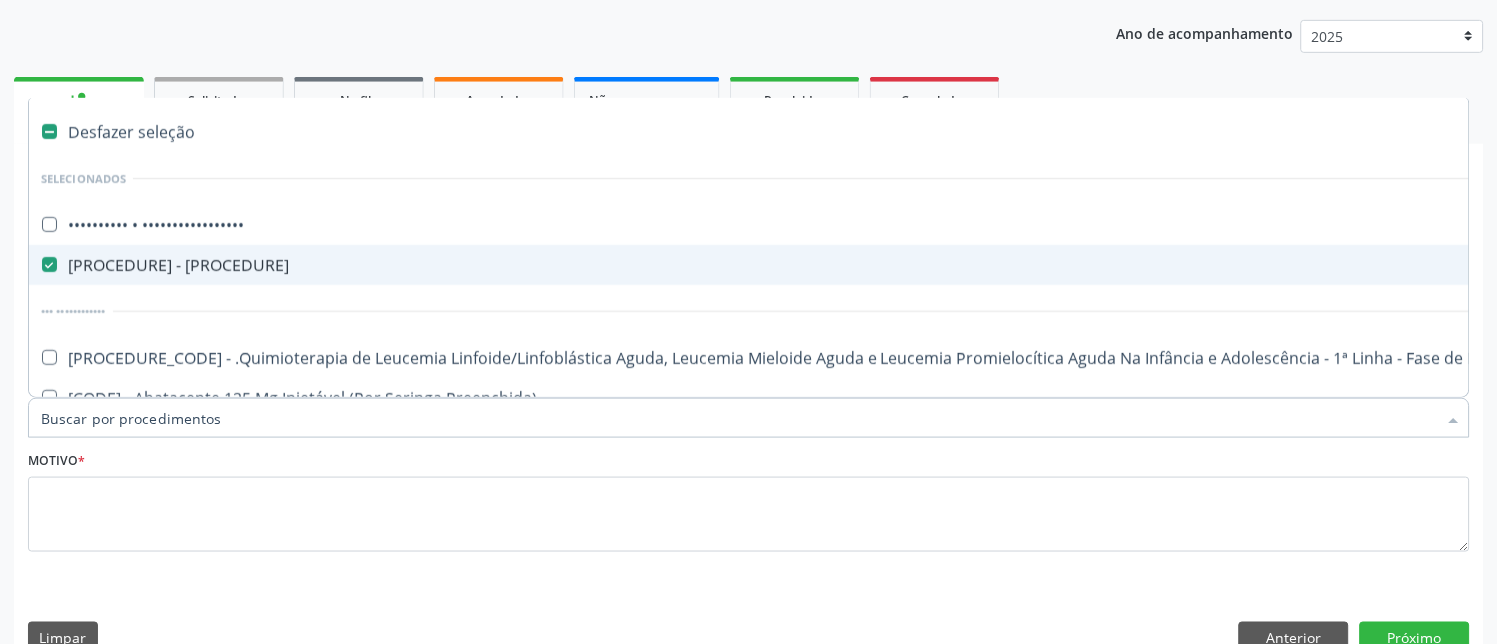 click at bounding box center (49, 264) 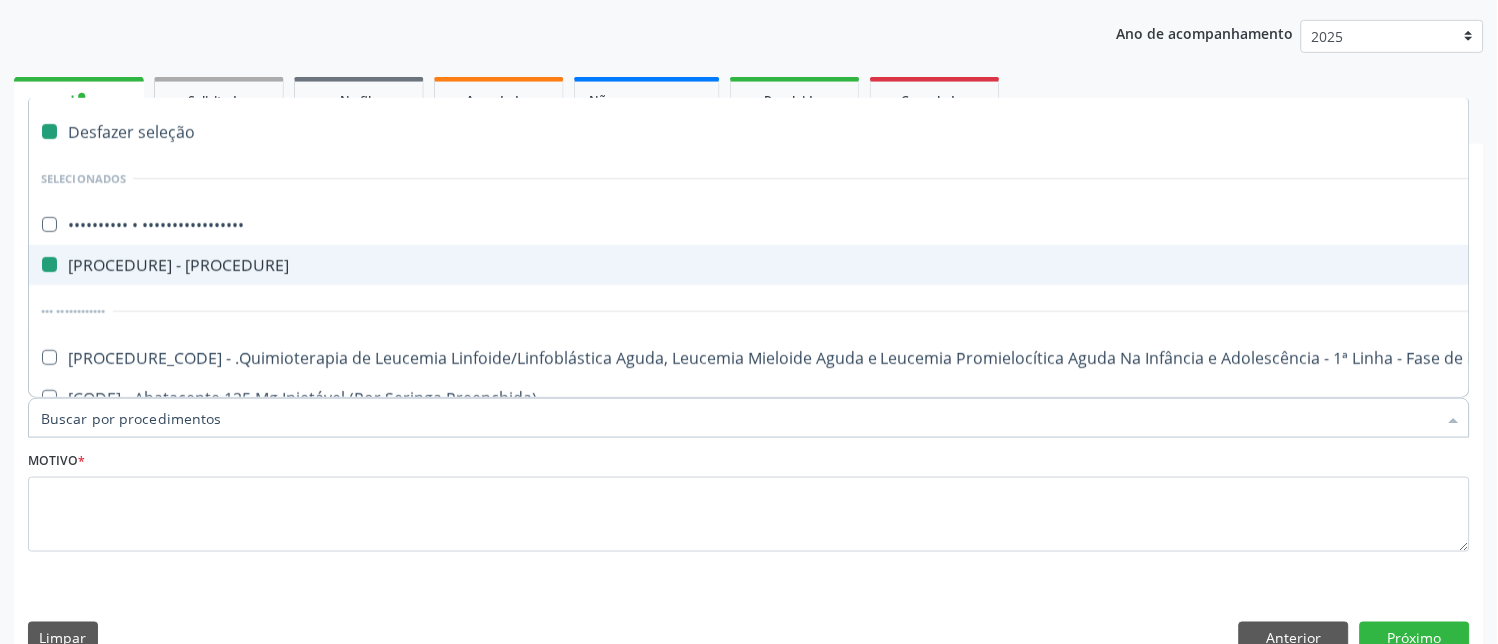 checkbox on "false" 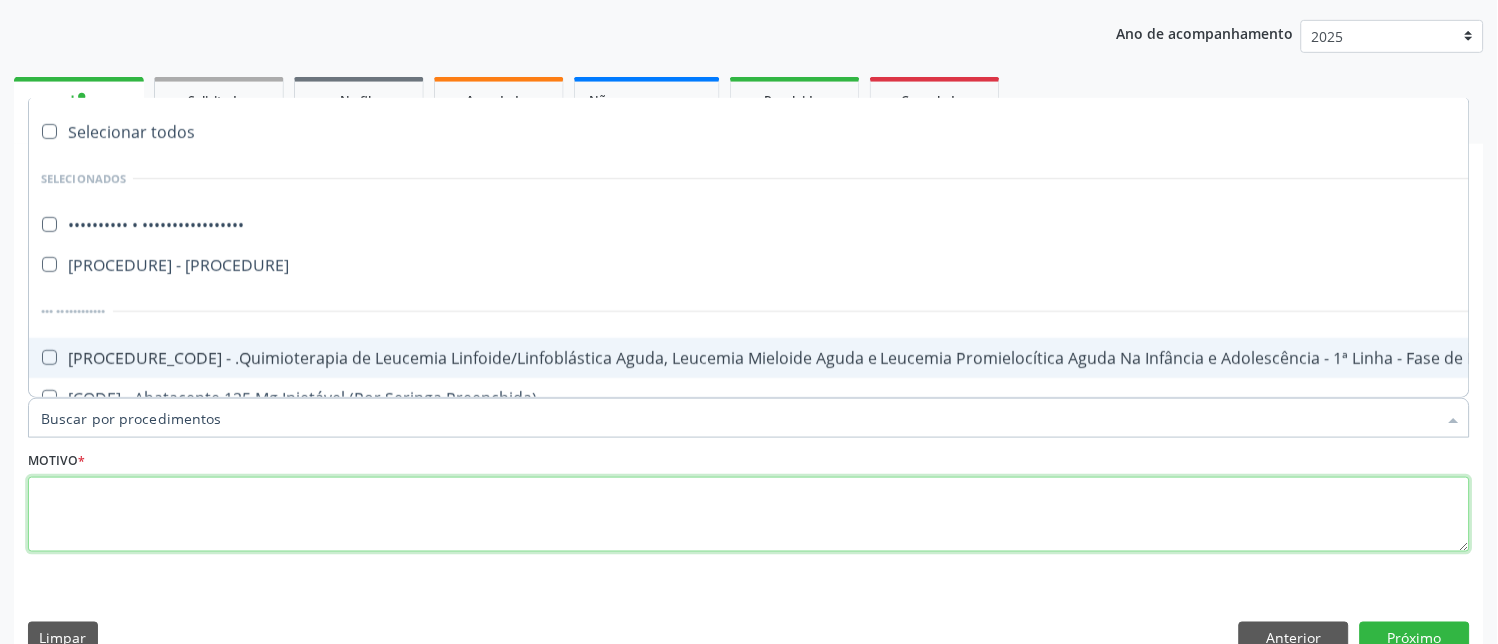 click at bounding box center [749, 515] 